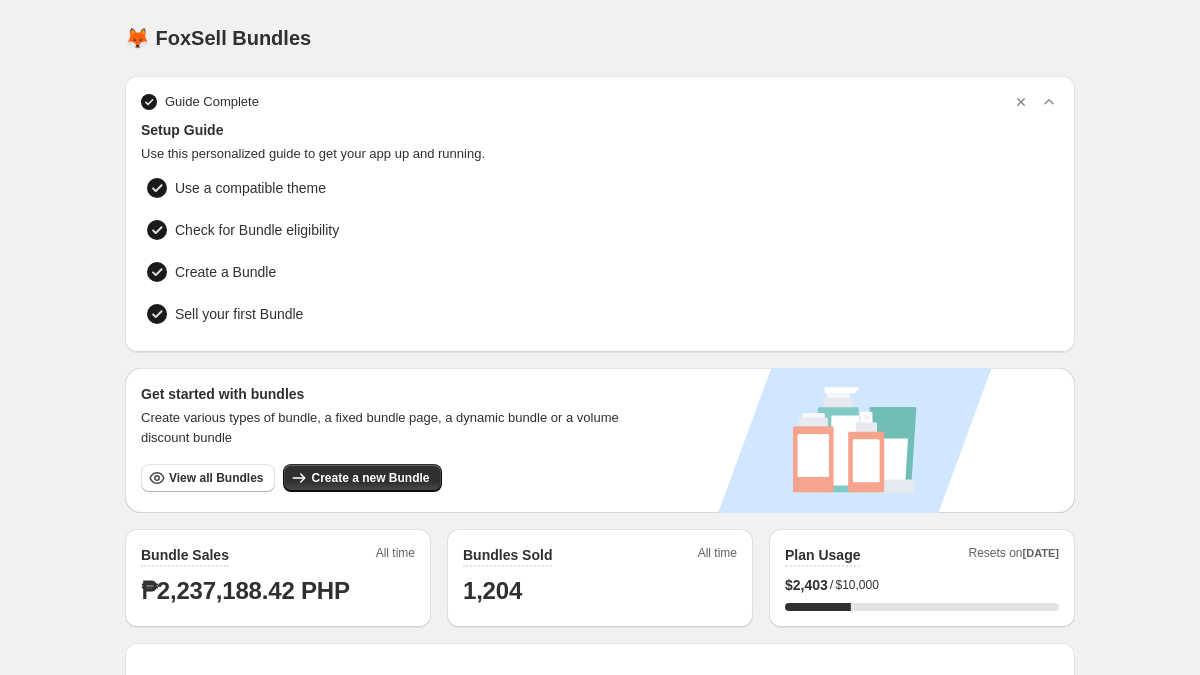 scroll, scrollTop: 0, scrollLeft: 0, axis: both 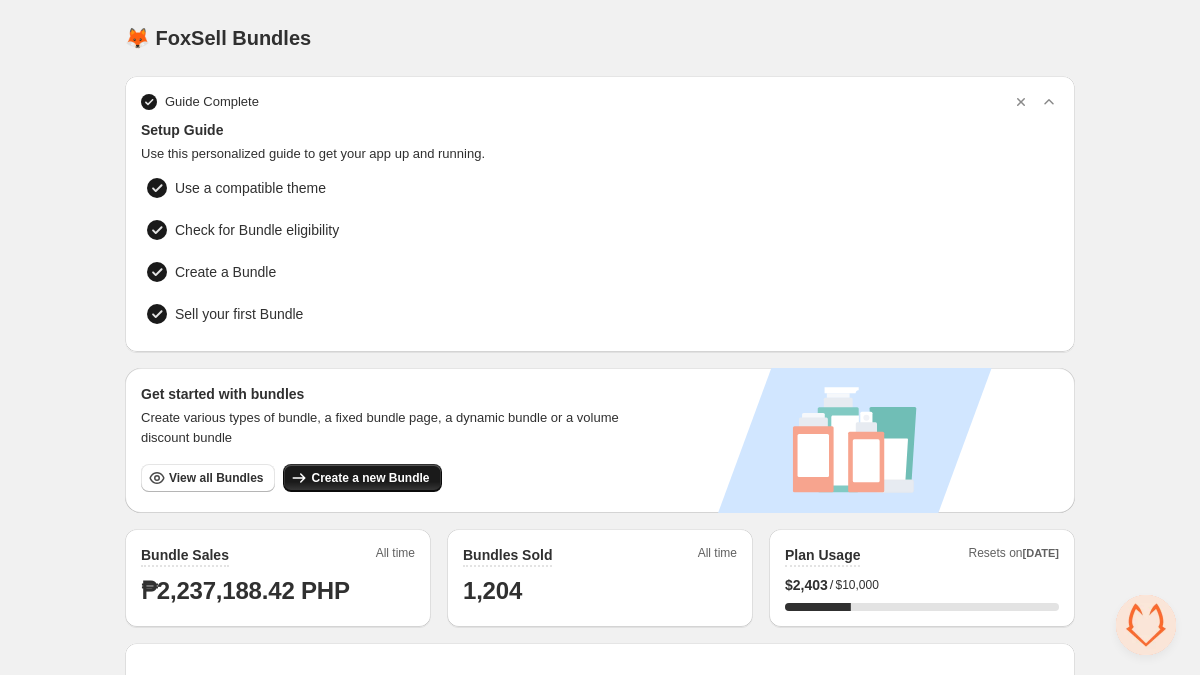 click on "Create a new Bundle" at bounding box center [370, 478] 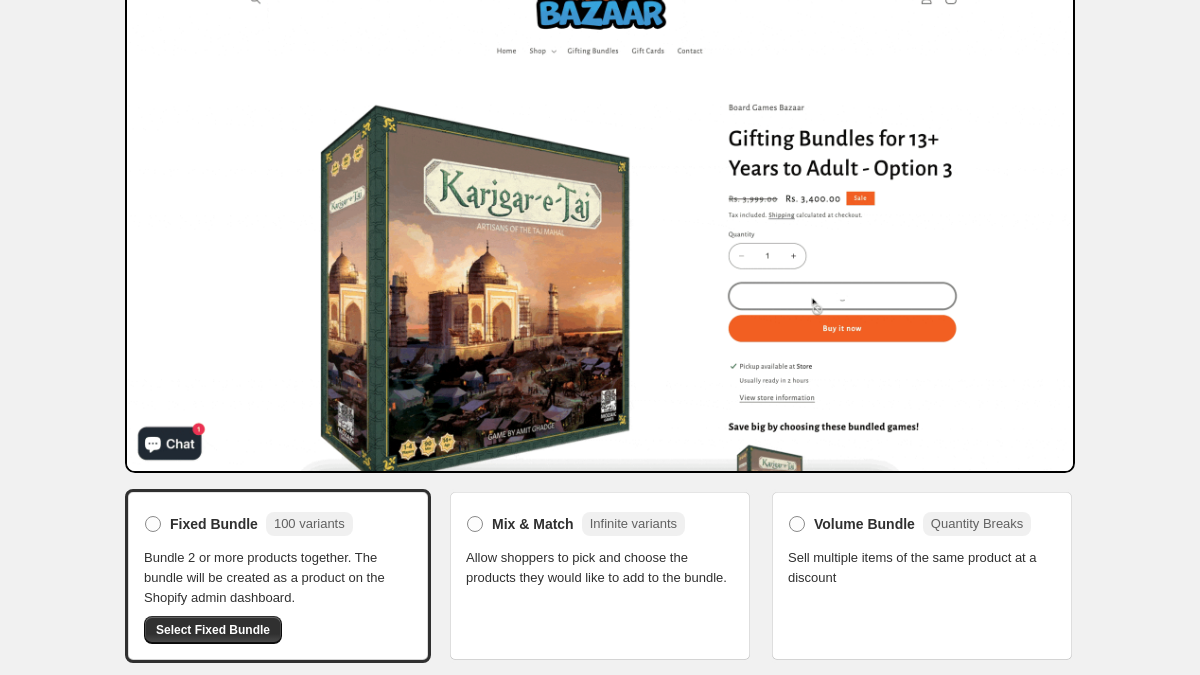 click on "Volume Bundle Quantity Breaks" at bounding box center [909, 524] 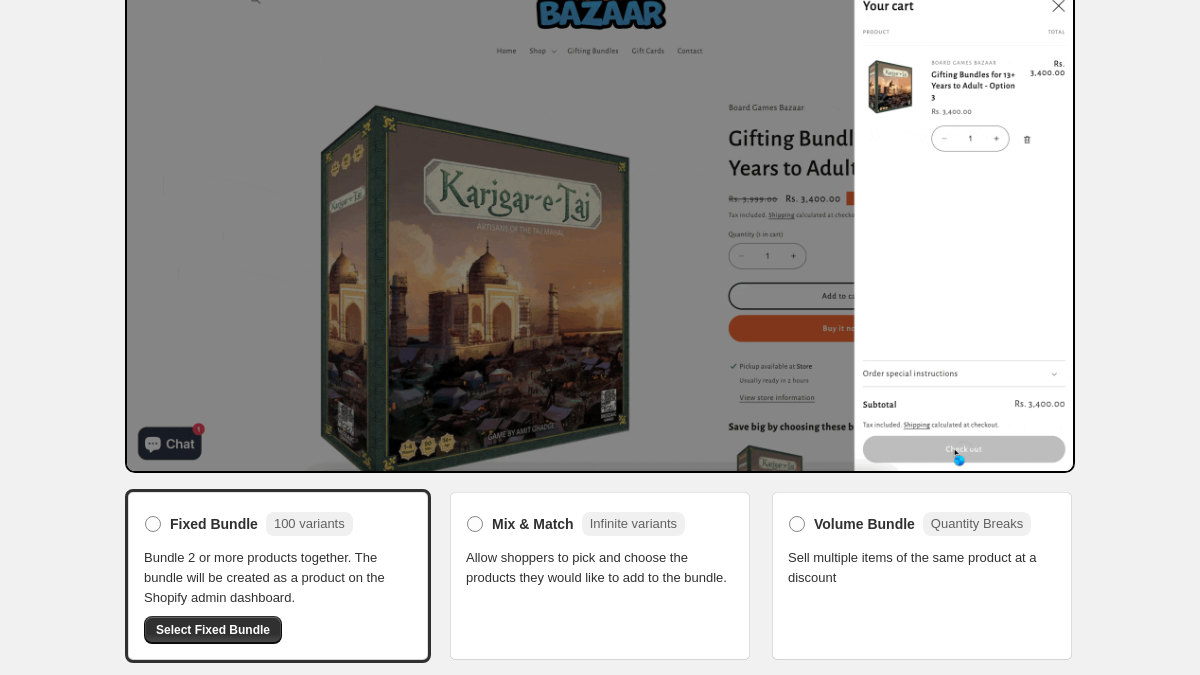 scroll, scrollTop: 53, scrollLeft: 0, axis: vertical 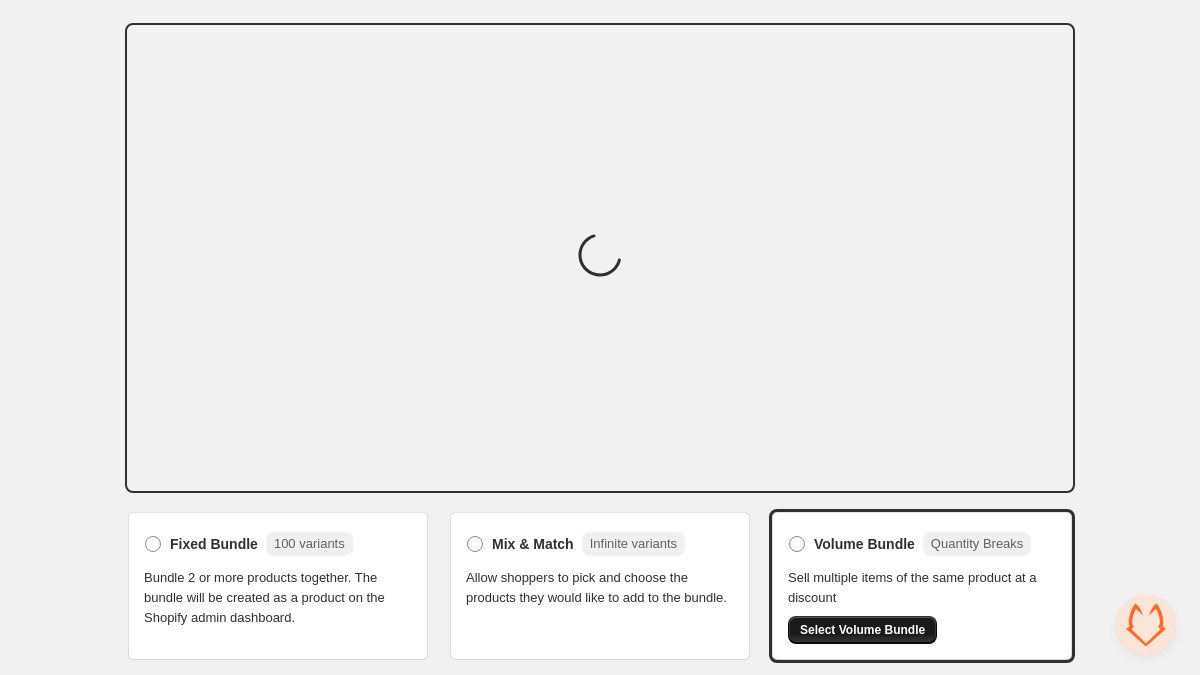 click on "Select Volume Bundle" at bounding box center (862, 630) 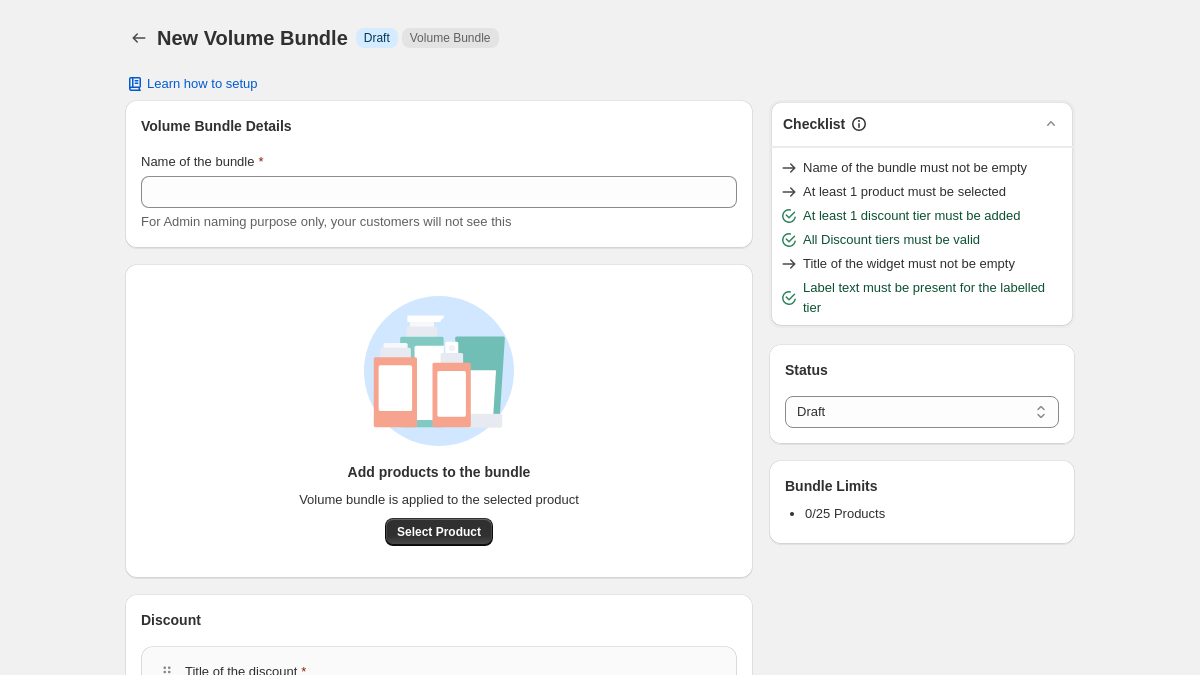 select on "*****" 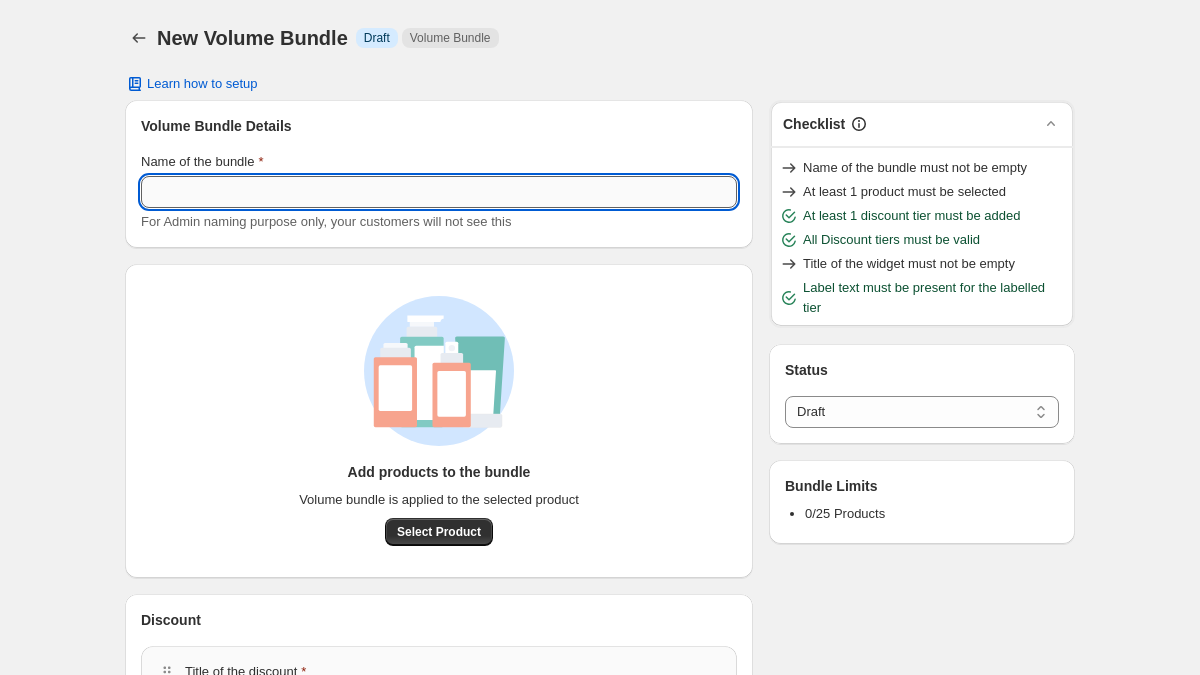 drag, startPoint x: 328, startPoint y: 196, endPoint x: 316, endPoint y: 196, distance: 12 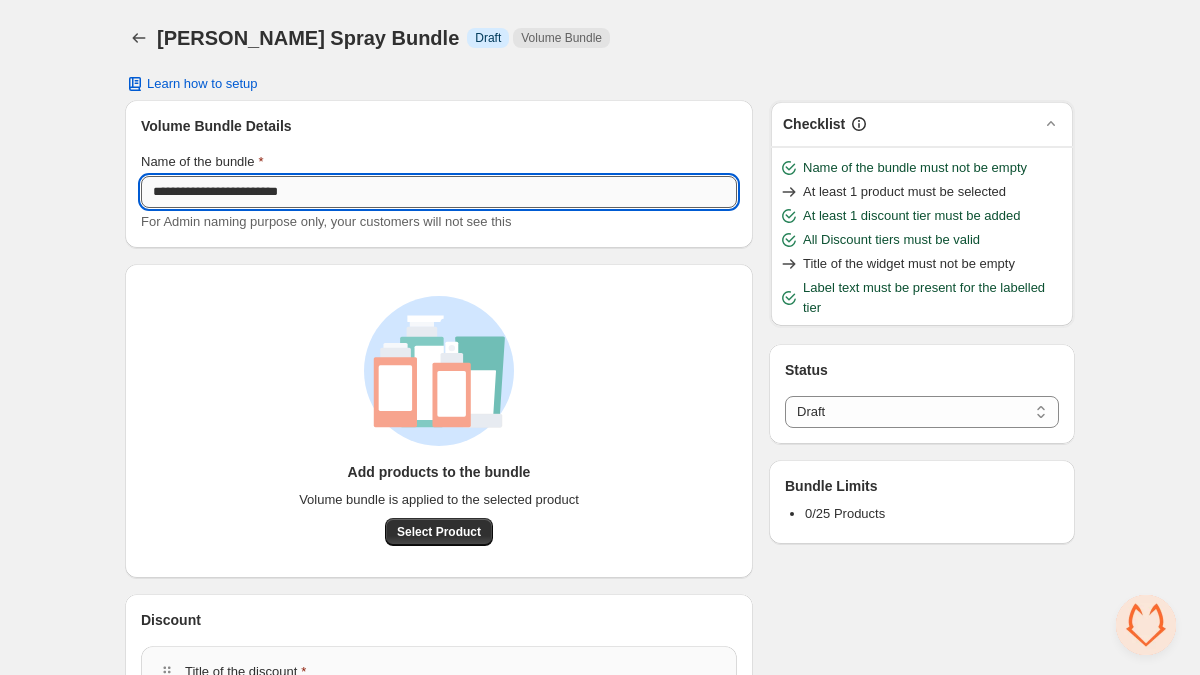 drag, startPoint x: 186, startPoint y: 186, endPoint x: 142, endPoint y: 188, distance: 44.04543 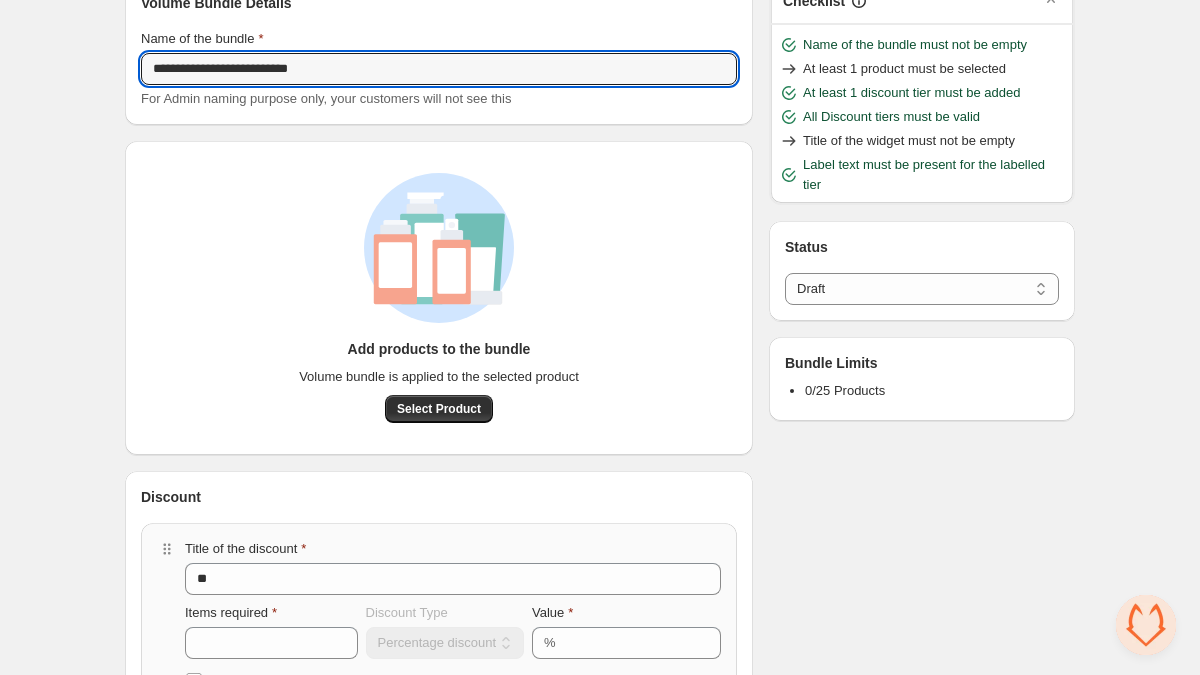 scroll, scrollTop: 245, scrollLeft: 0, axis: vertical 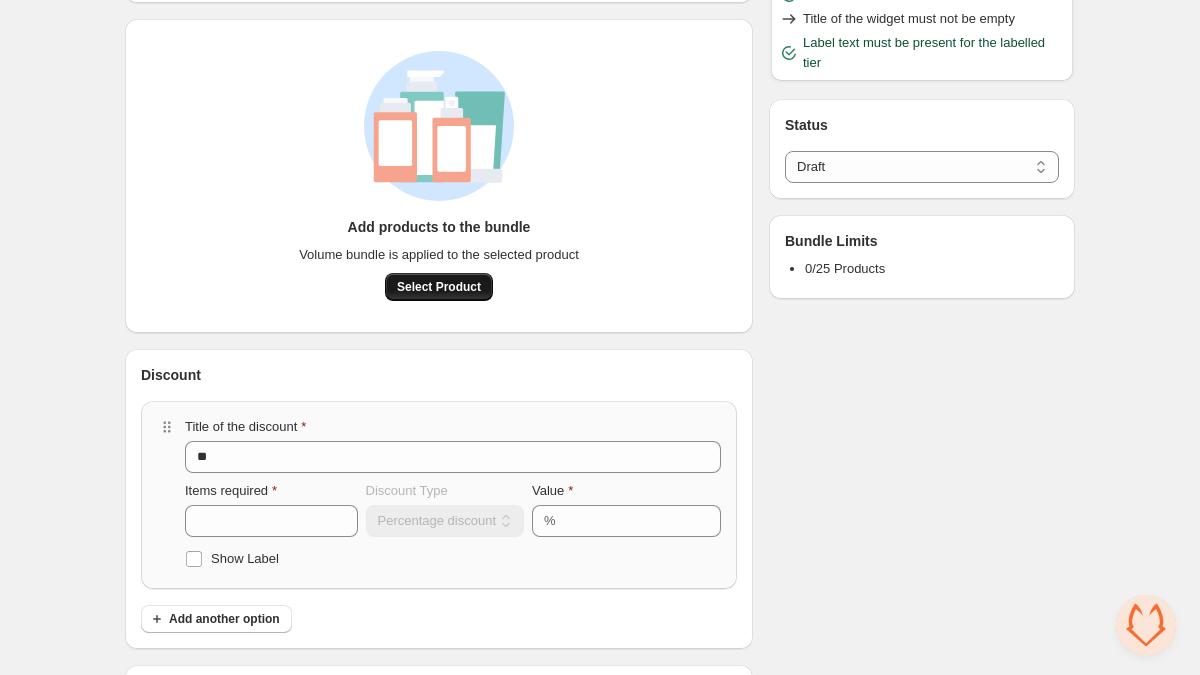 type on "**********" 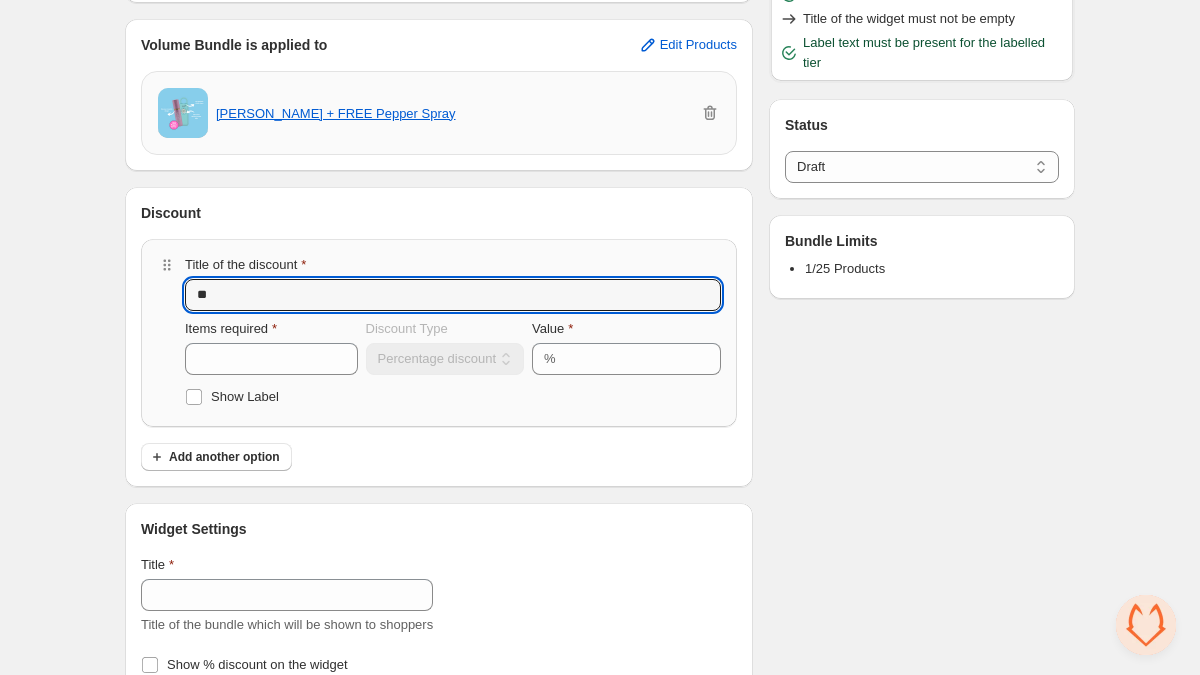 drag, startPoint x: 204, startPoint y: 291, endPoint x: 179, endPoint y: 292, distance: 25.019993 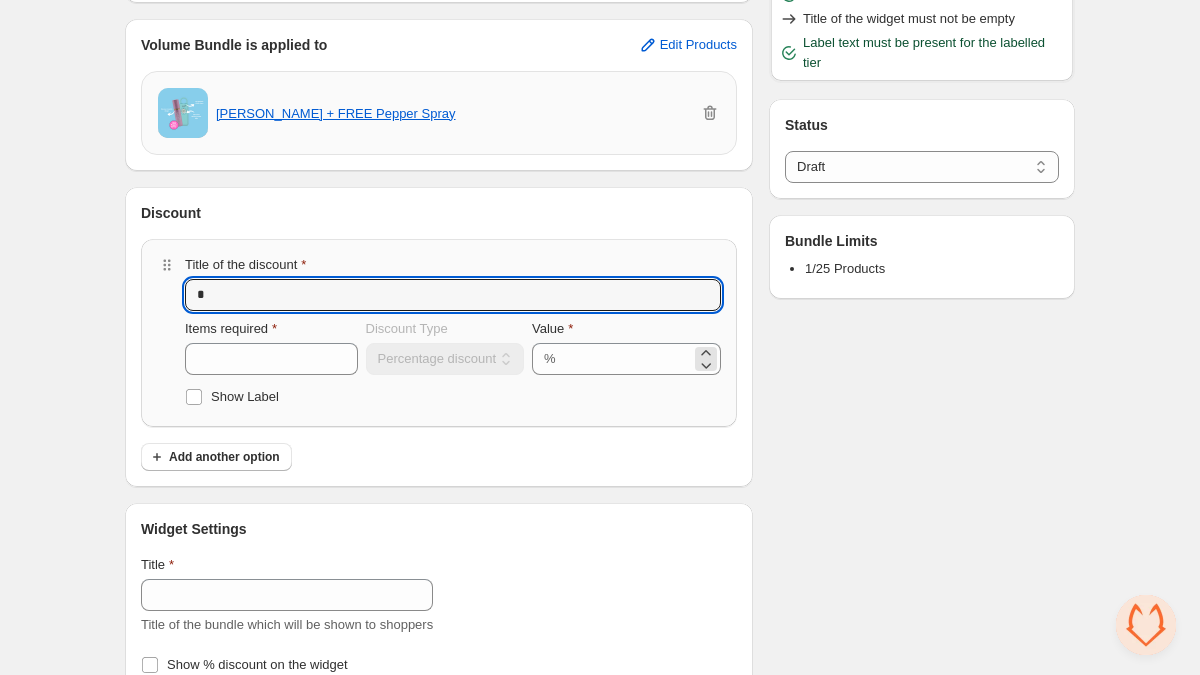type on "*" 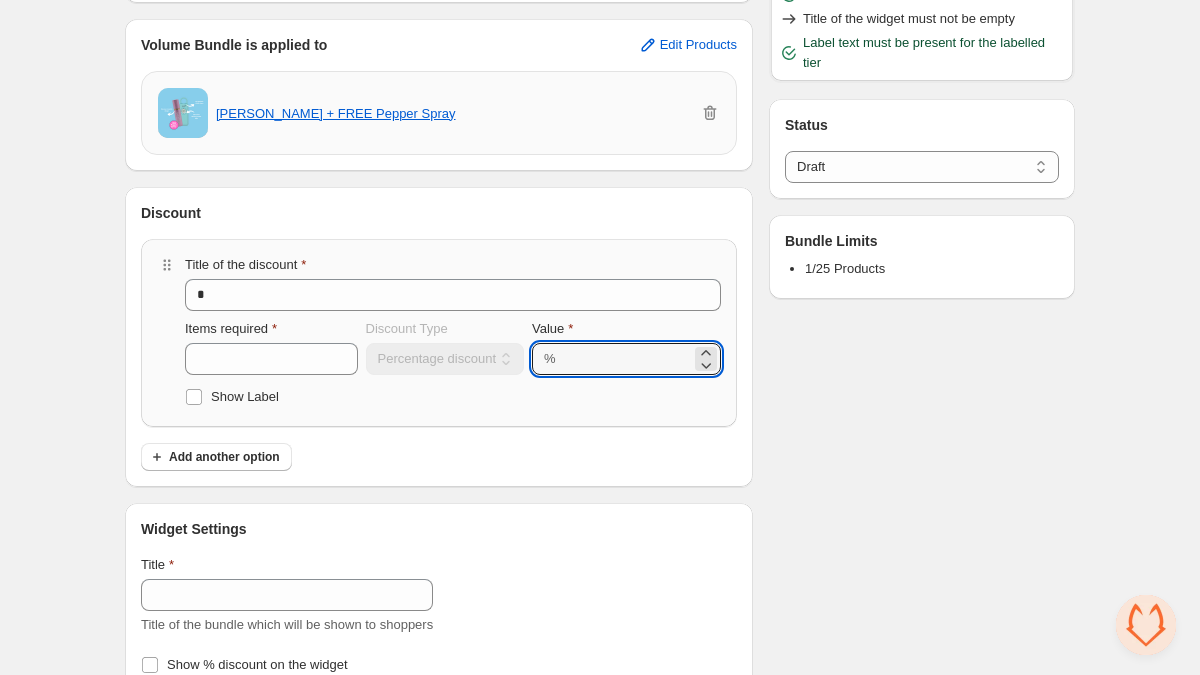 drag, startPoint x: 565, startPoint y: 355, endPoint x: 534, endPoint y: 355, distance: 31 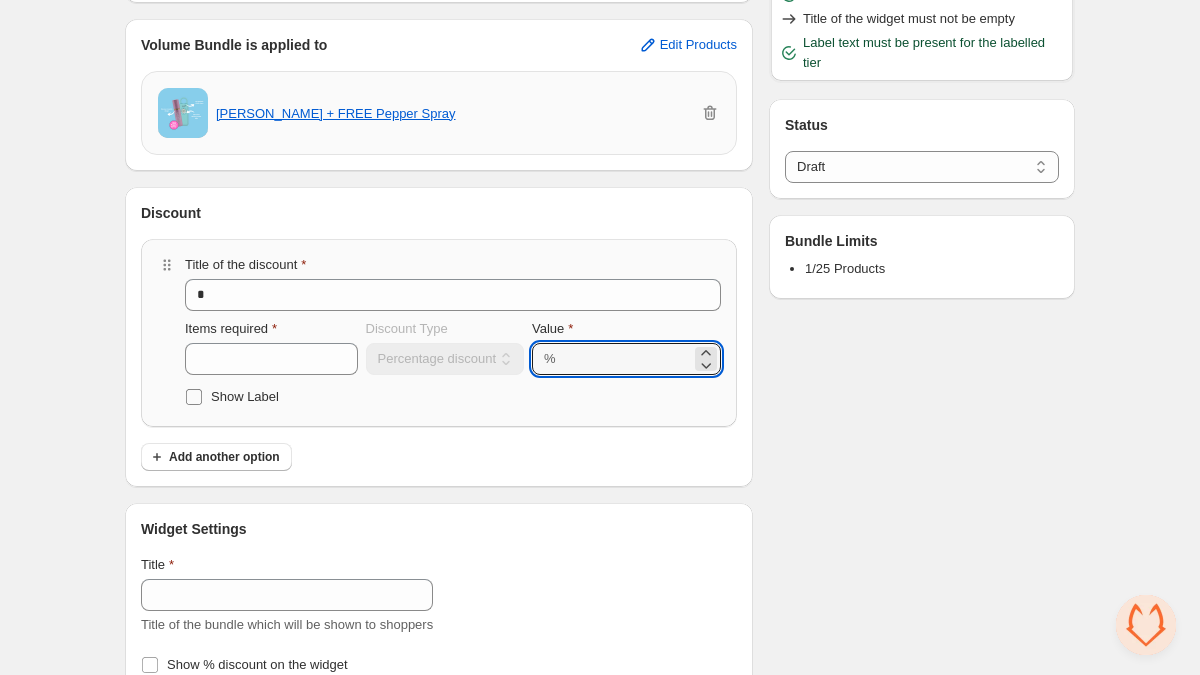 type on "*" 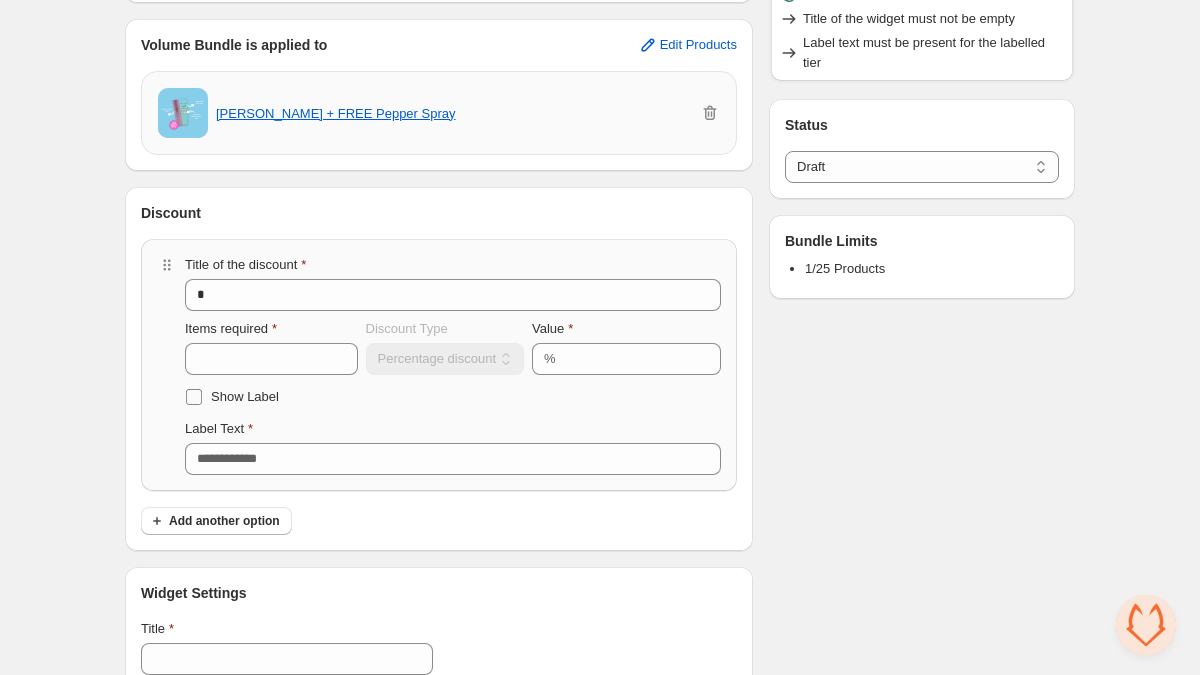 click on "Show Label" at bounding box center [453, 397] 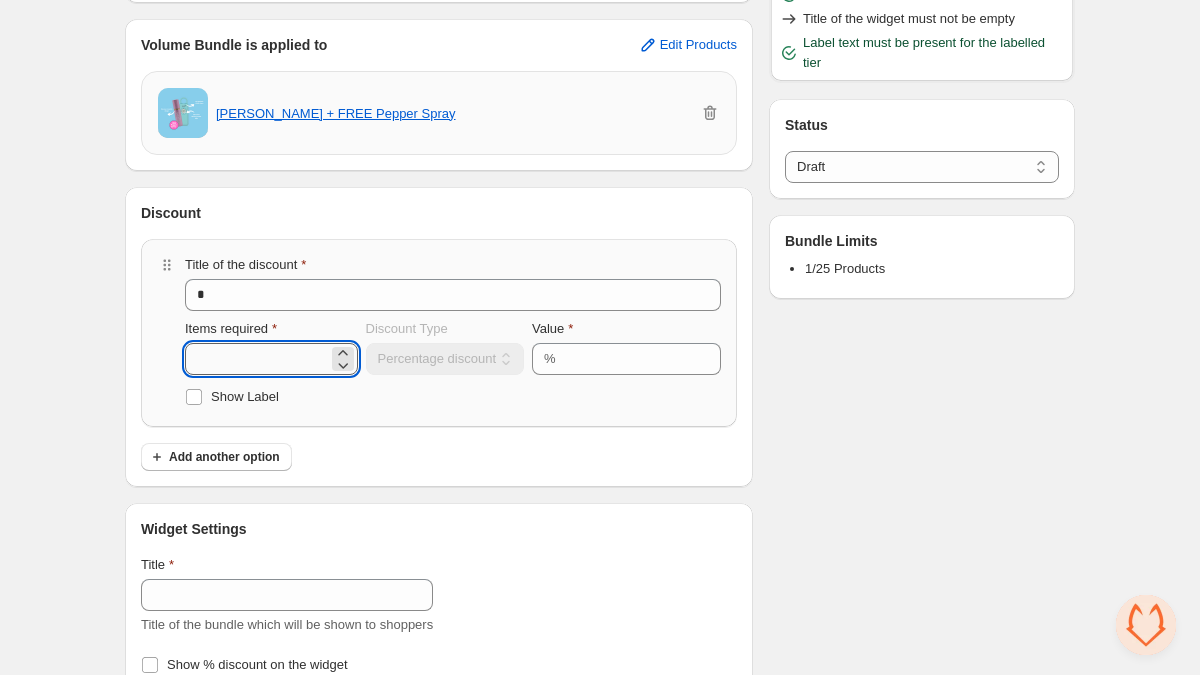 drag, startPoint x: 288, startPoint y: 361, endPoint x: 251, endPoint y: 358, distance: 37.12142 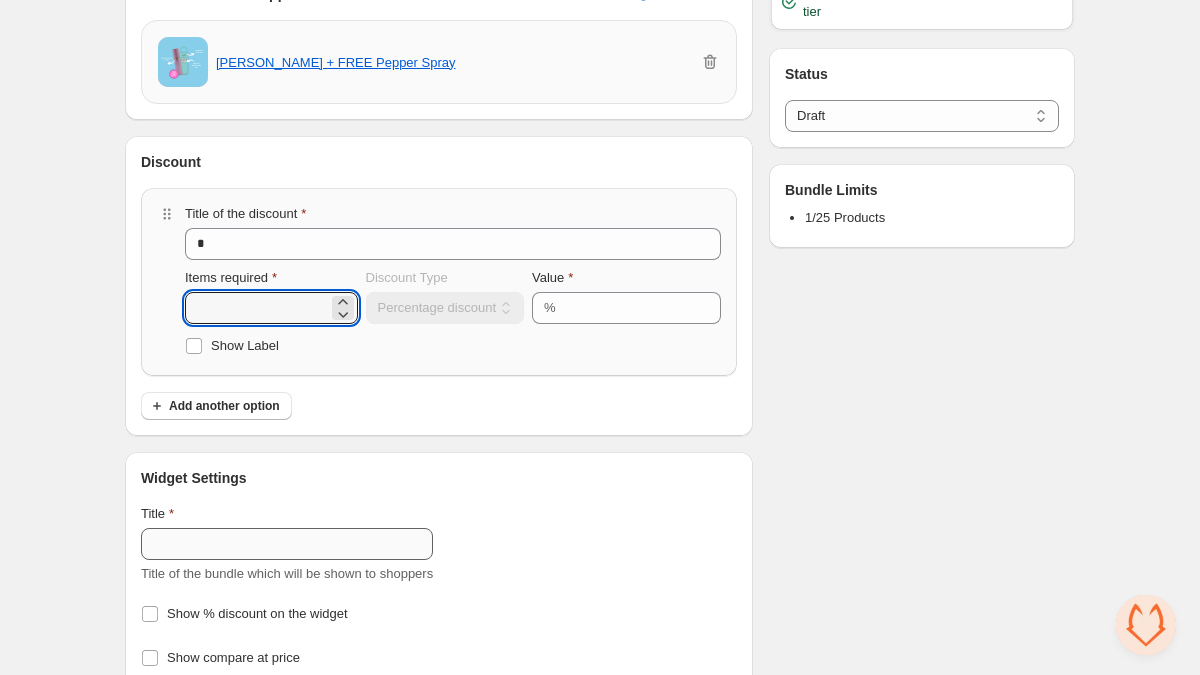 scroll, scrollTop: 325, scrollLeft: 0, axis: vertical 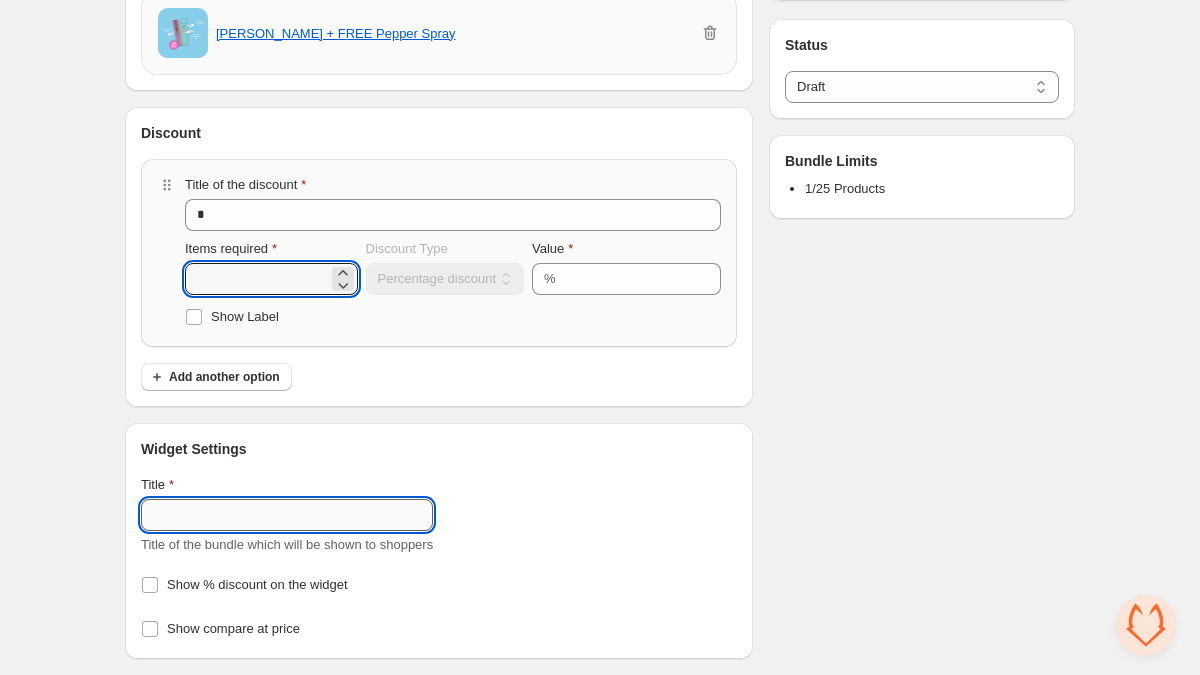 click on "Title" at bounding box center (287, 515) 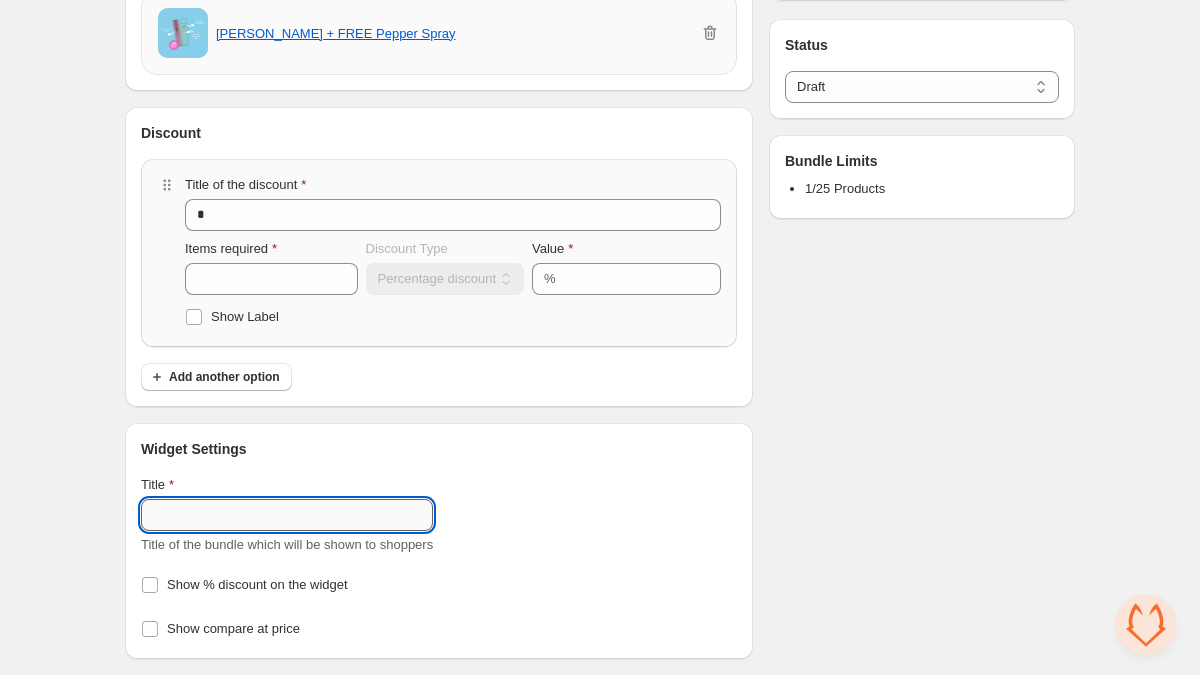 click on "Title" at bounding box center [287, 515] 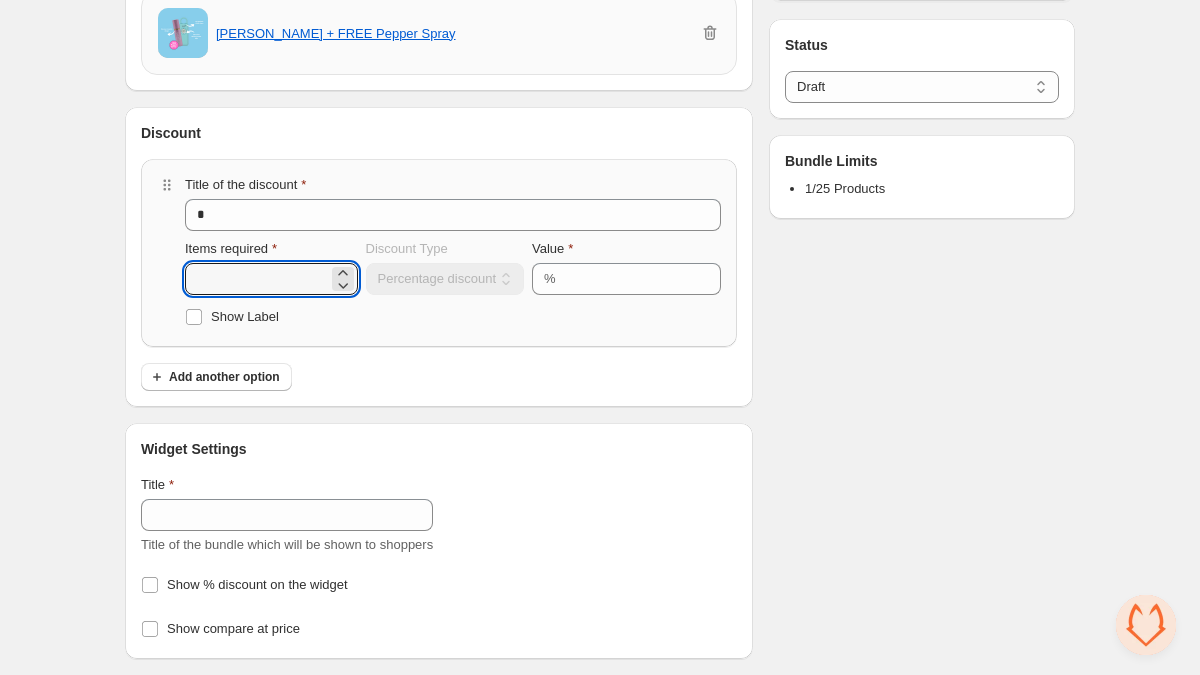 drag, startPoint x: 220, startPoint y: 284, endPoint x: 169, endPoint y: 285, distance: 51.009804 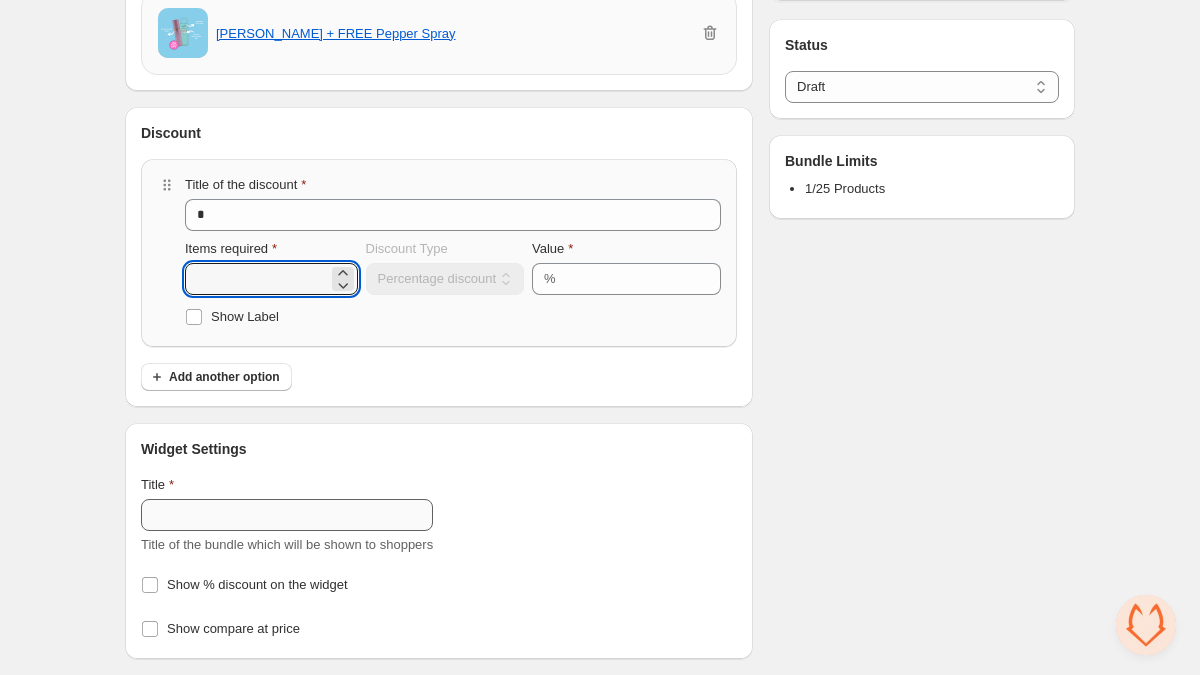 type on "*" 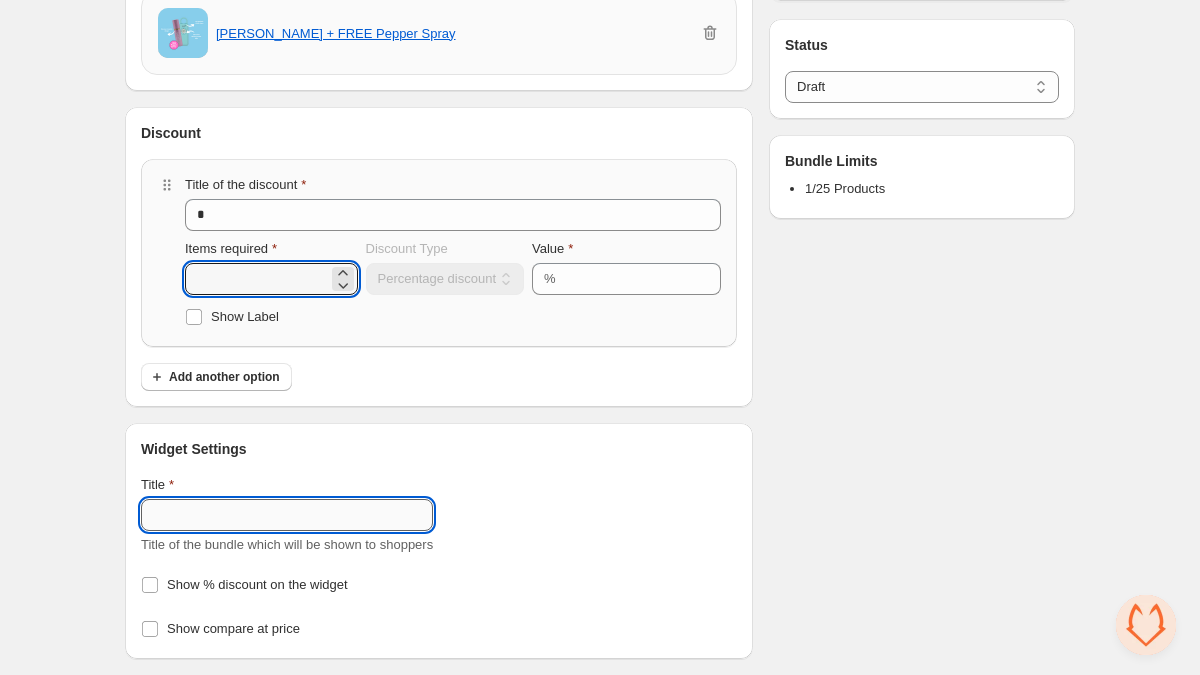 click on "Title" at bounding box center [287, 515] 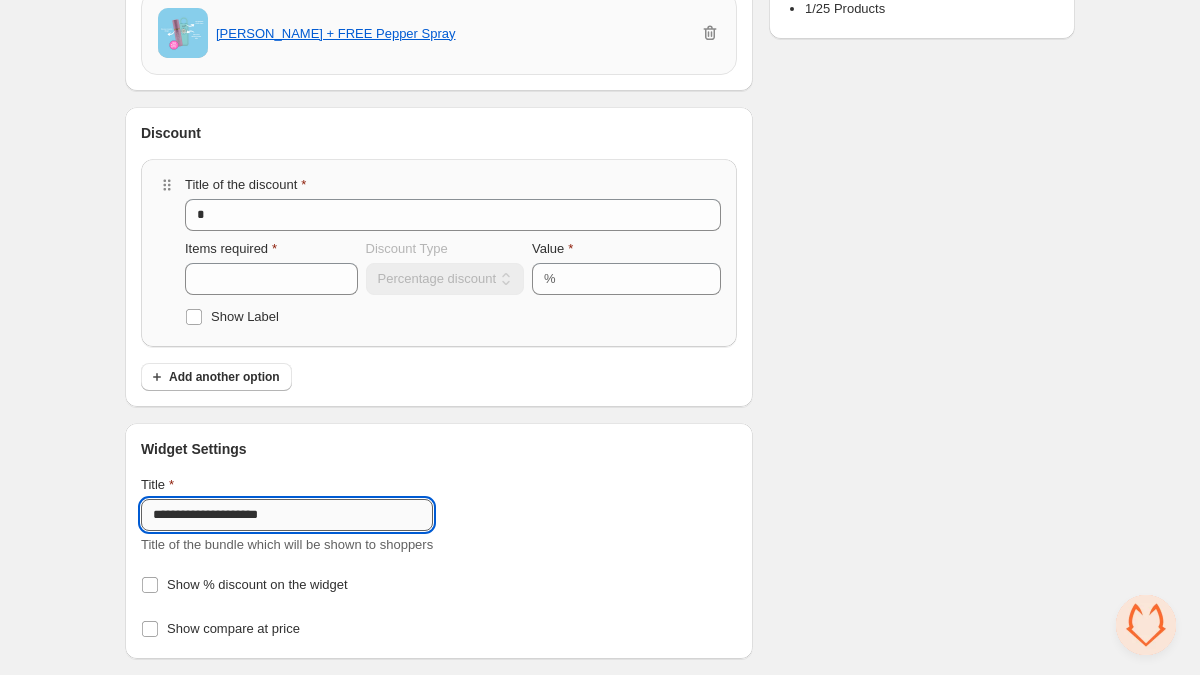 type on "**********" 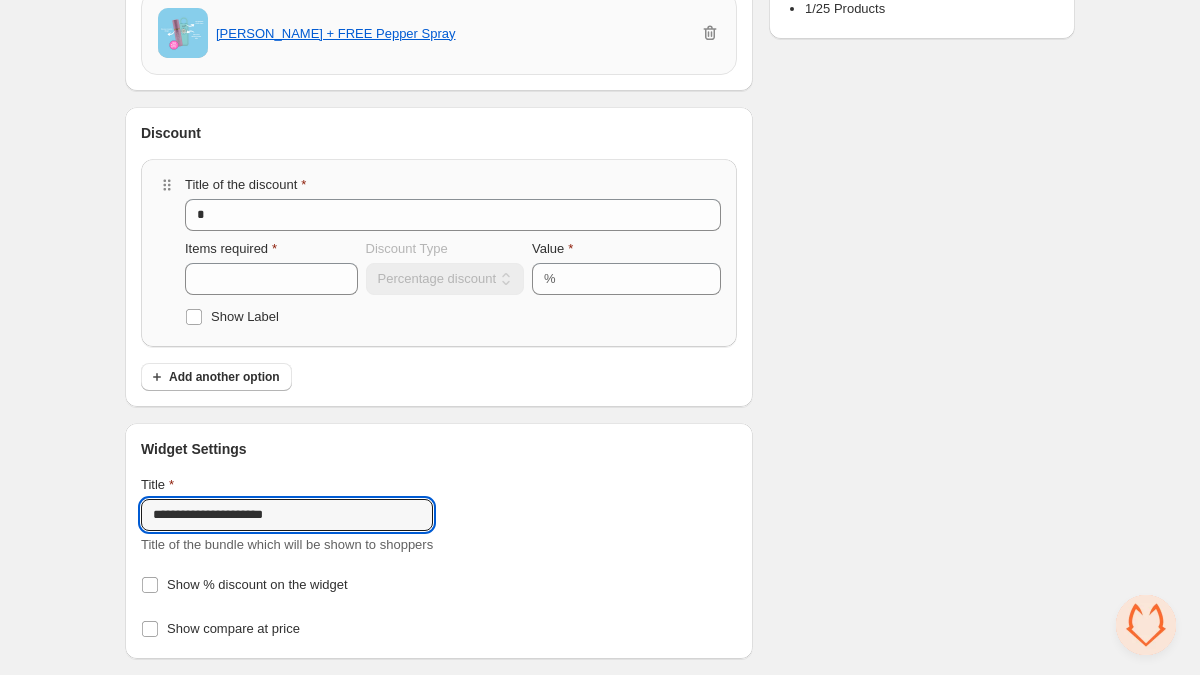 drag, startPoint x: 268, startPoint y: 513, endPoint x: 95, endPoint y: 505, distance: 173.18488 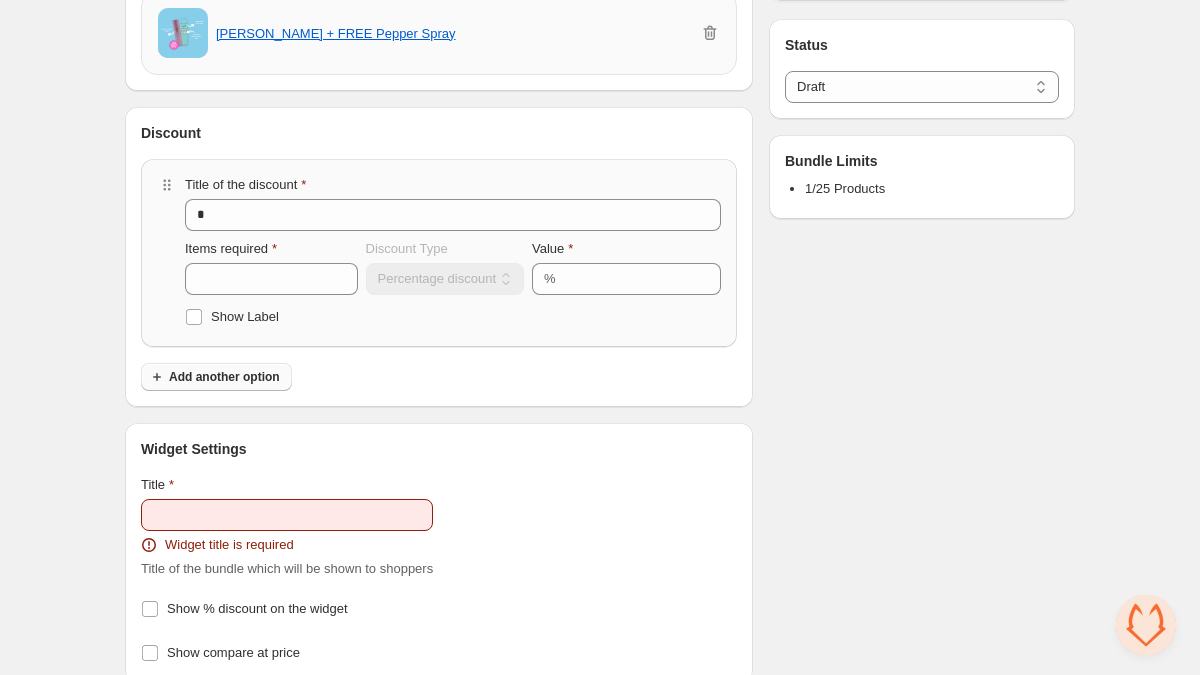 click on "Add another option" at bounding box center (216, 377) 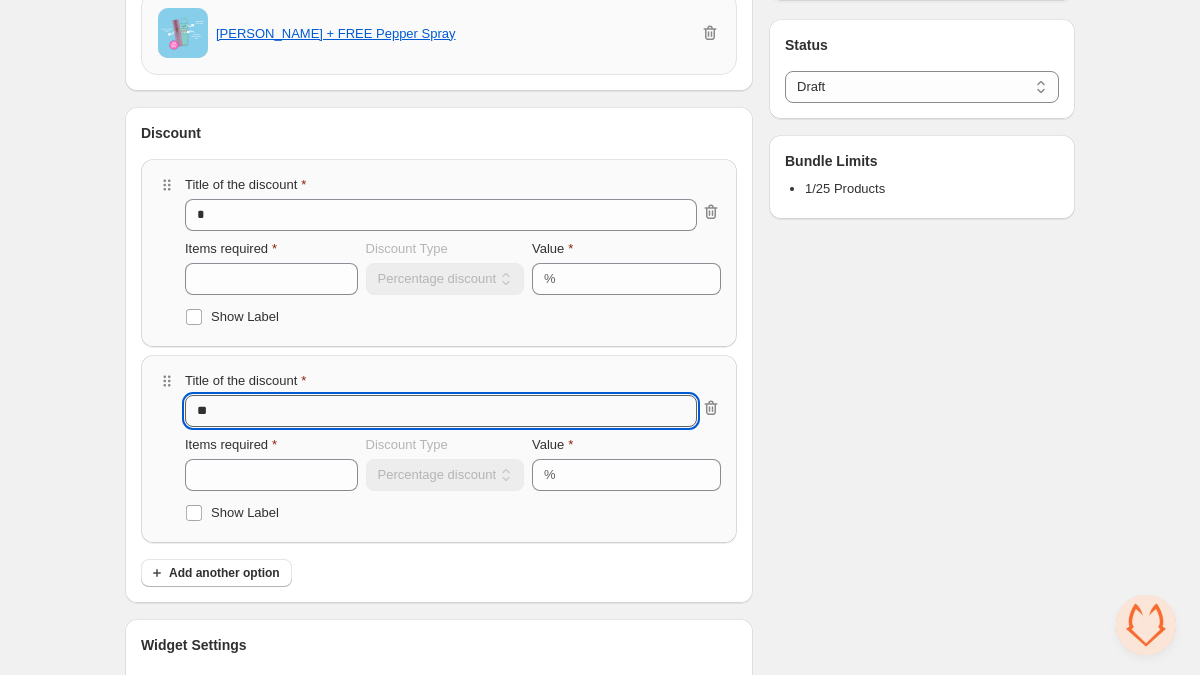 drag, startPoint x: 242, startPoint y: 412, endPoint x: 195, endPoint y: 414, distance: 47.042534 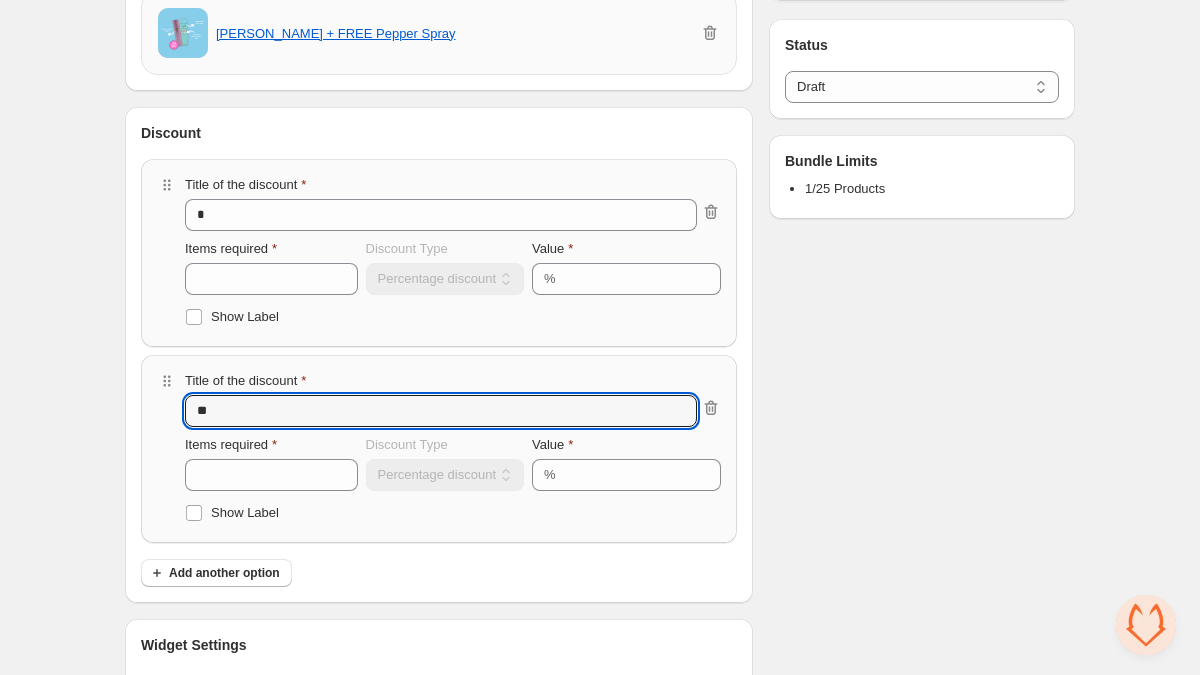 drag, startPoint x: 239, startPoint y: 419, endPoint x: 229, endPoint y: 438, distance: 21.470911 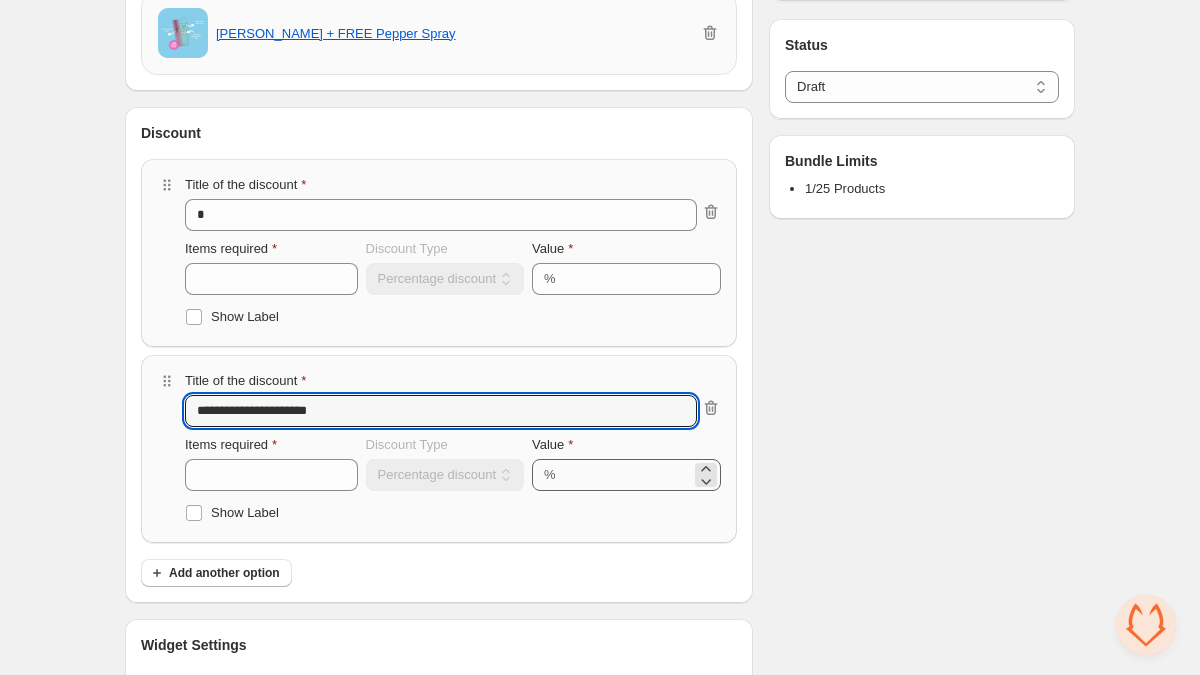 type on "**********" 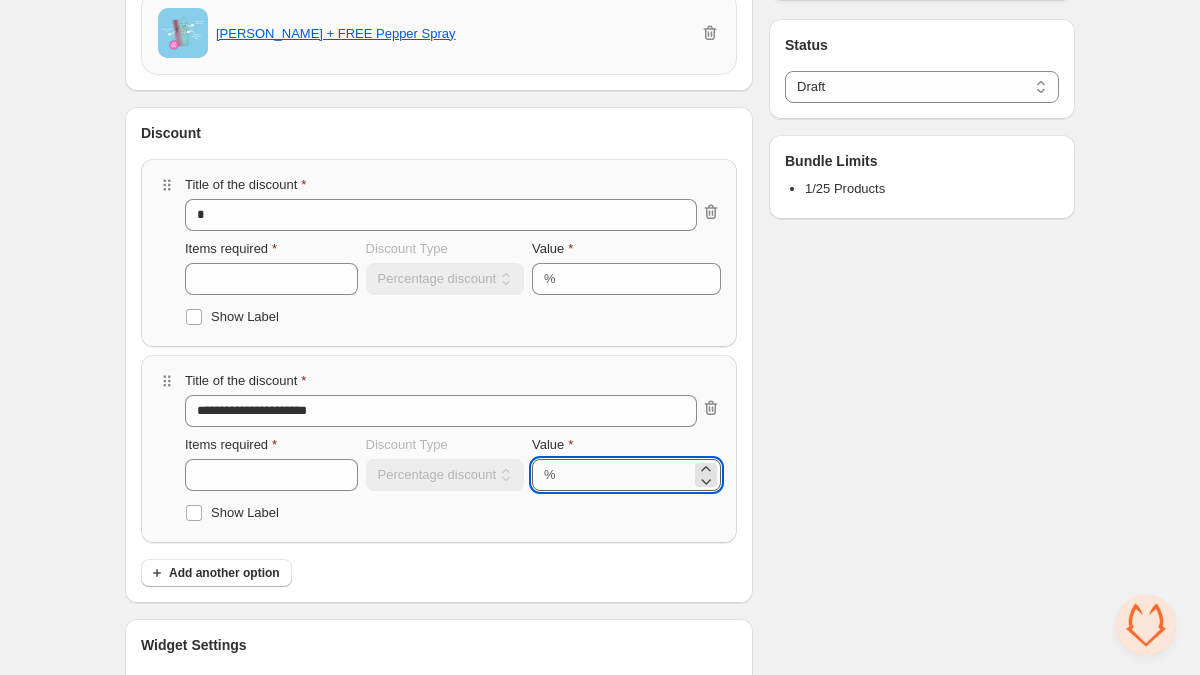 drag, startPoint x: 580, startPoint y: 470, endPoint x: 567, endPoint y: 470, distance: 13 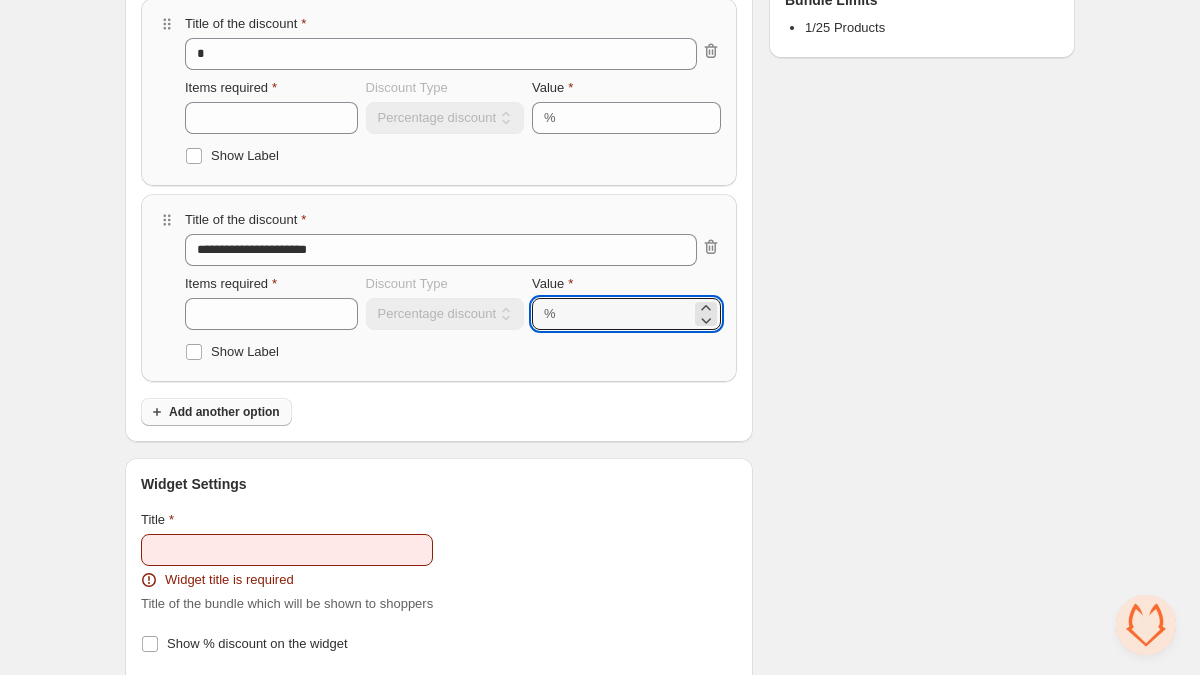 scroll, scrollTop: 488, scrollLeft: 0, axis: vertical 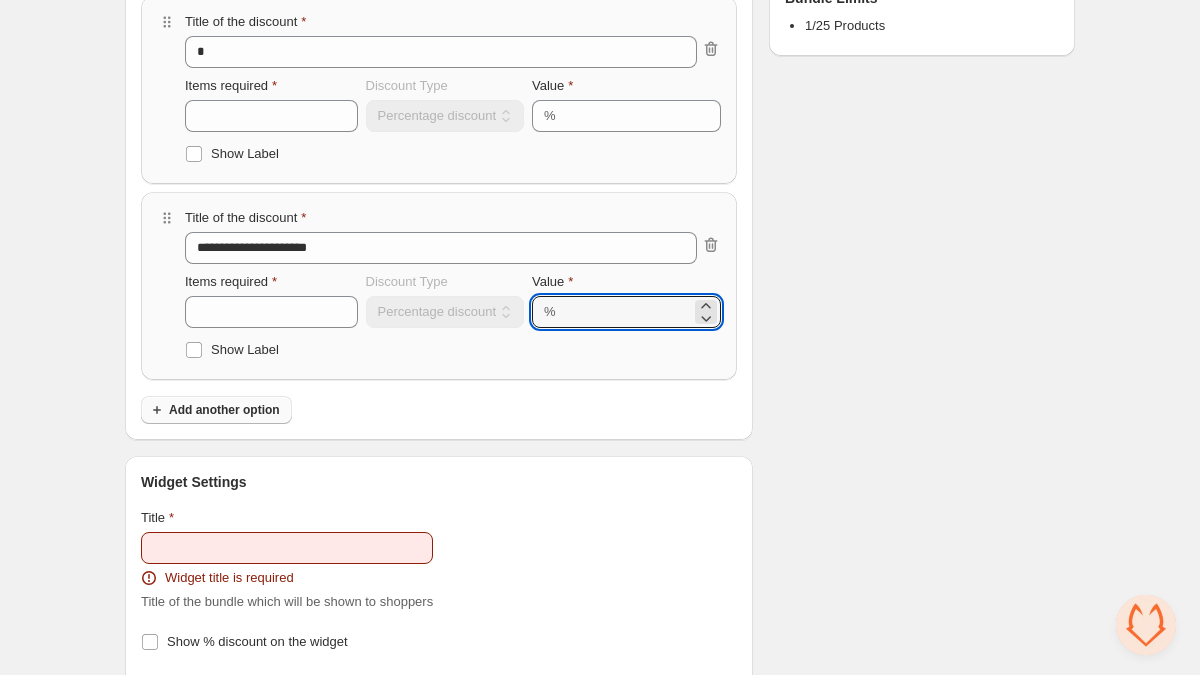 type on "****" 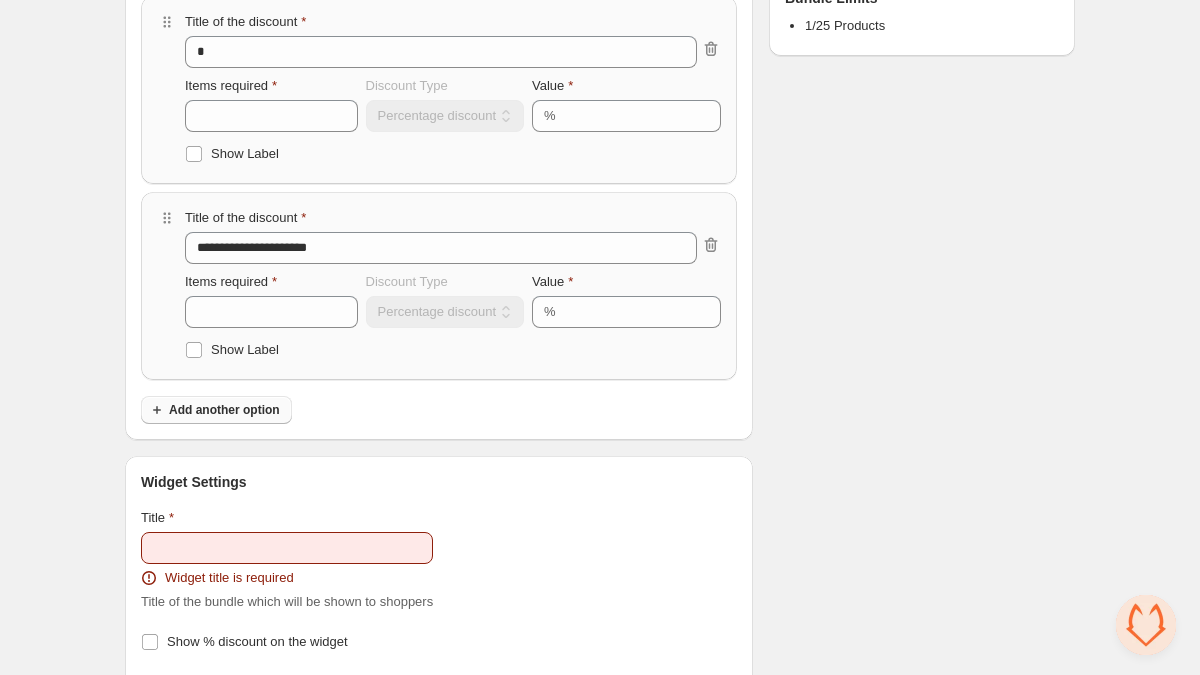 click on "Add another option" at bounding box center [224, 410] 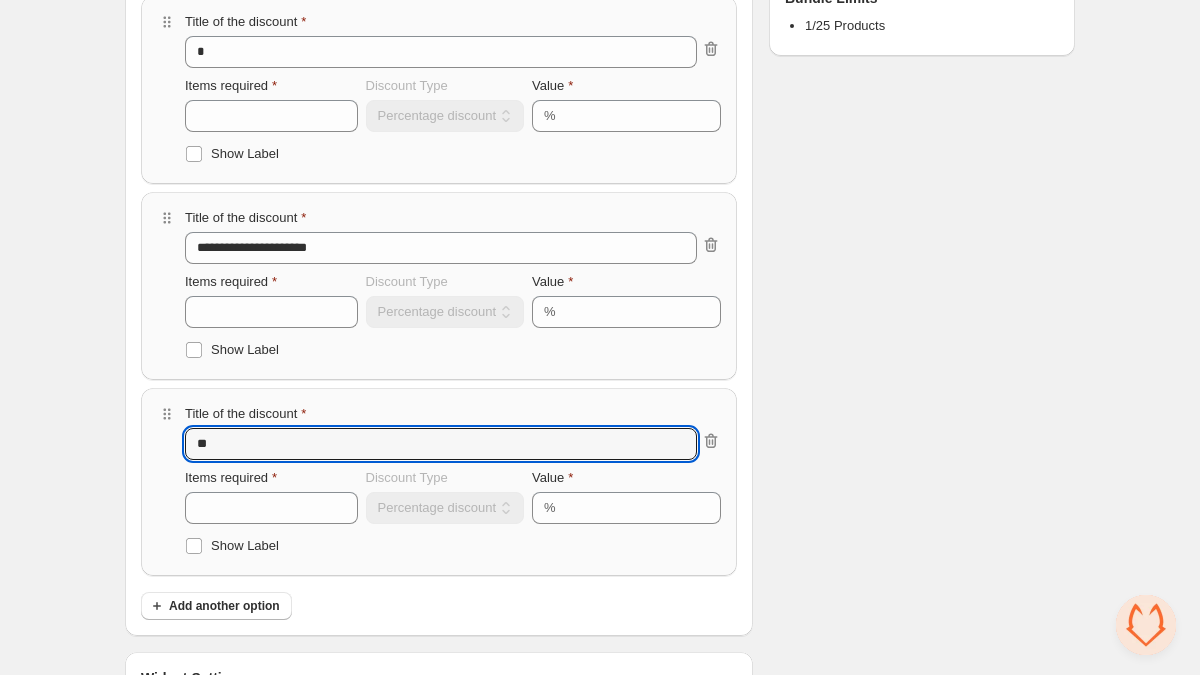 drag, startPoint x: 232, startPoint y: 449, endPoint x: 173, endPoint y: 450, distance: 59.008472 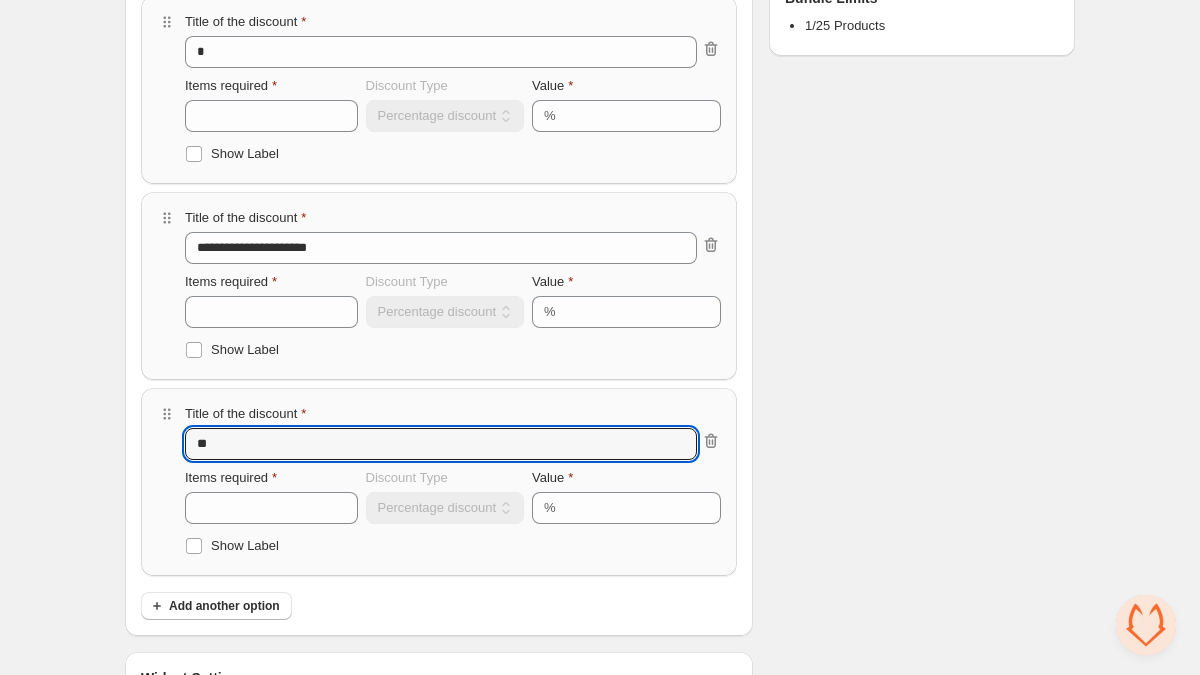 paste on "**********" 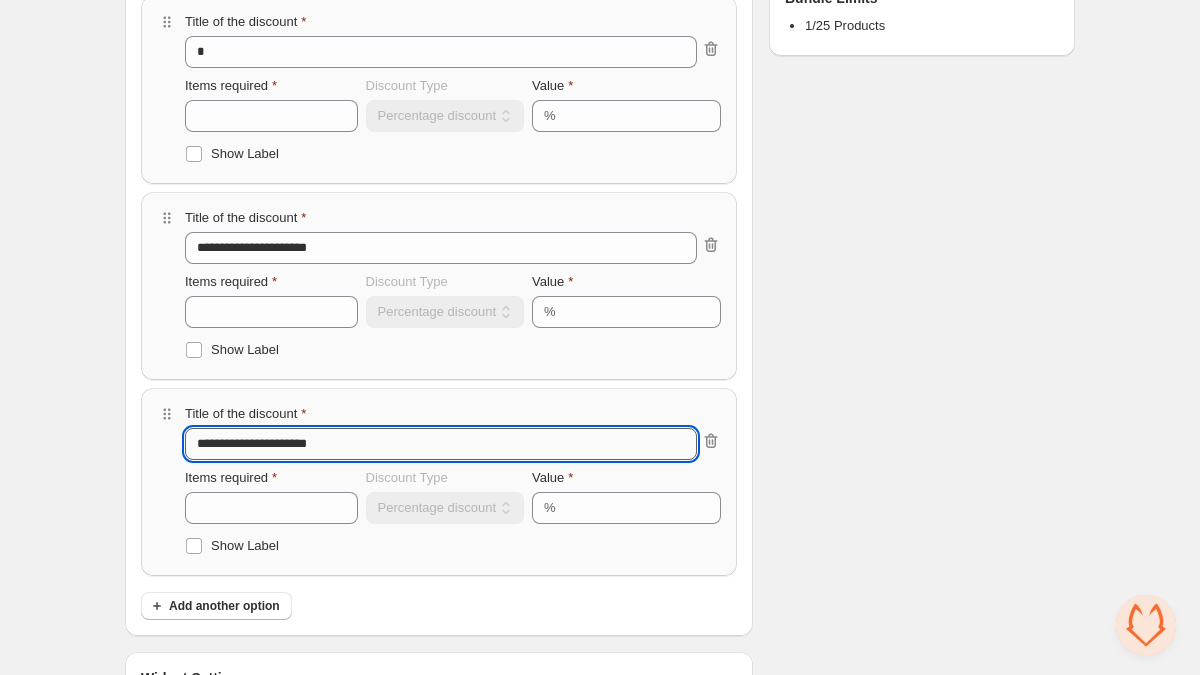 click on "**********" at bounding box center (441, 444) 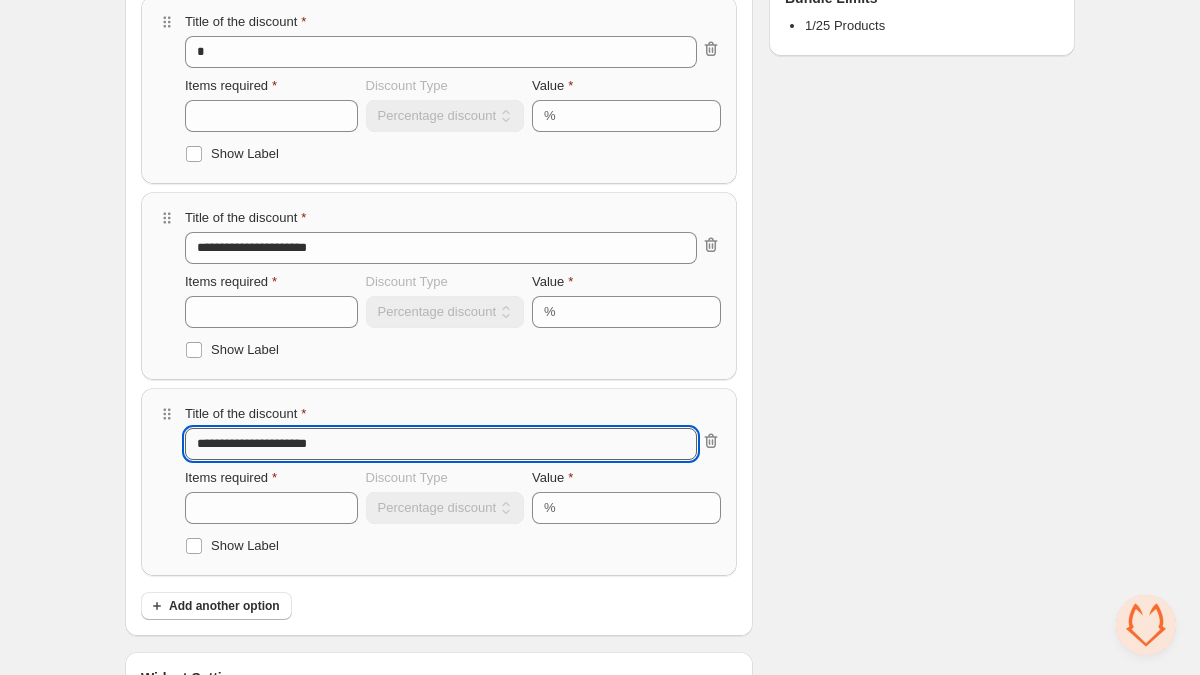click on "**********" at bounding box center [441, 444] 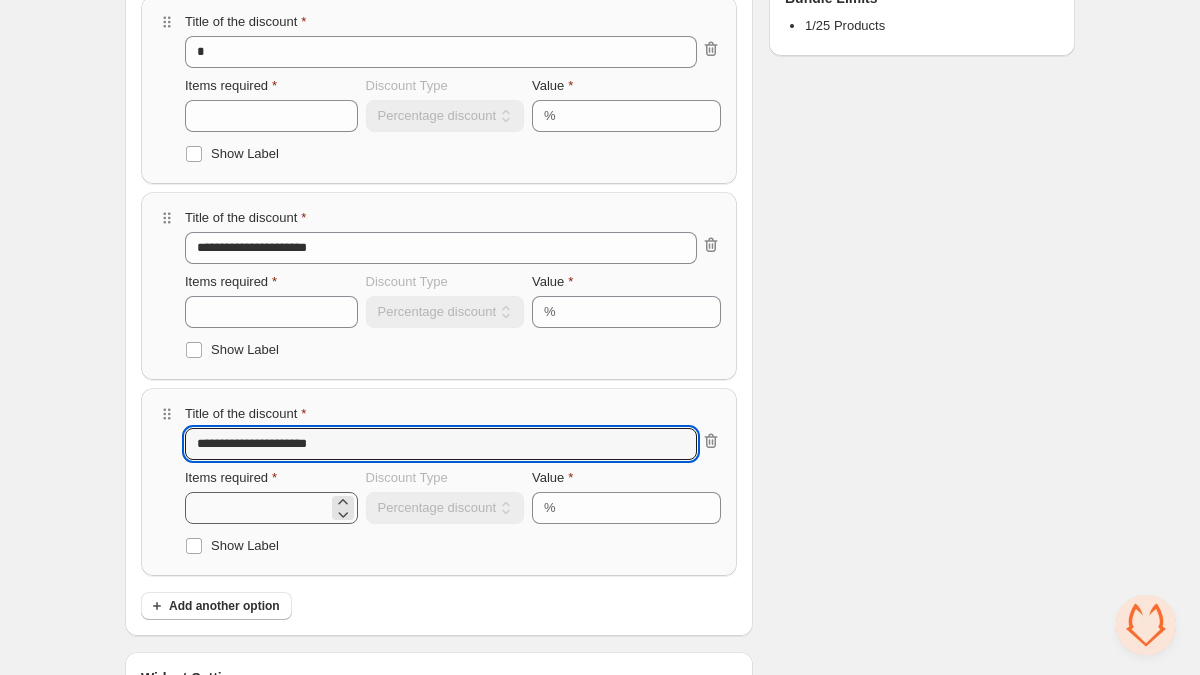 type on "**********" 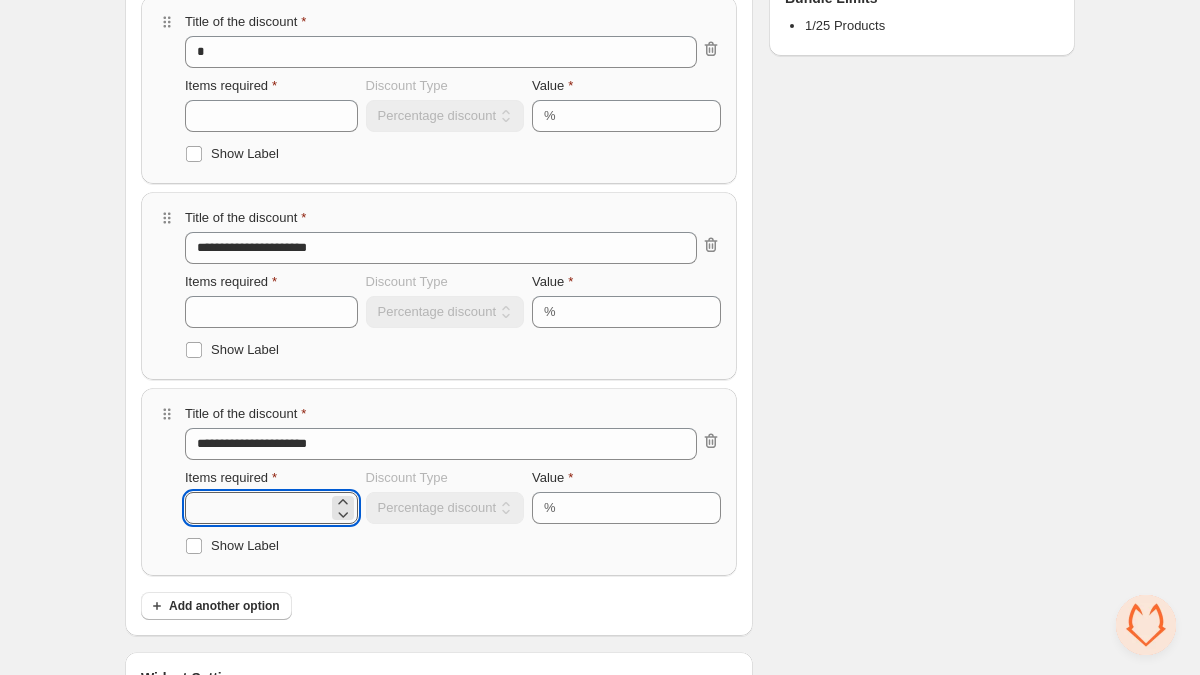 drag, startPoint x: 217, startPoint y: 501, endPoint x: 189, endPoint y: 504, distance: 28.160255 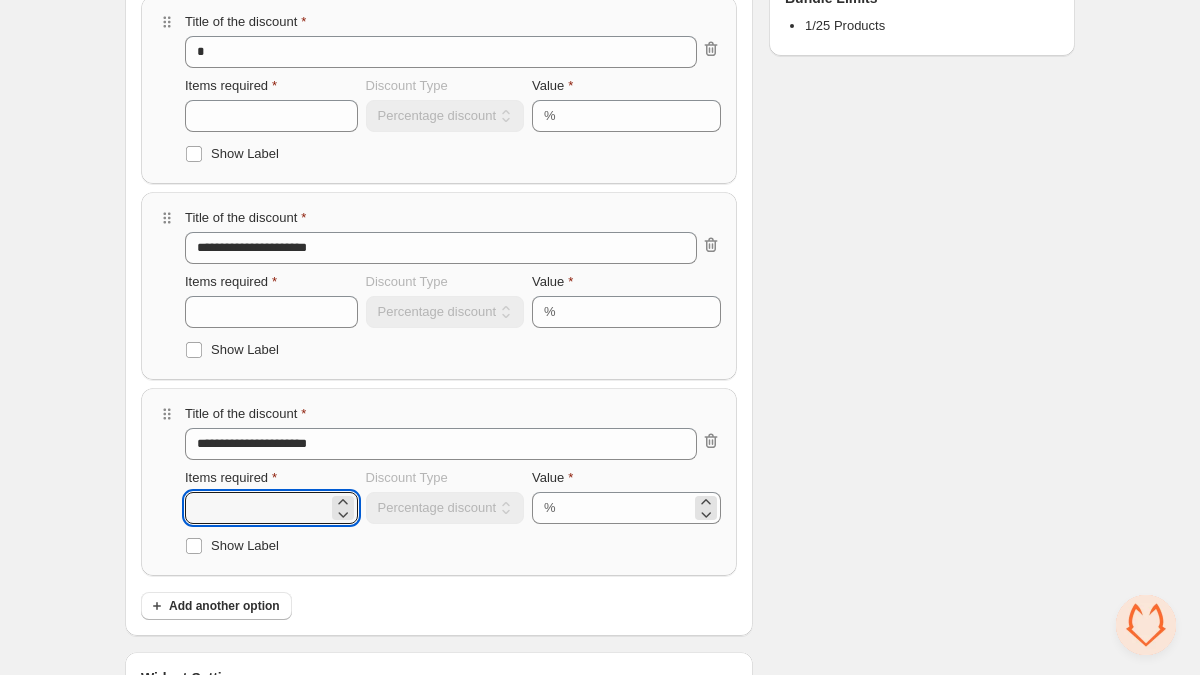 scroll, scrollTop: 492, scrollLeft: 0, axis: vertical 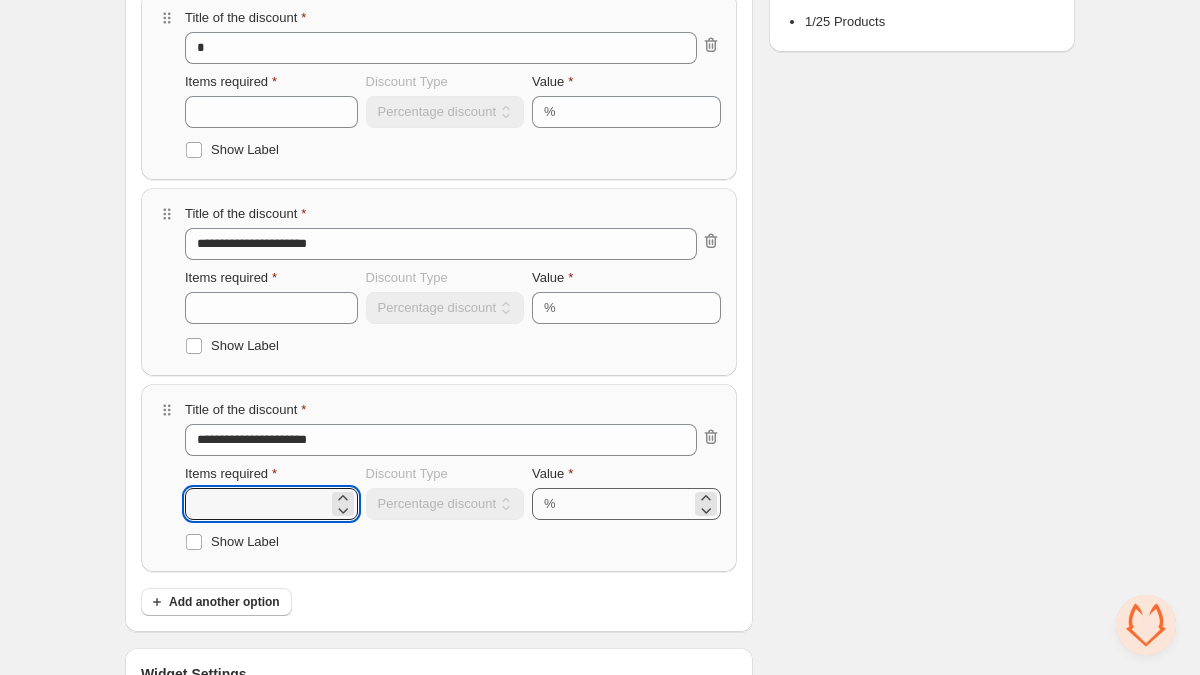 type on "*" 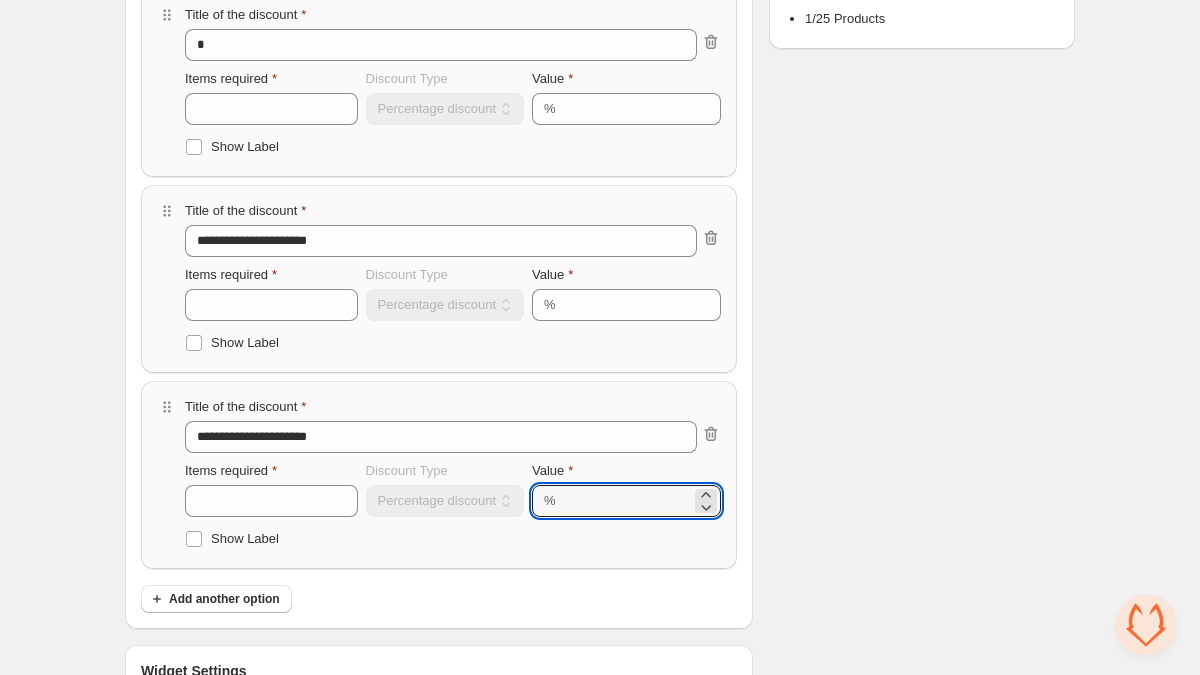 scroll, scrollTop: 481, scrollLeft: 0, axis: vertical 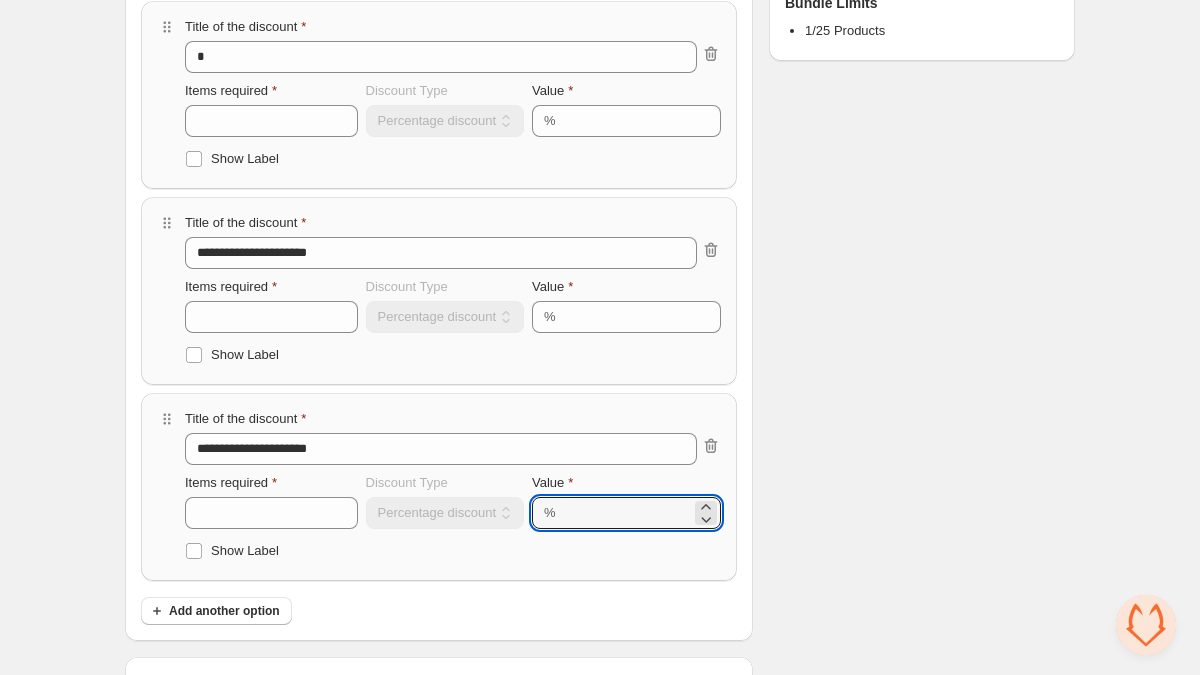 drag, startPoint x: 597, startPoint y: 508, endPoint x: 565, endPoint y: 509, distance: 32.01562 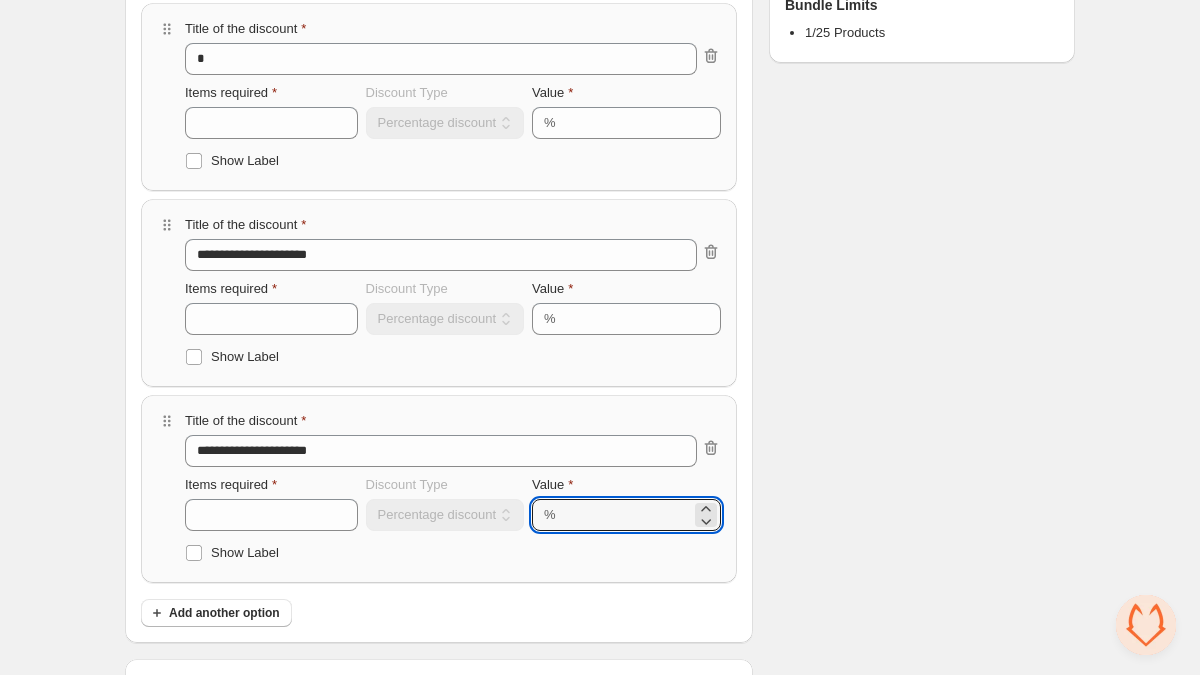 type on "**" 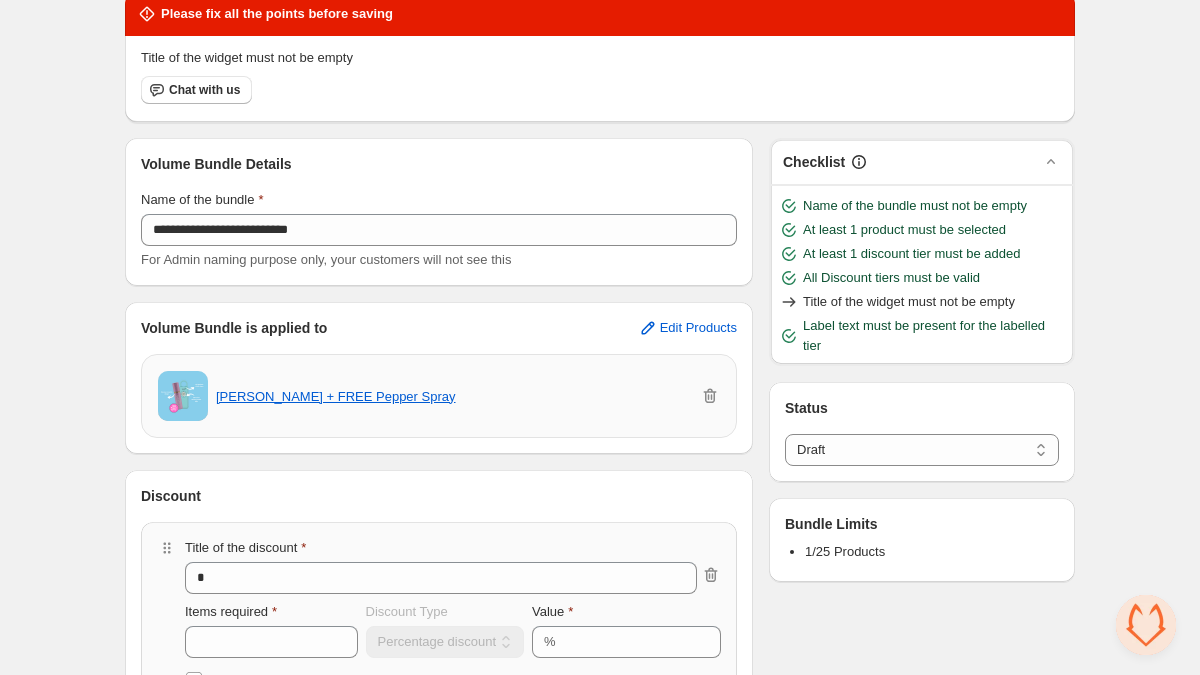 scroll, scrollTop: 0, scrollLeft: 0, axis: both 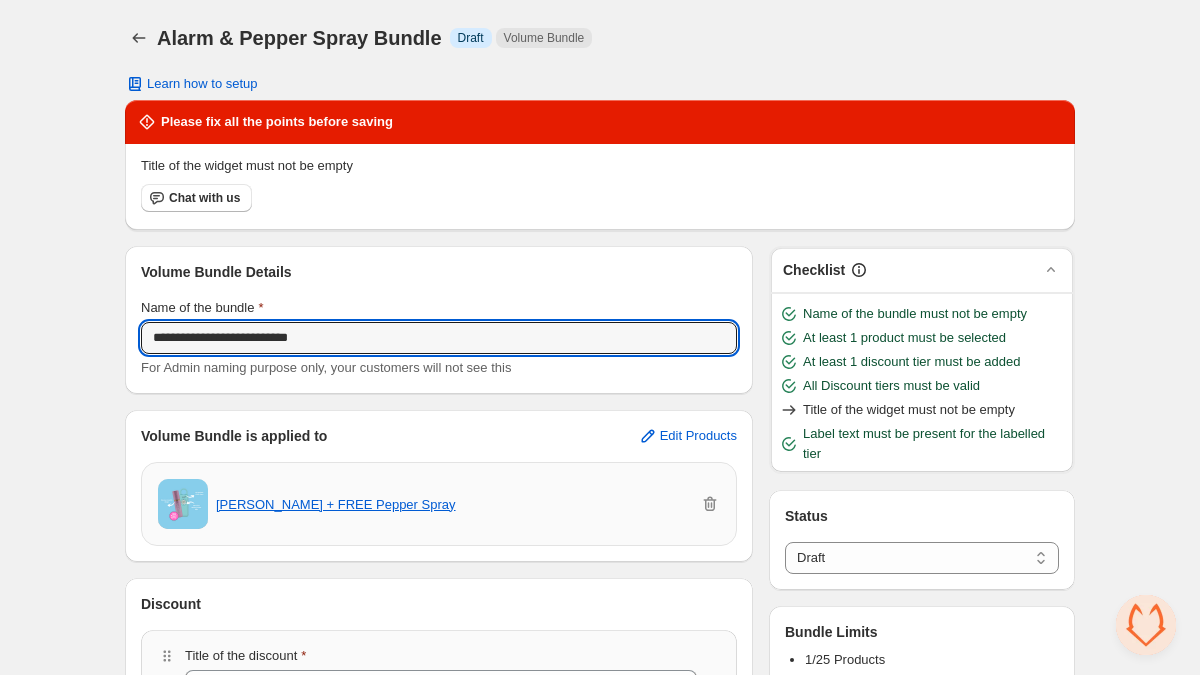 drag, startPoint x: 339, startPoint y: 335, endPoint x: 73, endPoint y: 297, distance: 268.7006 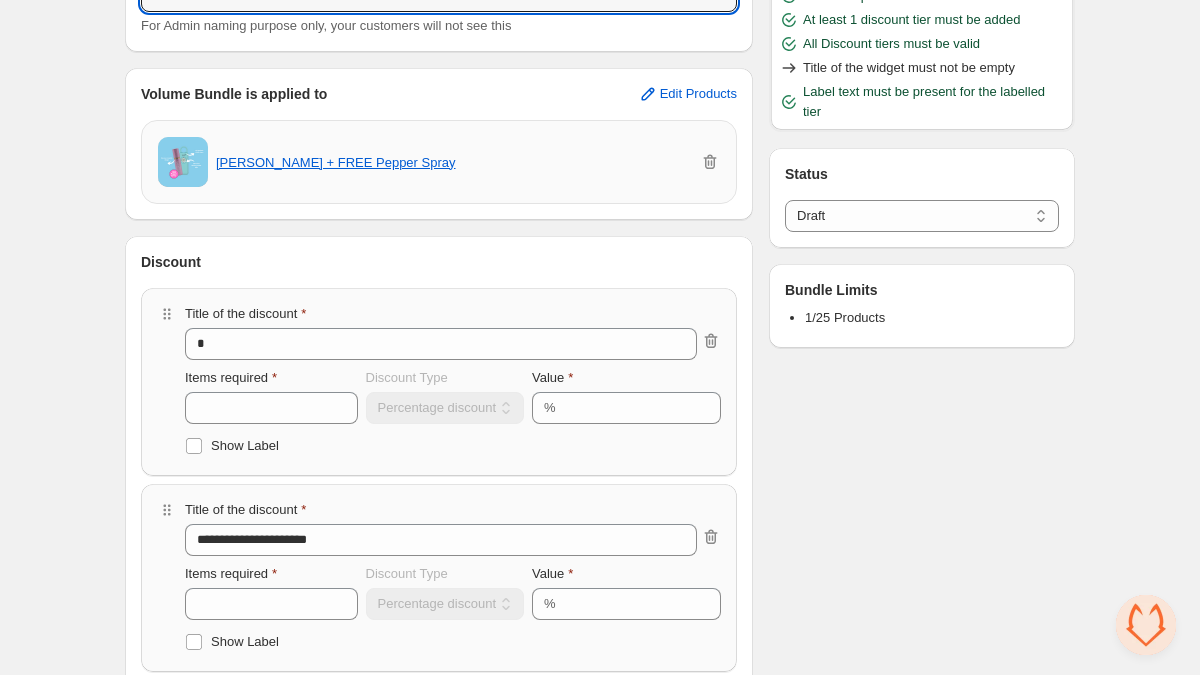scroll, scrollTop: 886, scrollLeft: 0, axis: vertical 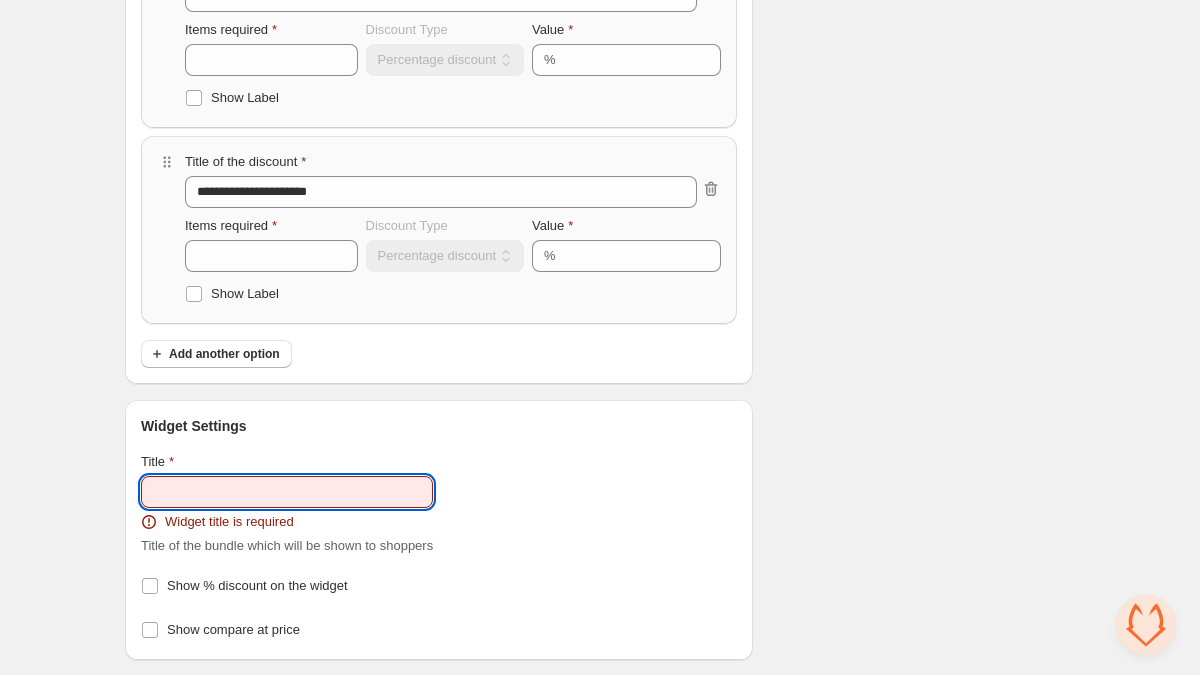 click on "Title" at bounding box center [287, 492] 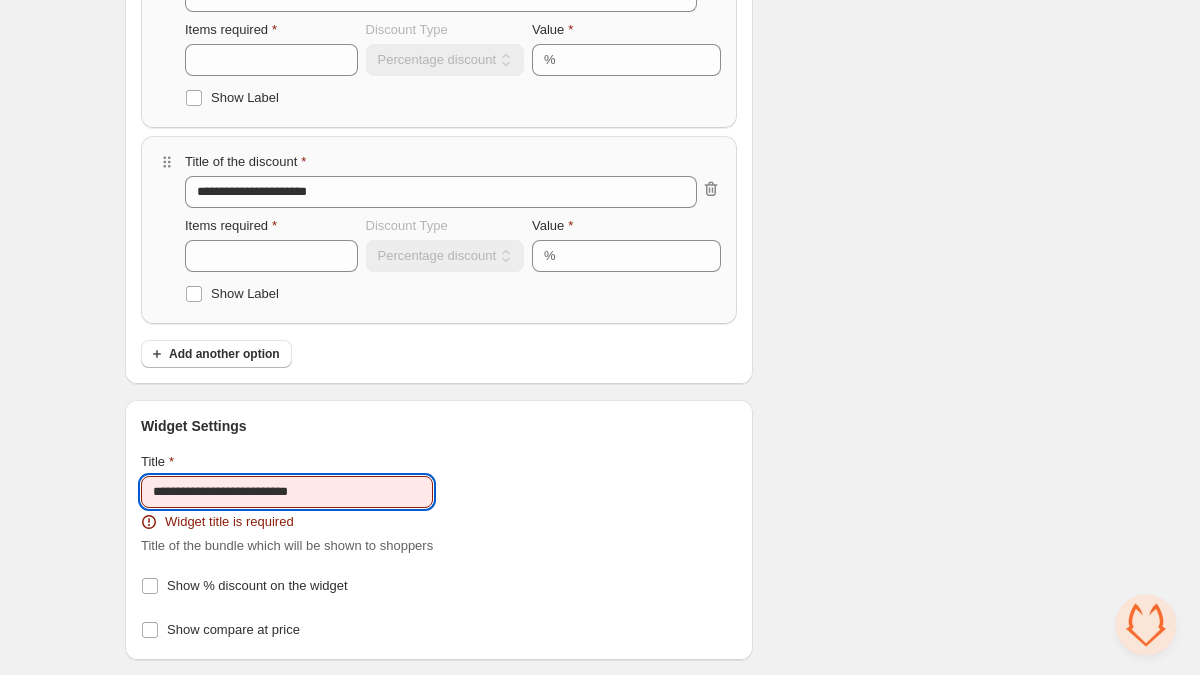 scroll, scrollTop: 717, scrollLeft: 0, axis: vertical 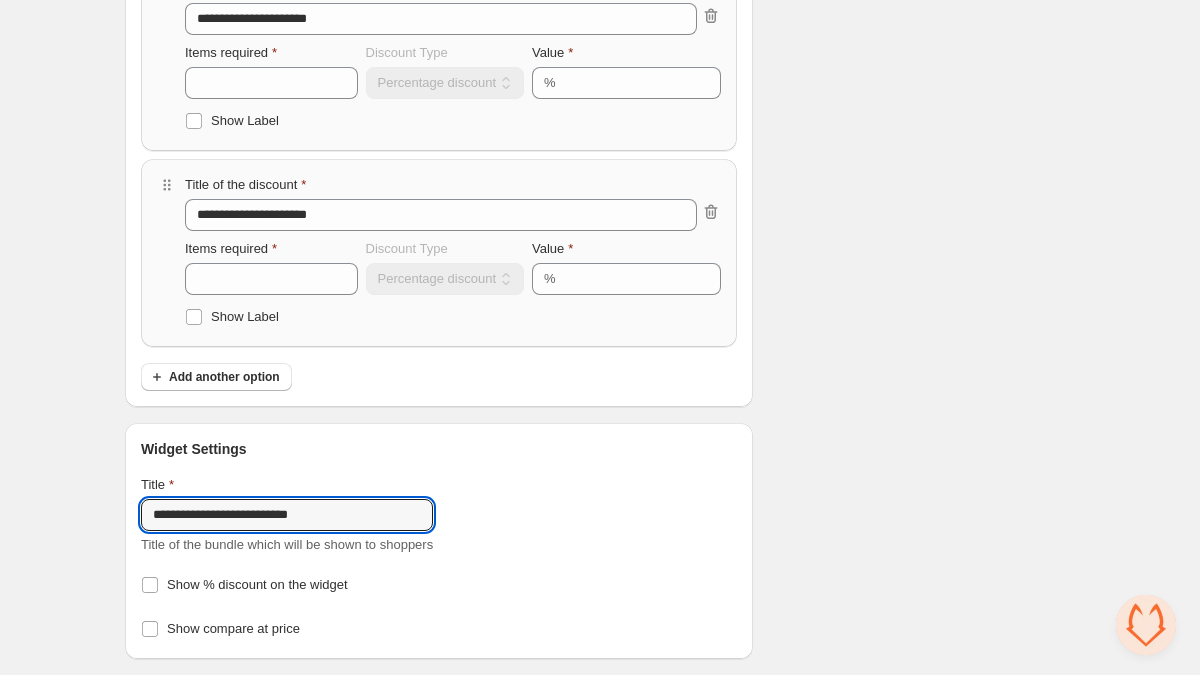 type on "**********" 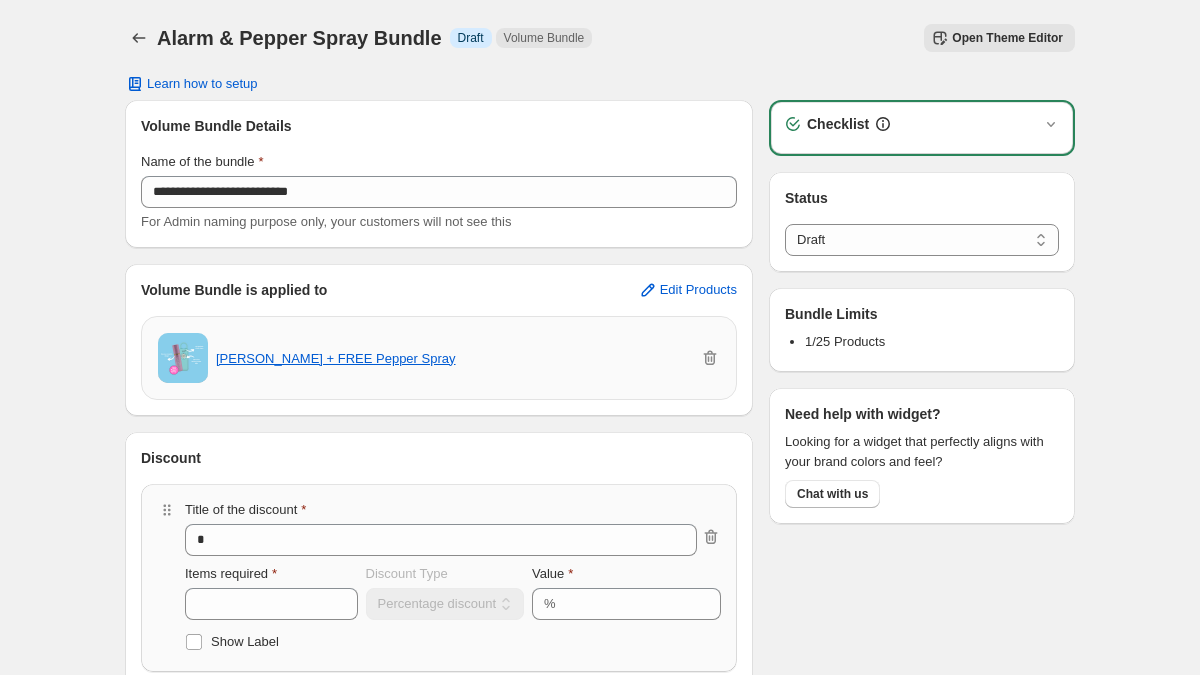 select on "*****" 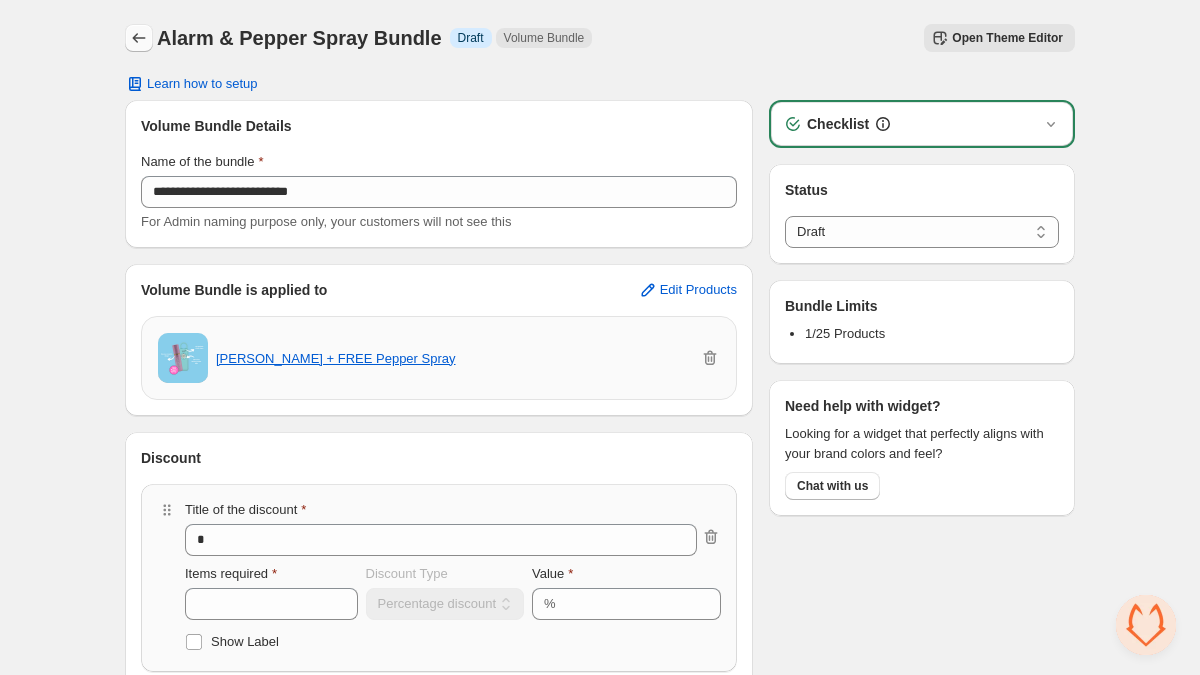 click 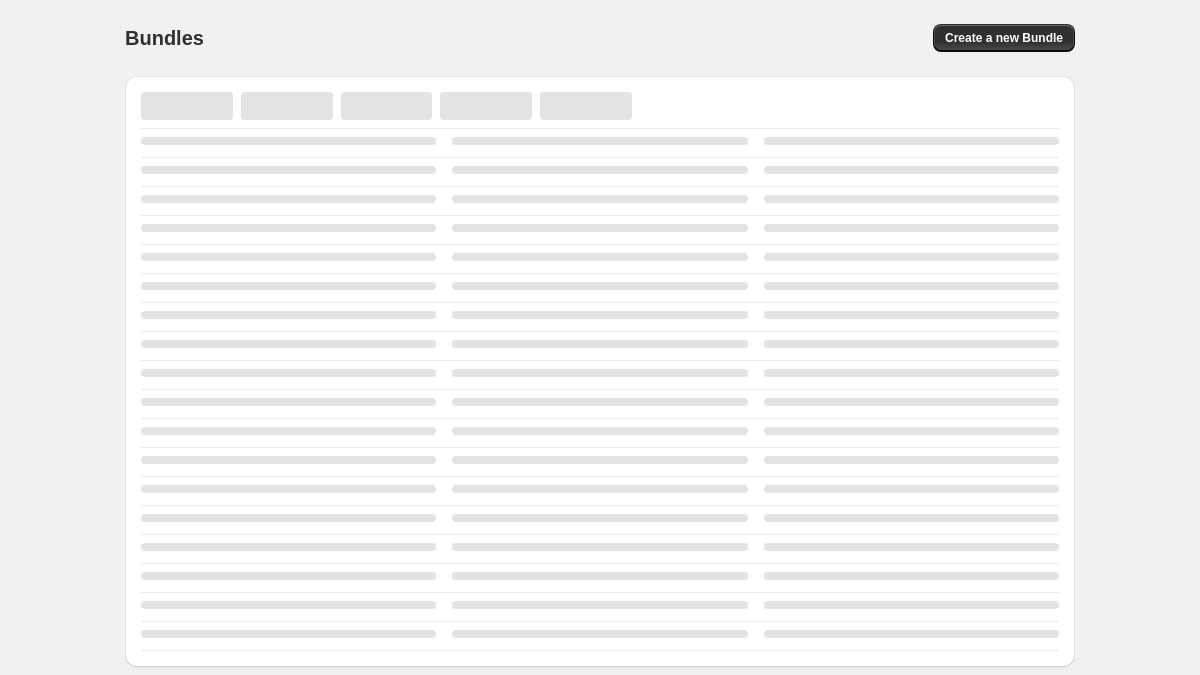 scroll, scrollTop: 0, scrollLeft: 0, axis: both 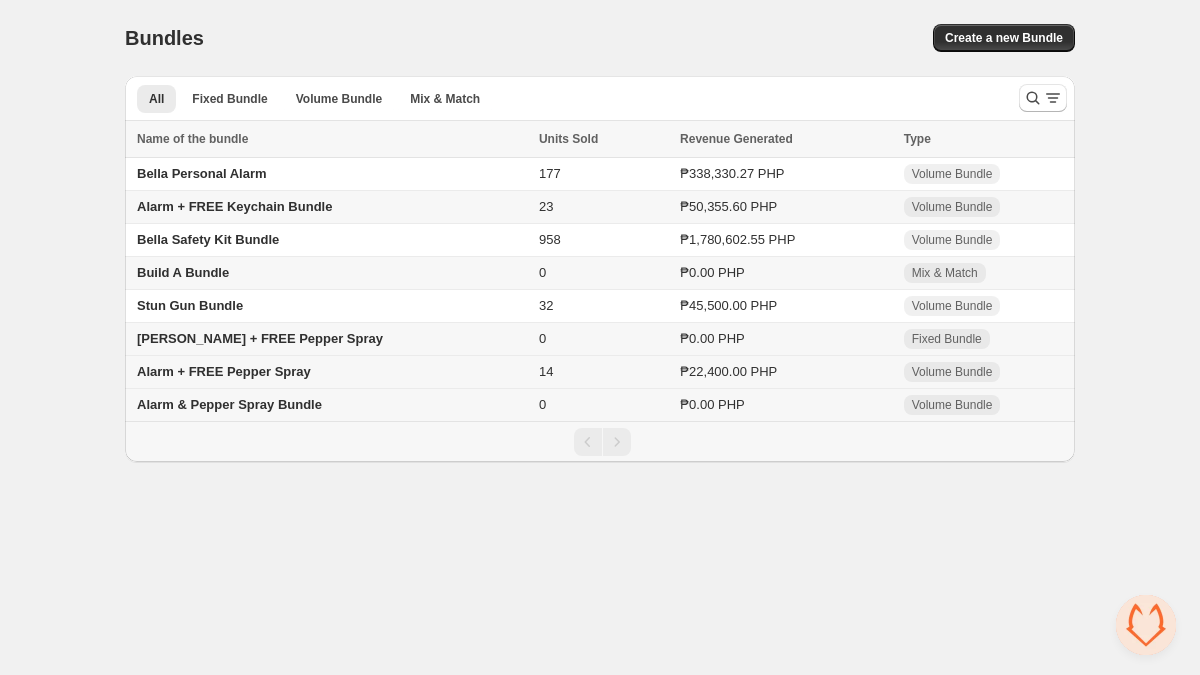 click on "Alarm + FREE Pepper Spray" at bounding box center [224, 371] 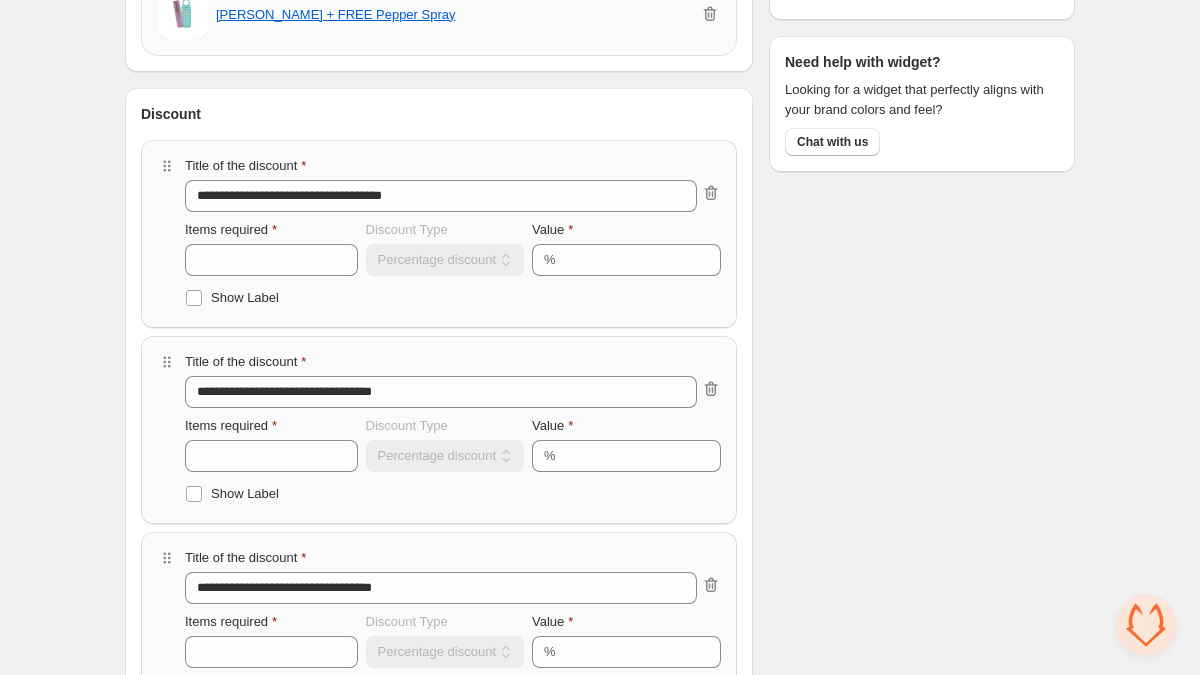 scroll, scrollTop: 363, scrollLeft: 0, axis: vertical 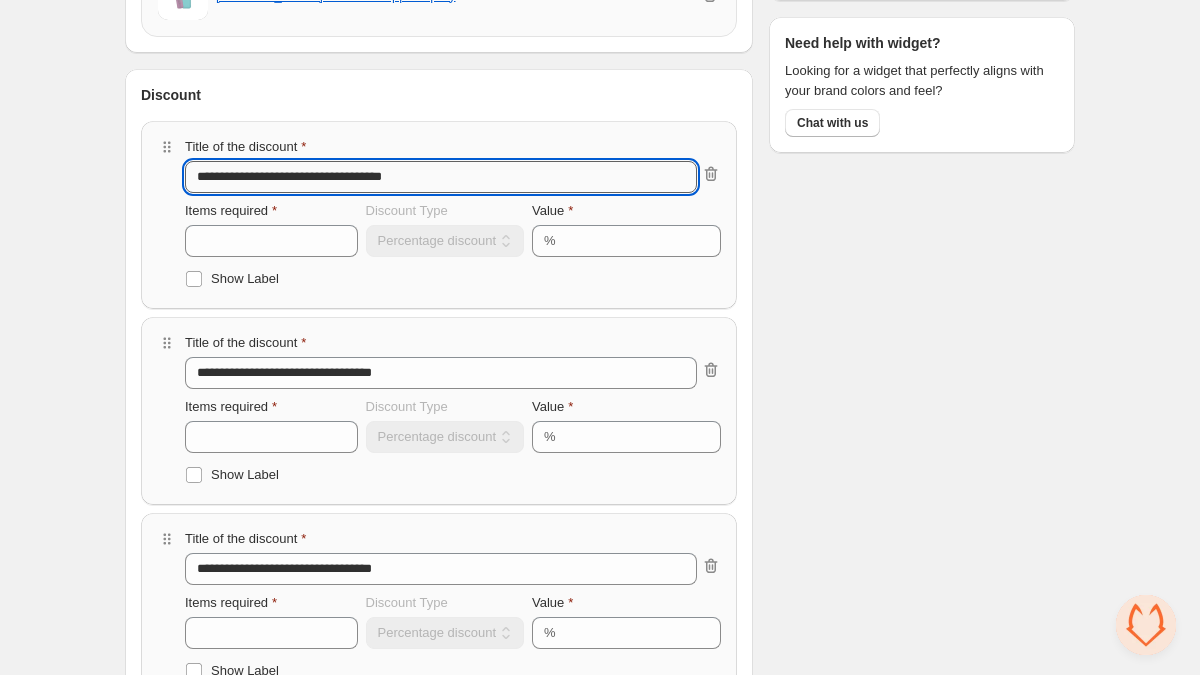 click on "**********" at bounding box center (441, 177) 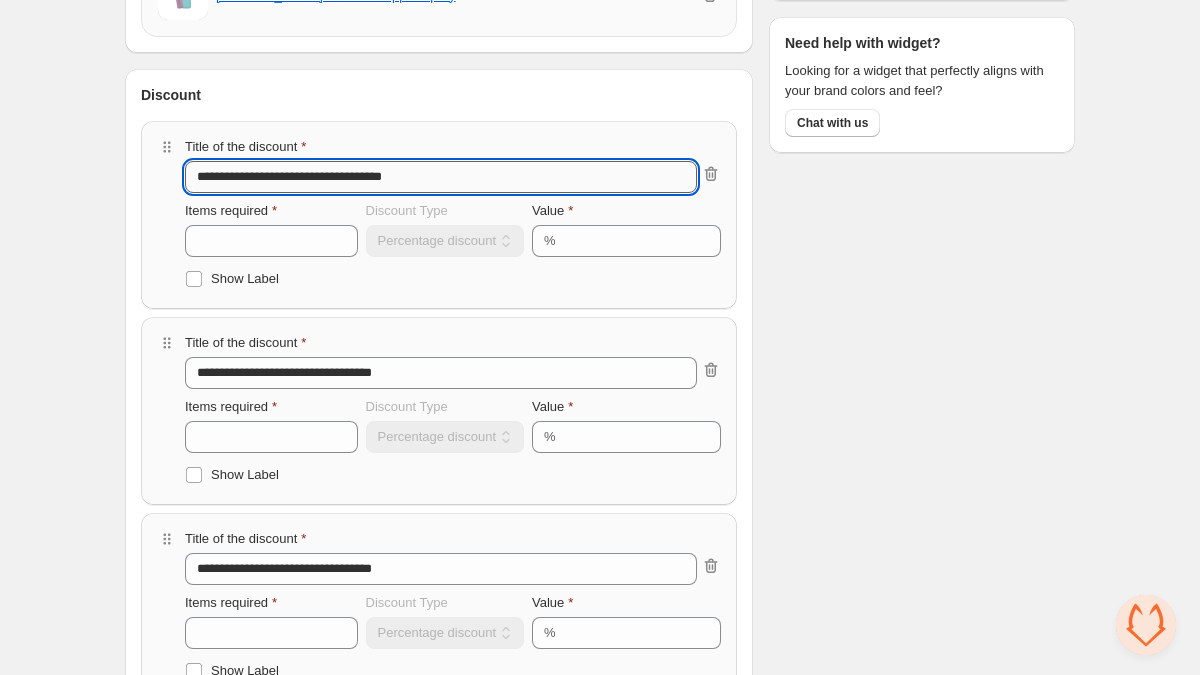 click on "**********" at bounding box center (441, 177) 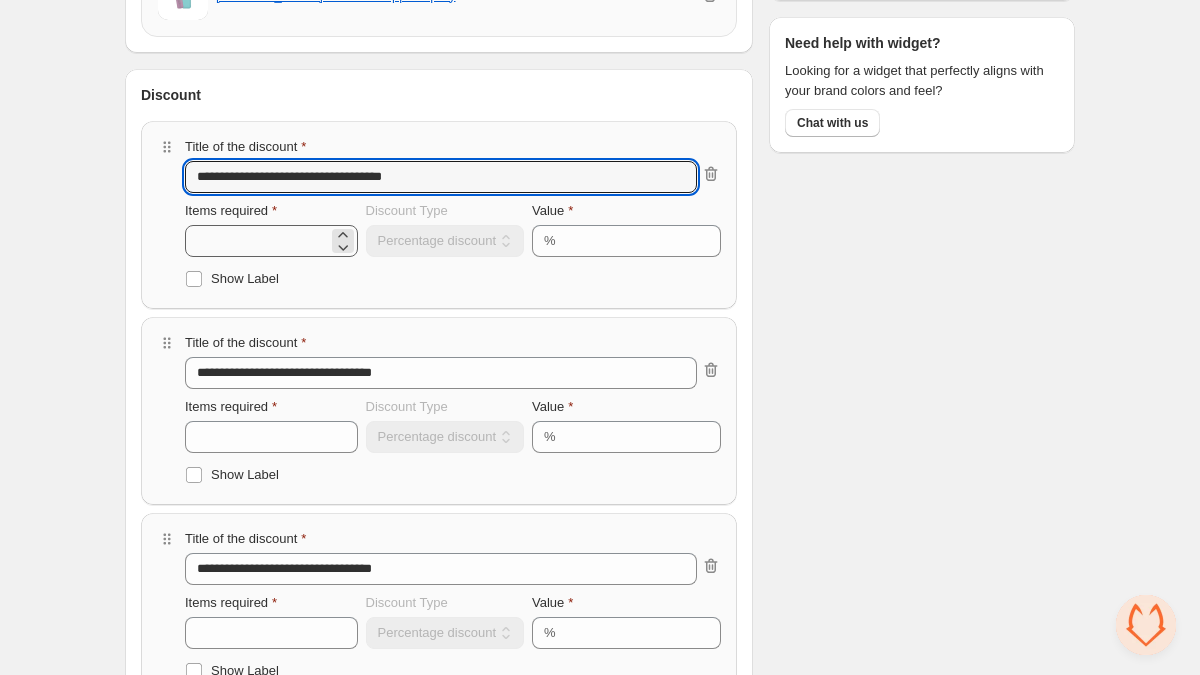 type on "**********" 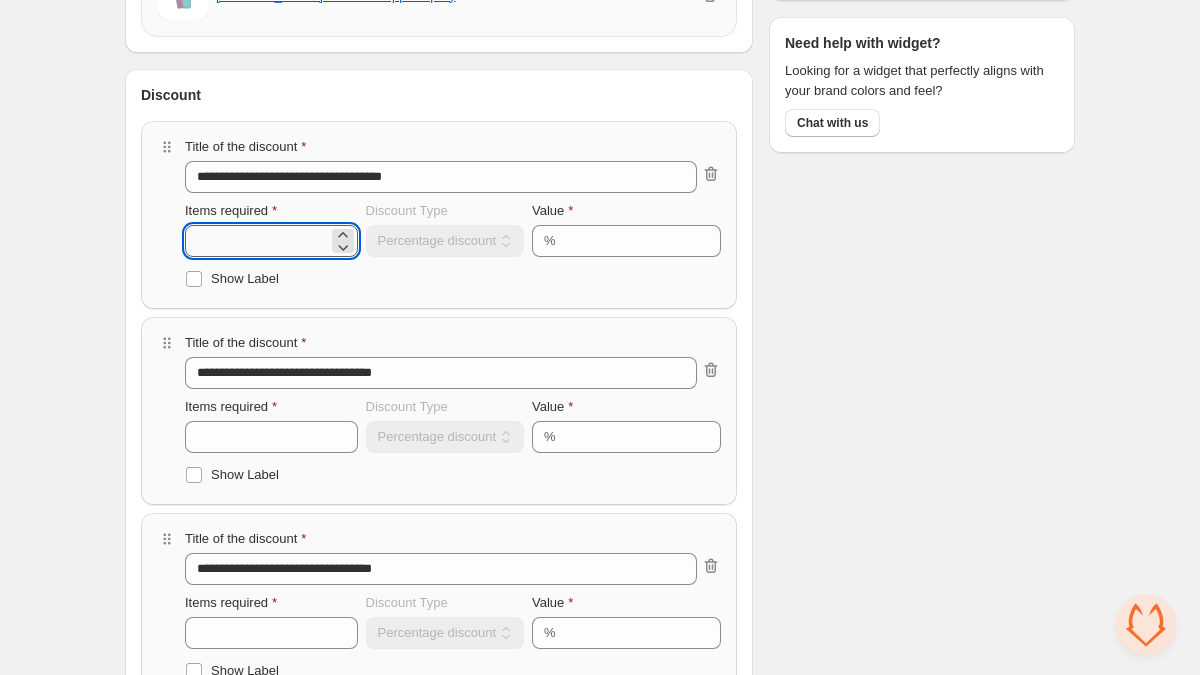 drag, startPoint x: 212, startPoint y: 243, endPoint x: 192, endPoint y: 244, distance: 20.024984 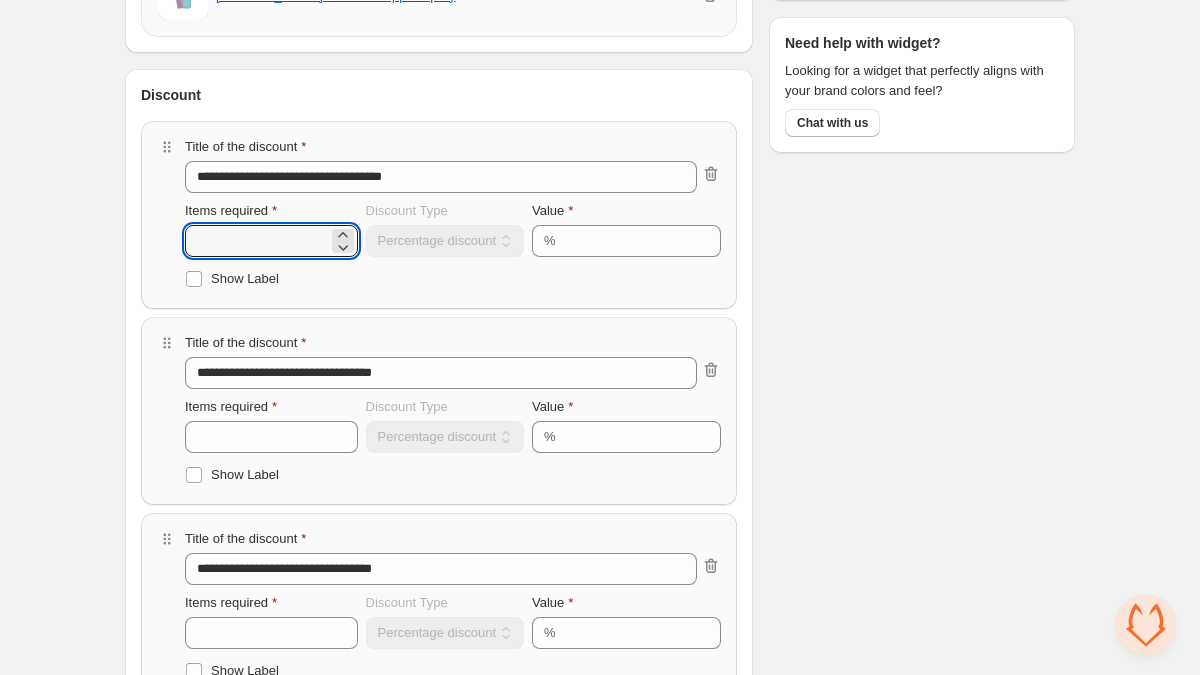 type on "*" 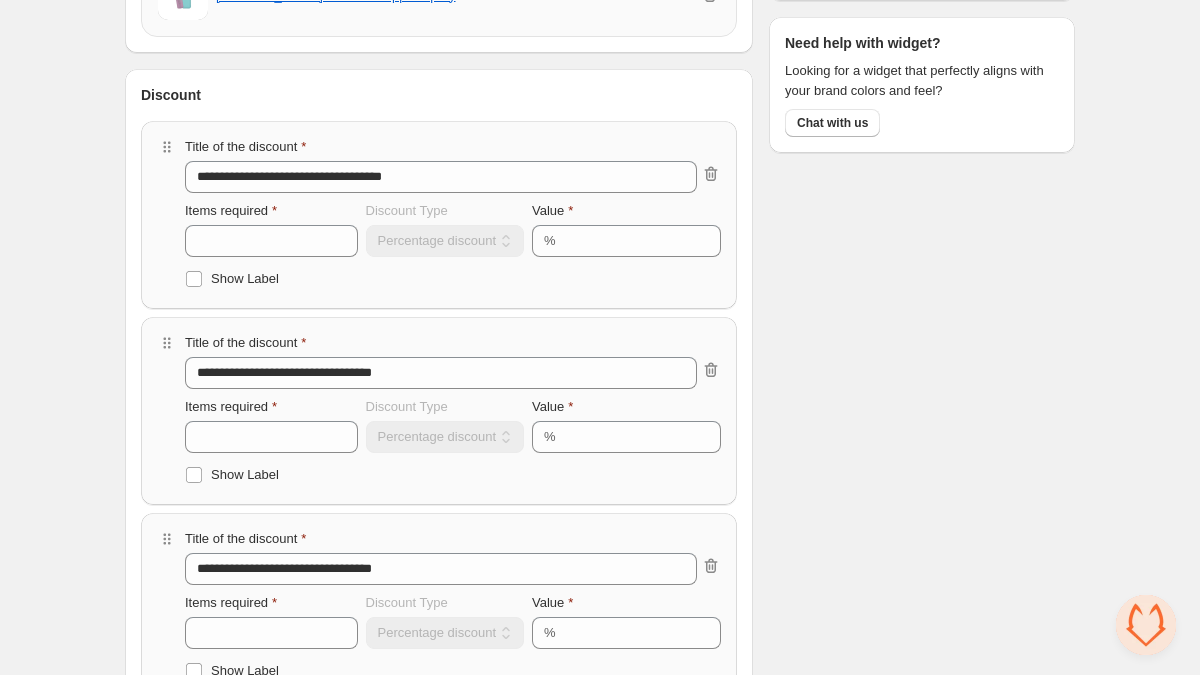 click on "Checklist Status ****** ***** Active Bundle Limits 1/25 Products Need help with widget? Looking for a widget that perfectly aligns with your brand colors and feel? Chat with us" at bounding box center [922, 407] 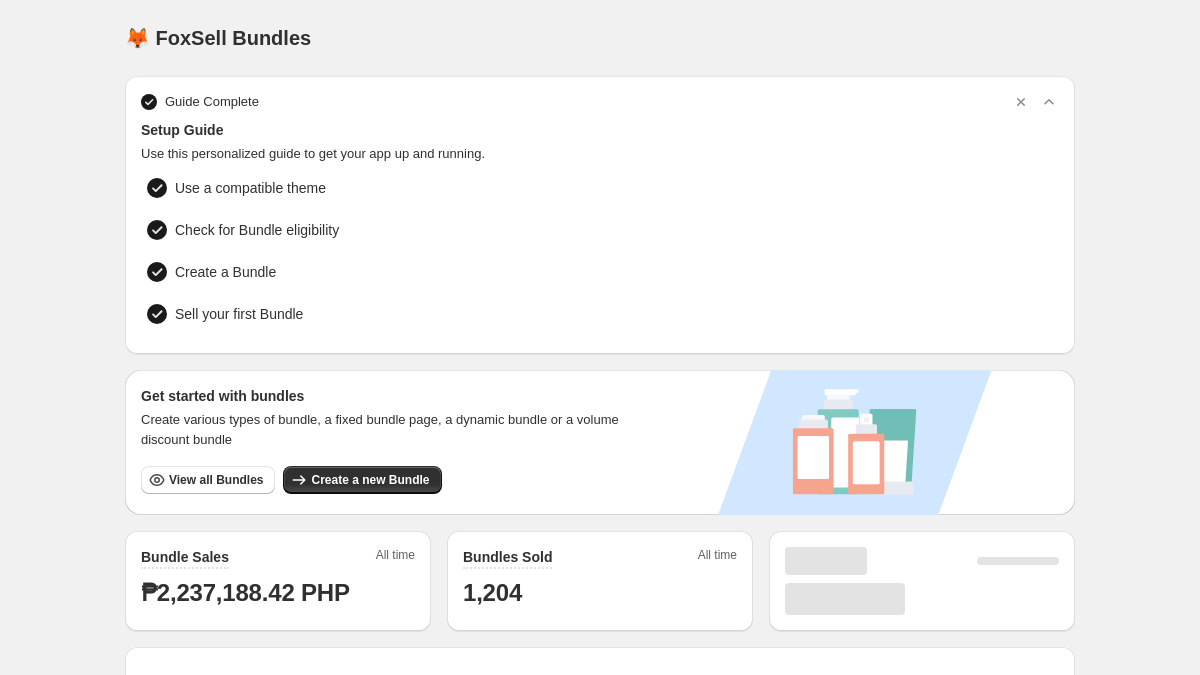 scroll, scrollTop: 0, scrollLeft: 0, axis: both 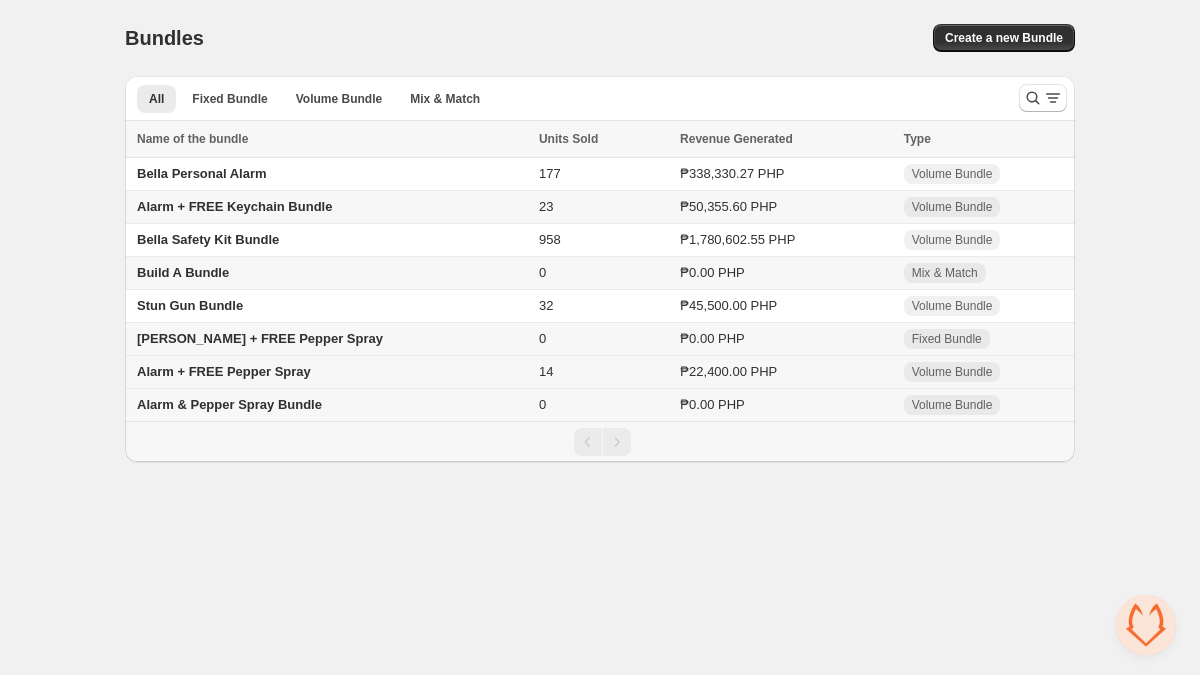 click on "Alarm + FREE Pepper Spray" at bounding box center [224, 371] 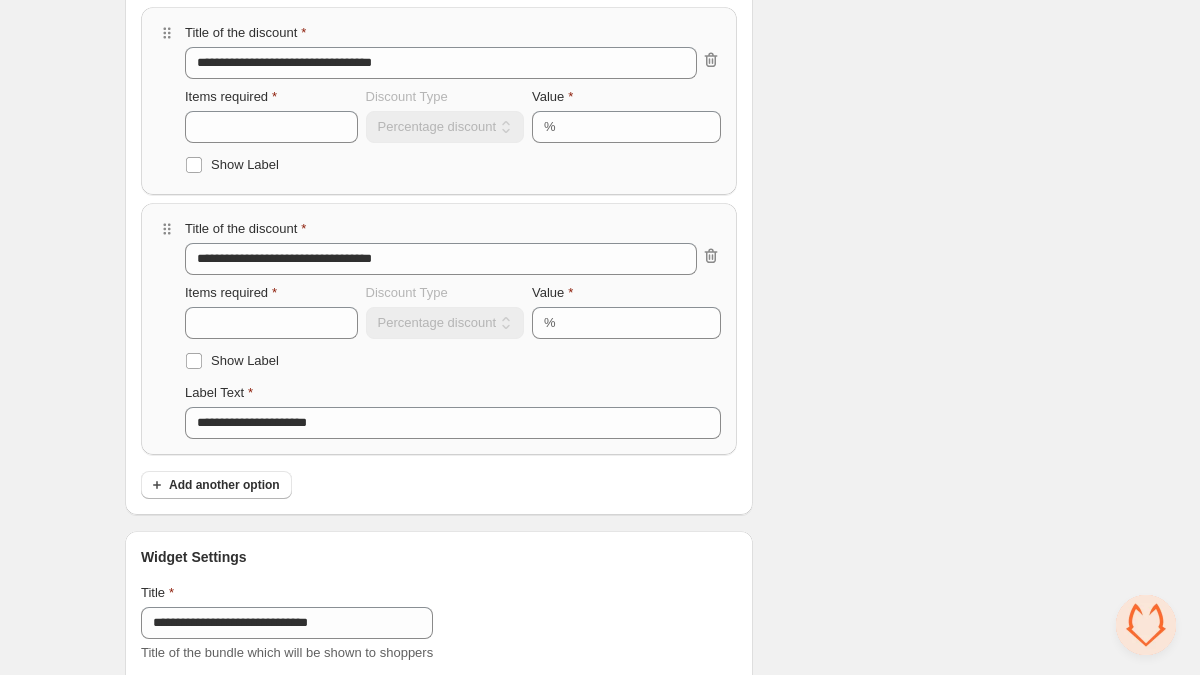 scroll, scrollTop: 692, scrollLeft: 0, axis: vertical 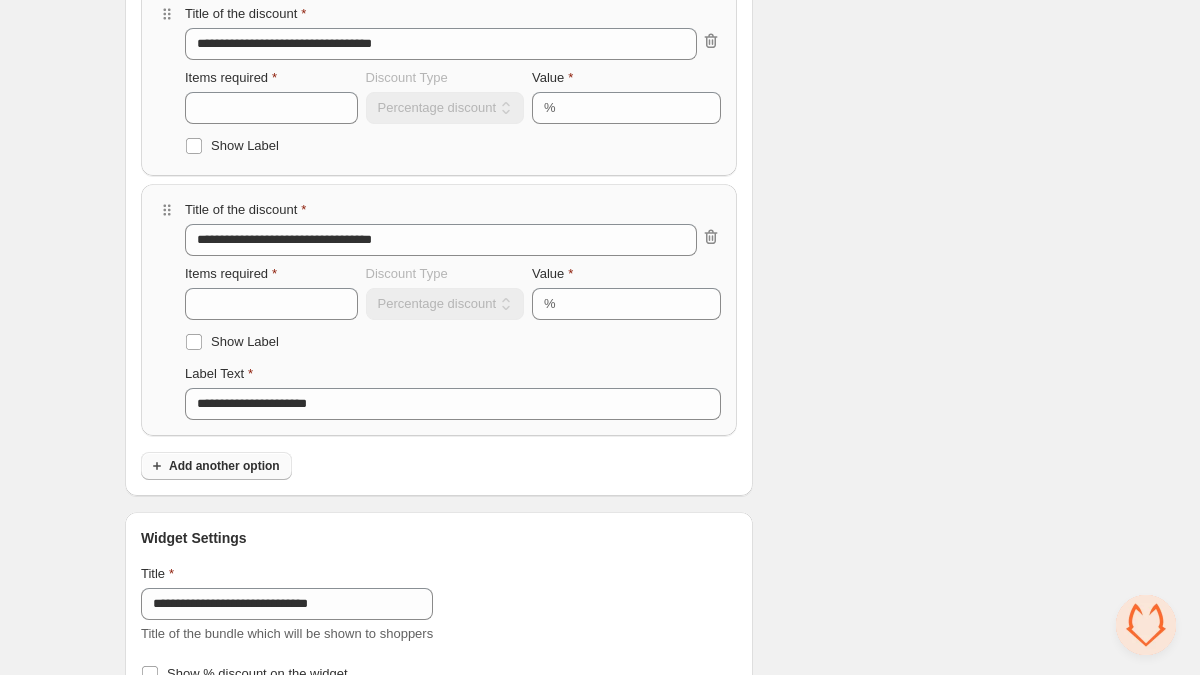 click on "Add another option" at bounding box center (224, 466) 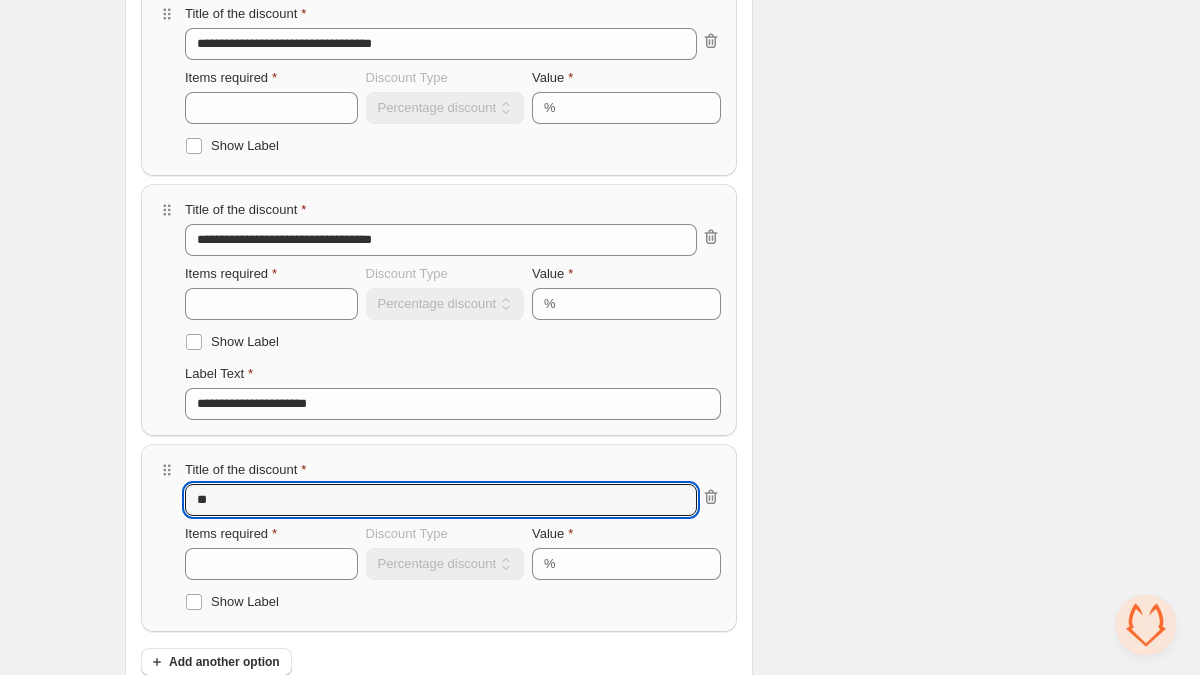 drag, startPoint x: 194, startPoint y: 505, endPoint x: 165, endPoint y: 503, distance: 29.068884 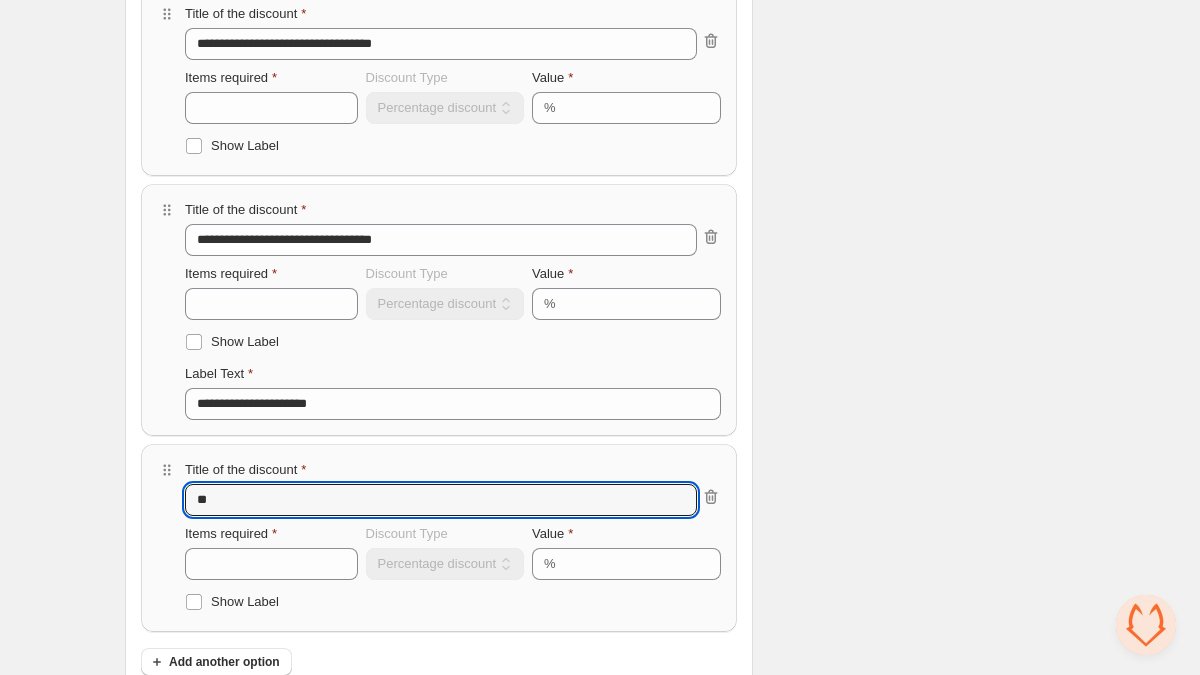 click on "**********" at bounding box center [439, 538] 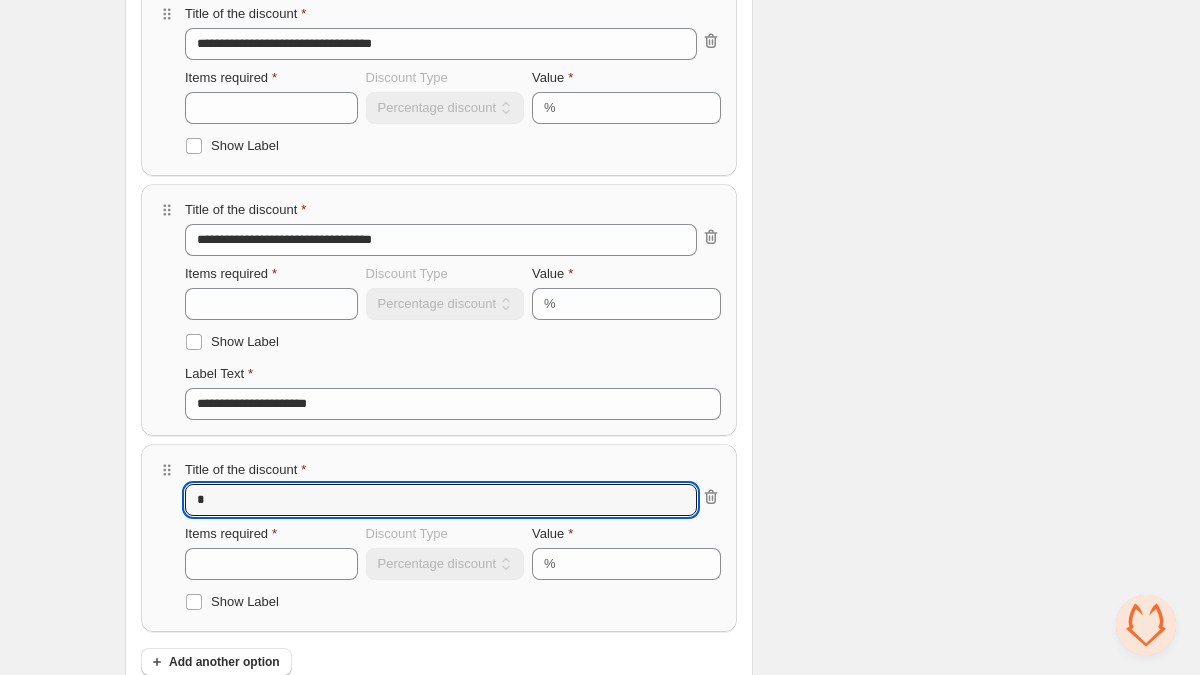 drag, startPoint x: 248, startPoint y: 497, endPoint x: 175, endPoint y: 490, distance: 73.33485 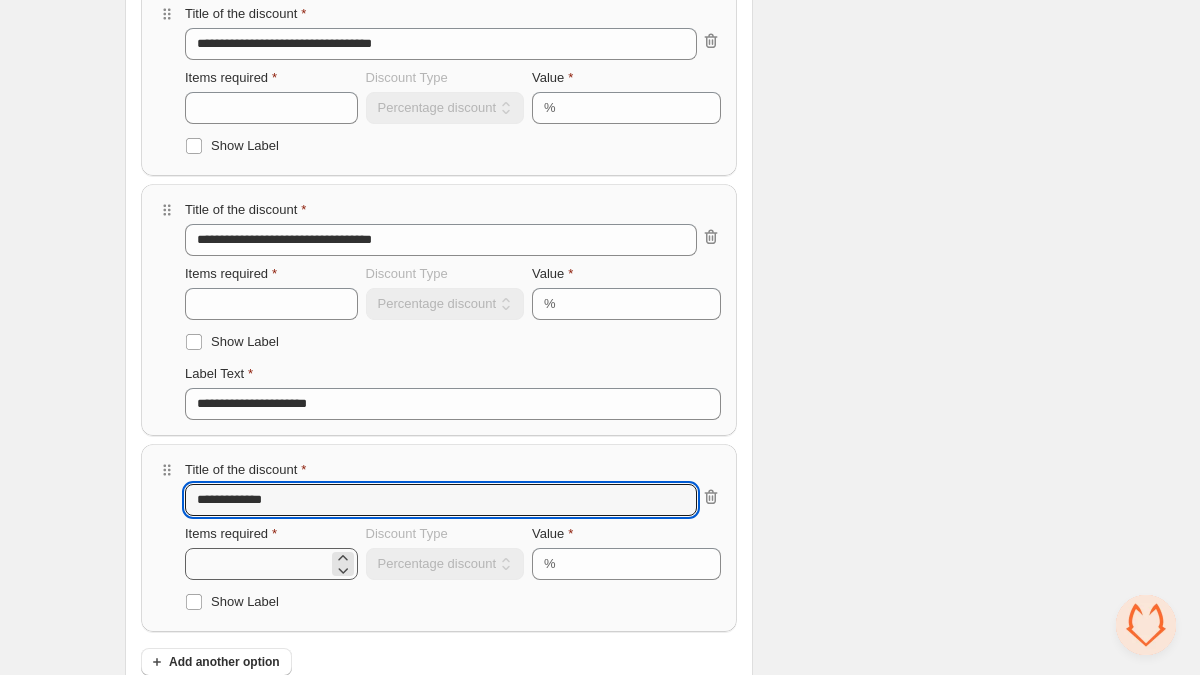 type on "**********" 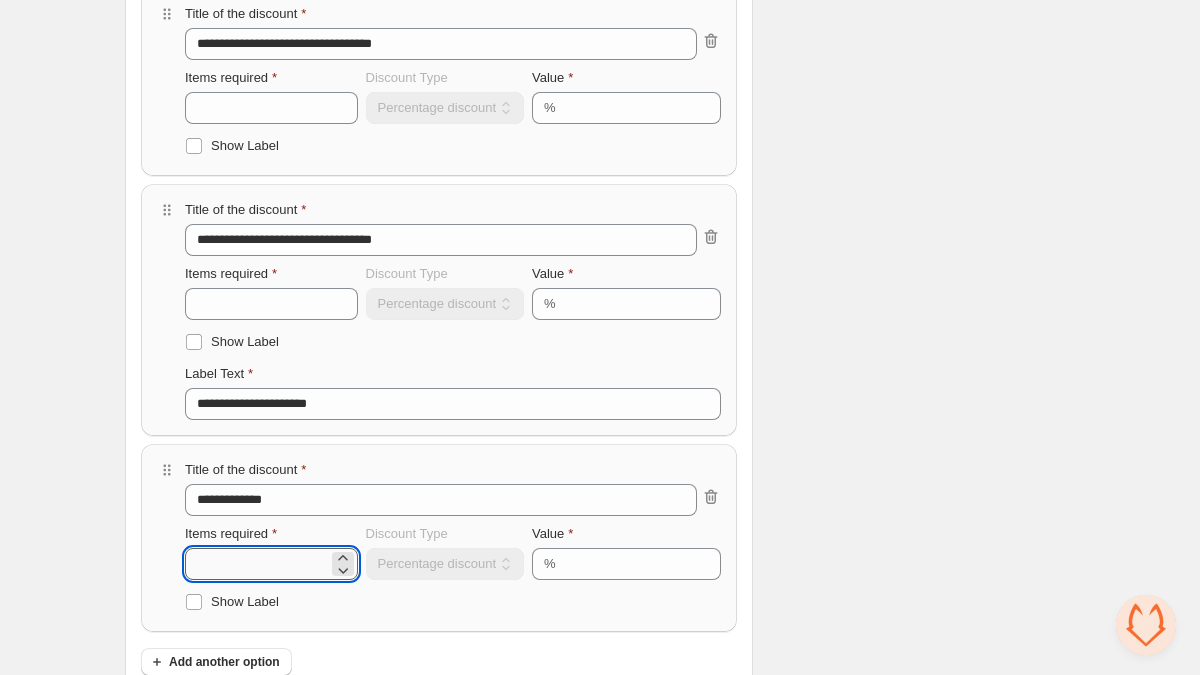 drag, startPoint x: 215, startPoint y: 568, endPoint x: 186, endPoint y: 569, distance: 29.017237 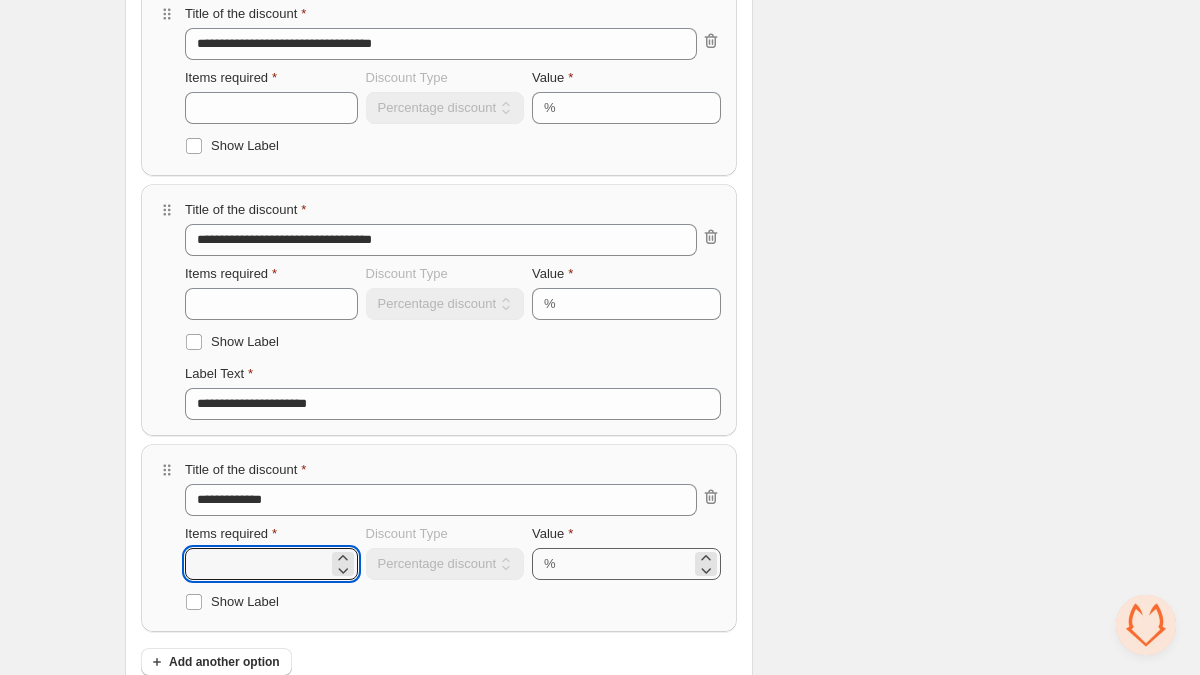 type on "**" 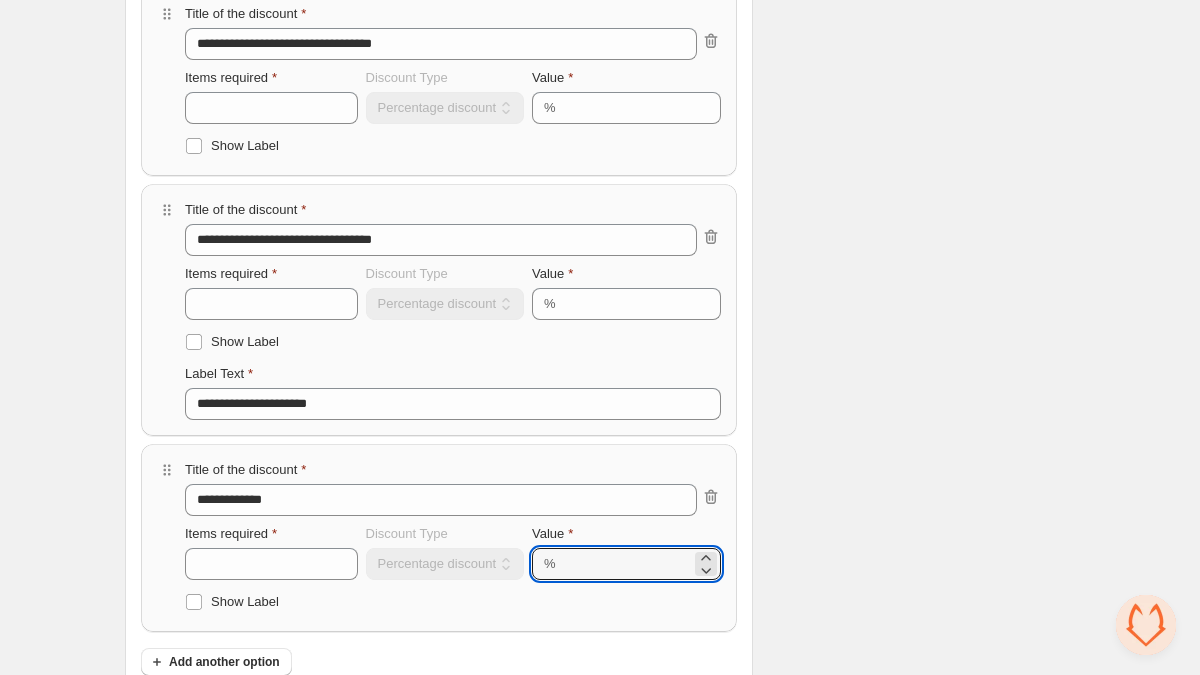 drag, startPoint x: 625, startPoint y: 569, endPoint x: 539, endPoint y: 566, distance: 86.05231 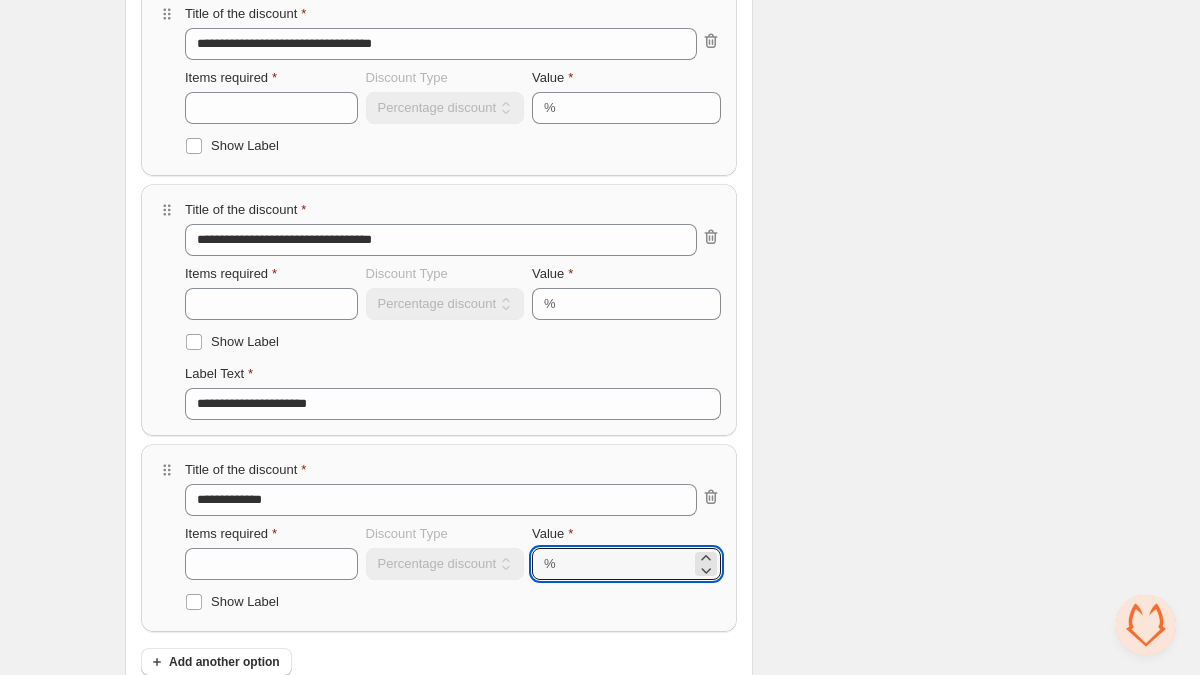 type on "*" 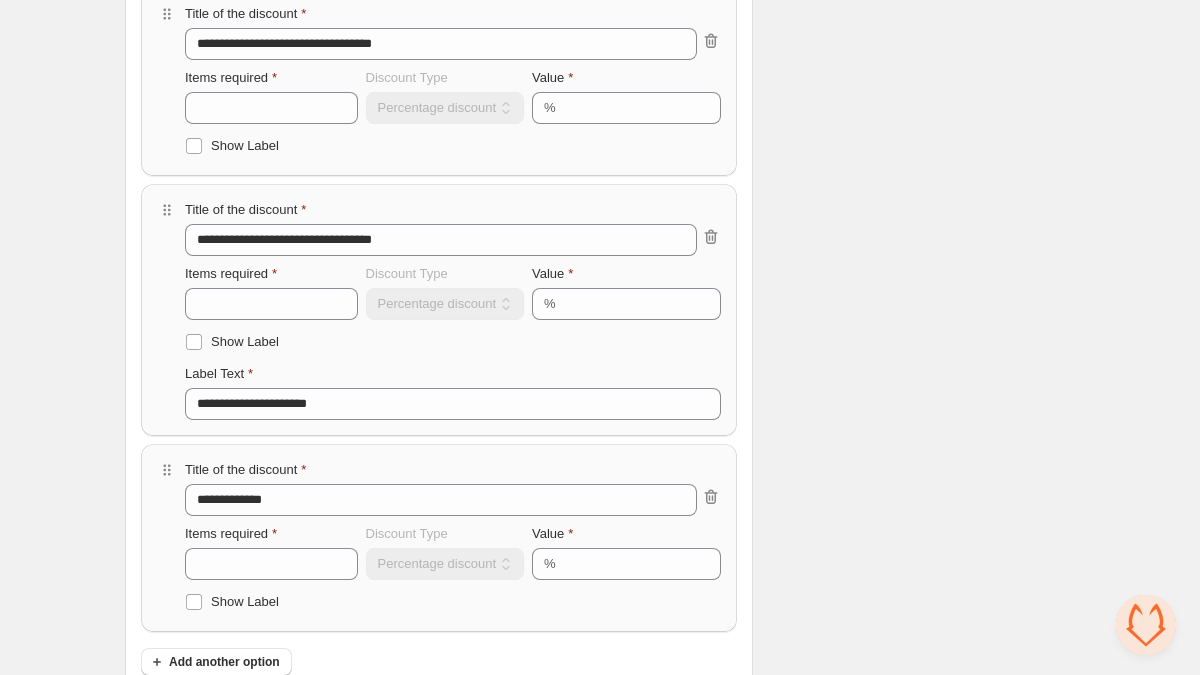 click on "Checklist Status ****** ***** Active Bundle Limits 1/25 Products Need help with widget? Looking for a widget that perfectly aligns with your brand colors and feel? Chat with us" at bounding box center [922, 176] 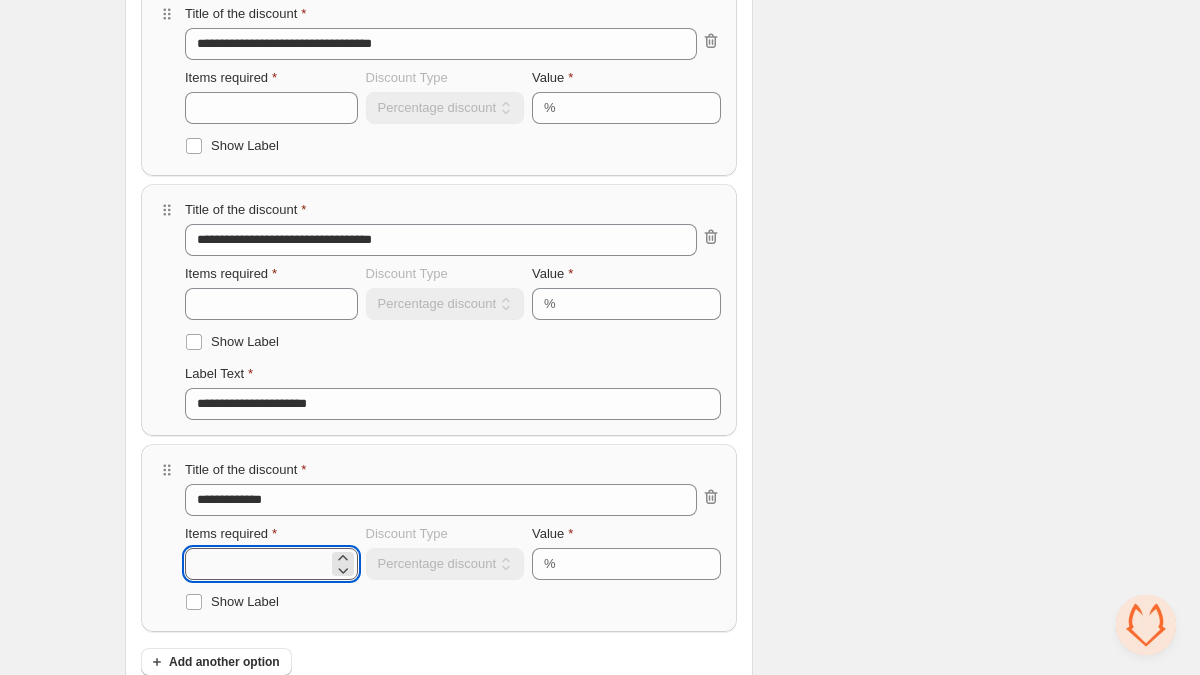 click on "**" at bounding box center (256, 564) 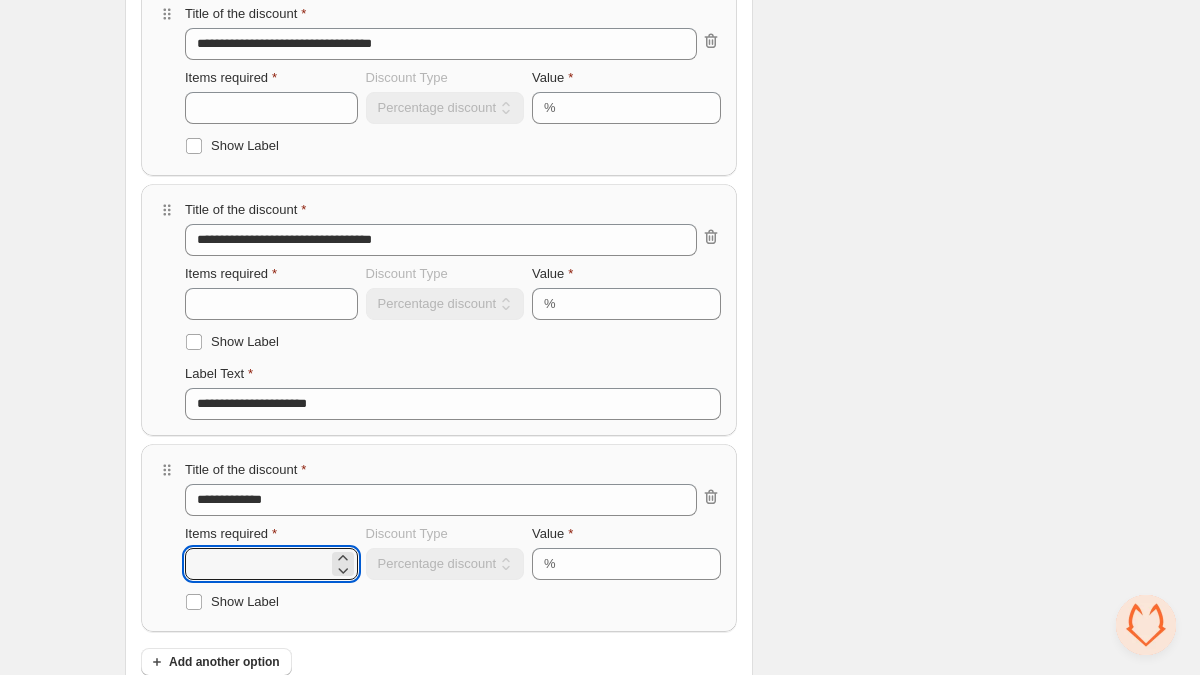 type on "*" 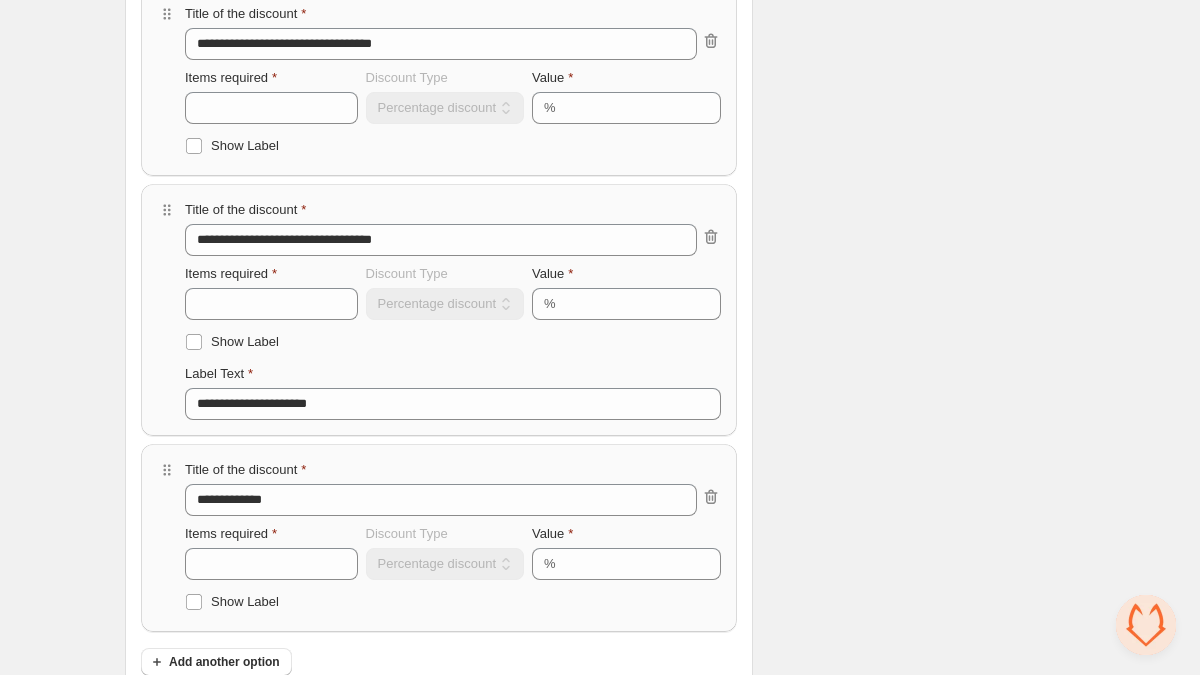 drag, startPoint x: 169, startPoint y: 463, endPoint x: 43, endPoint y: 428, distance: 130.7708 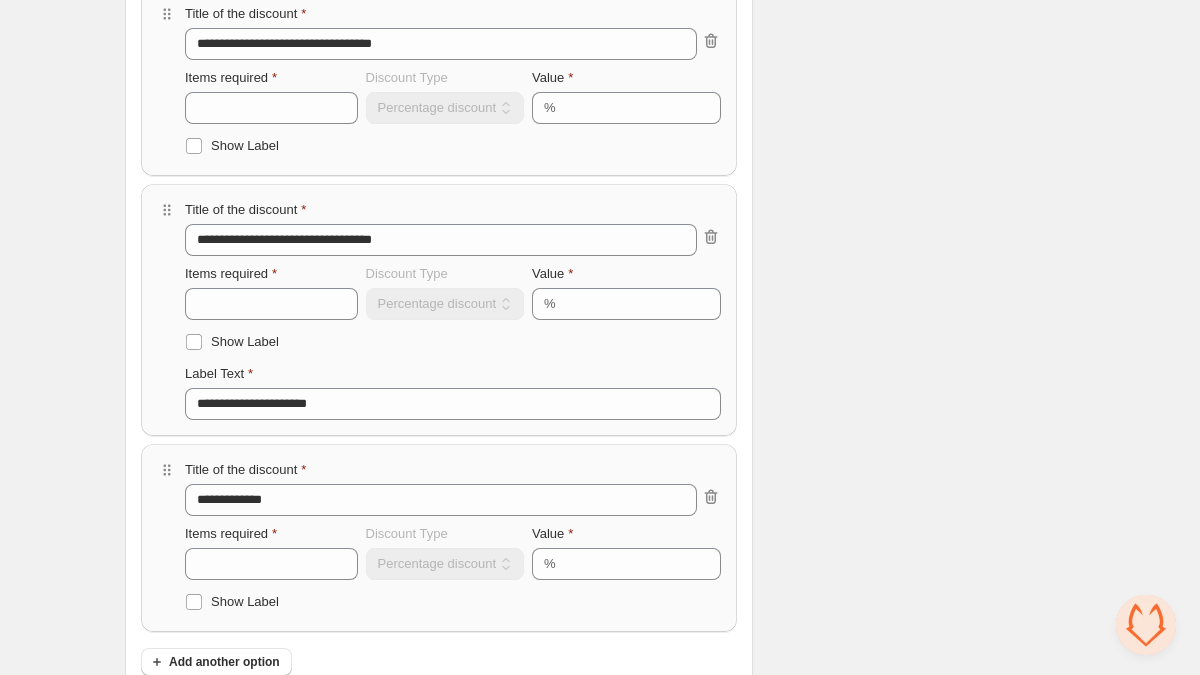 click on "**********" at bounding box center (600, 148) 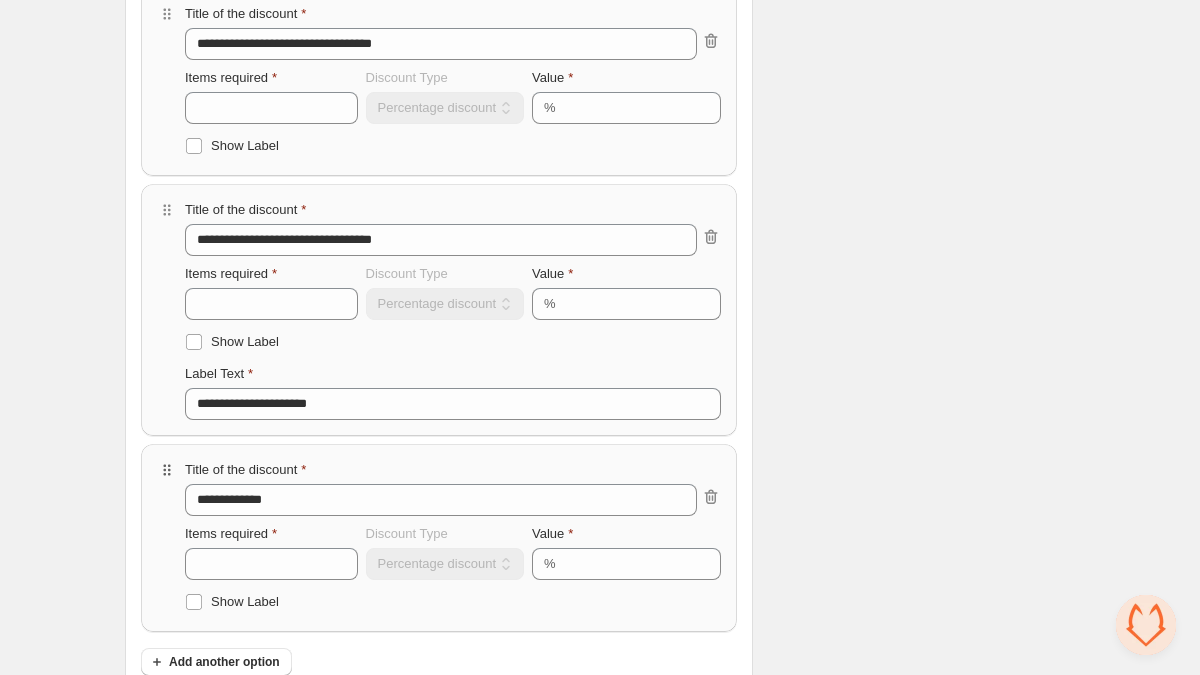 click 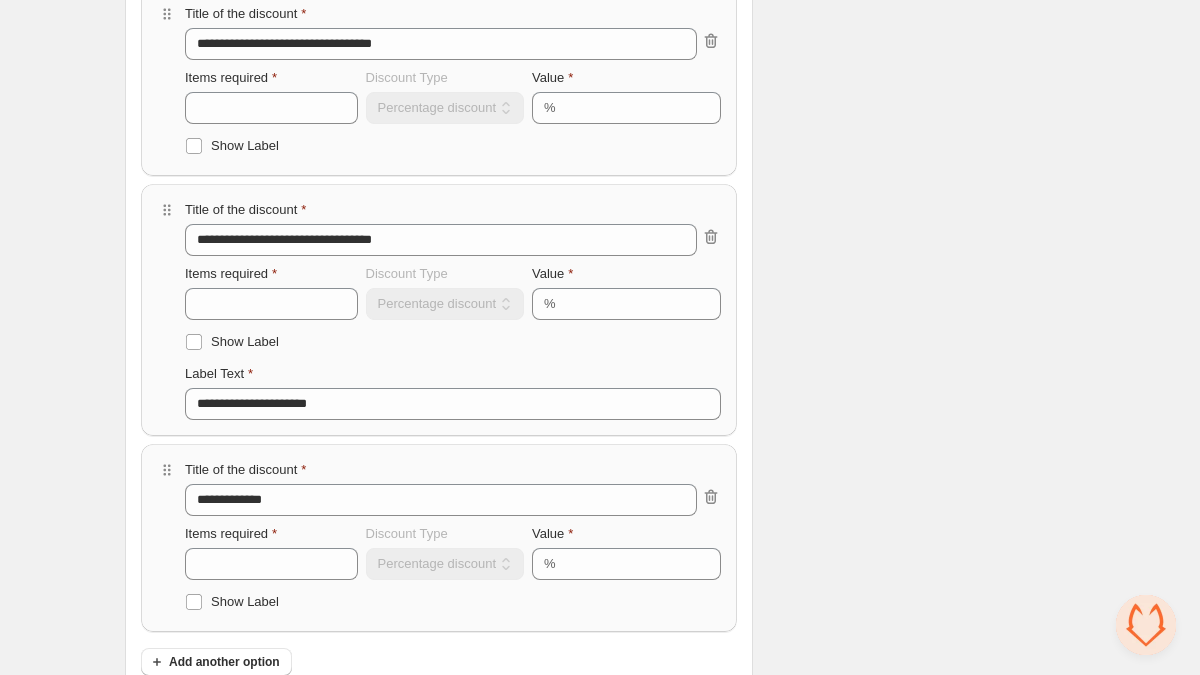 drag, startPoint x: 162, startPoint y: 434, endPoint x: 144, endPoint y: 467, distance: 37.589893 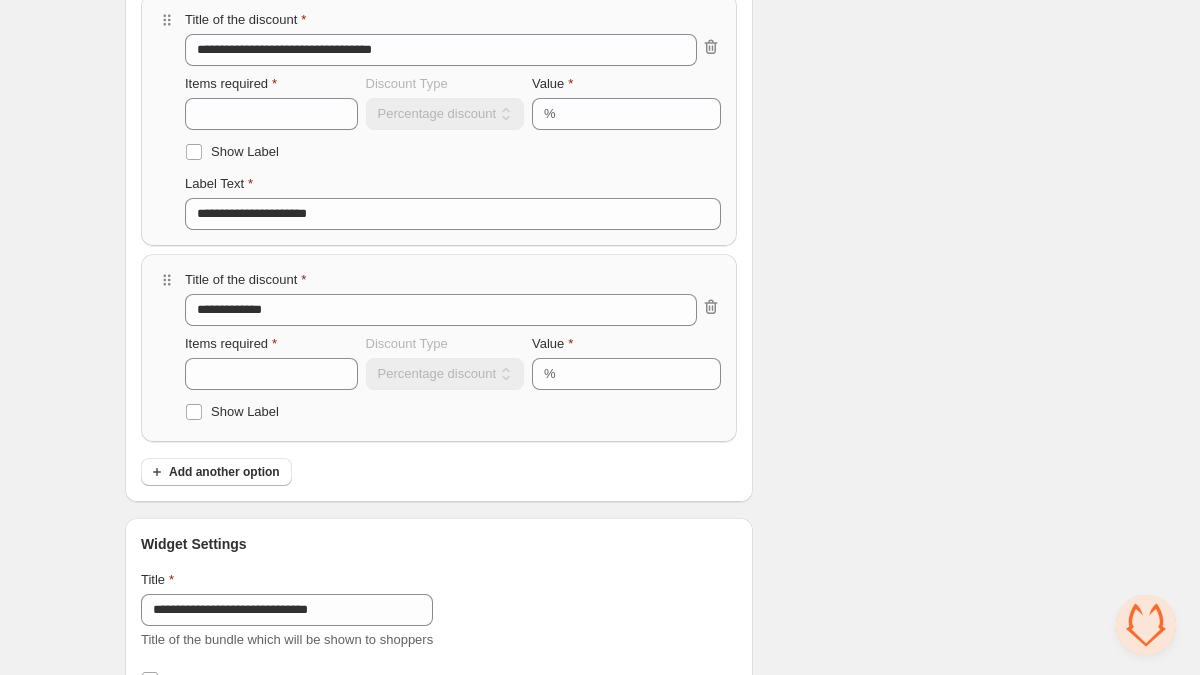 scroll, scrollTop: 876, scrollLeft: 0, axis: vertical 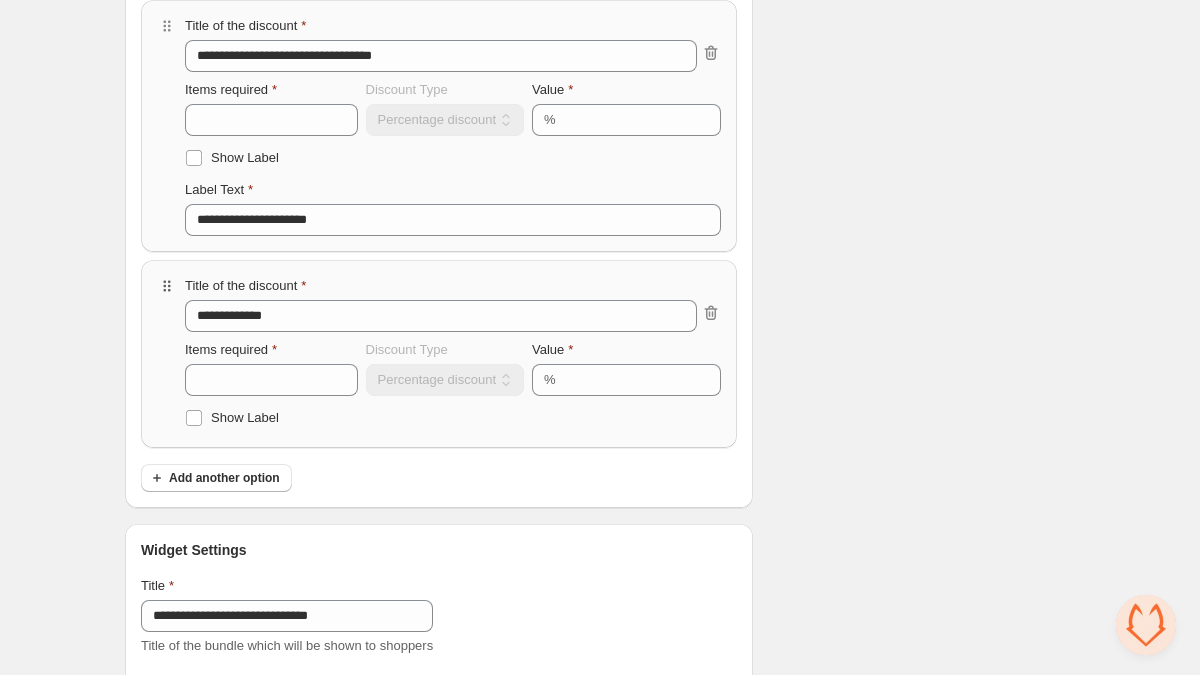 type 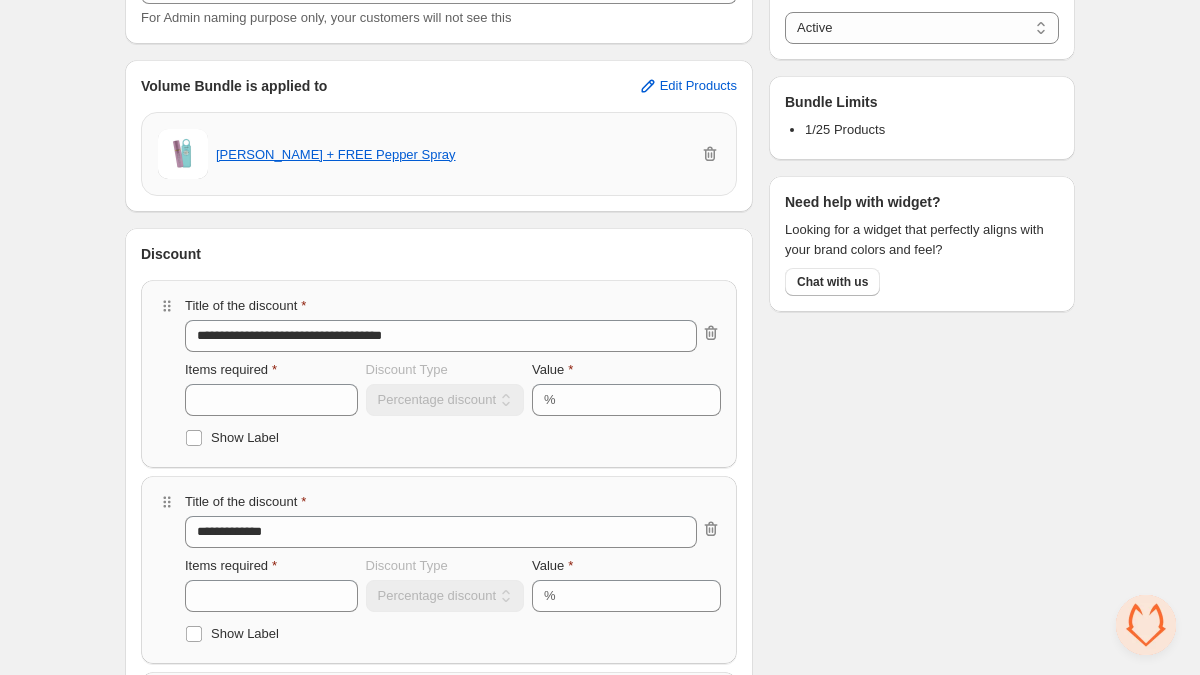 scroll, scrollTop: 128, scrollLeft: 0, axis: vertical 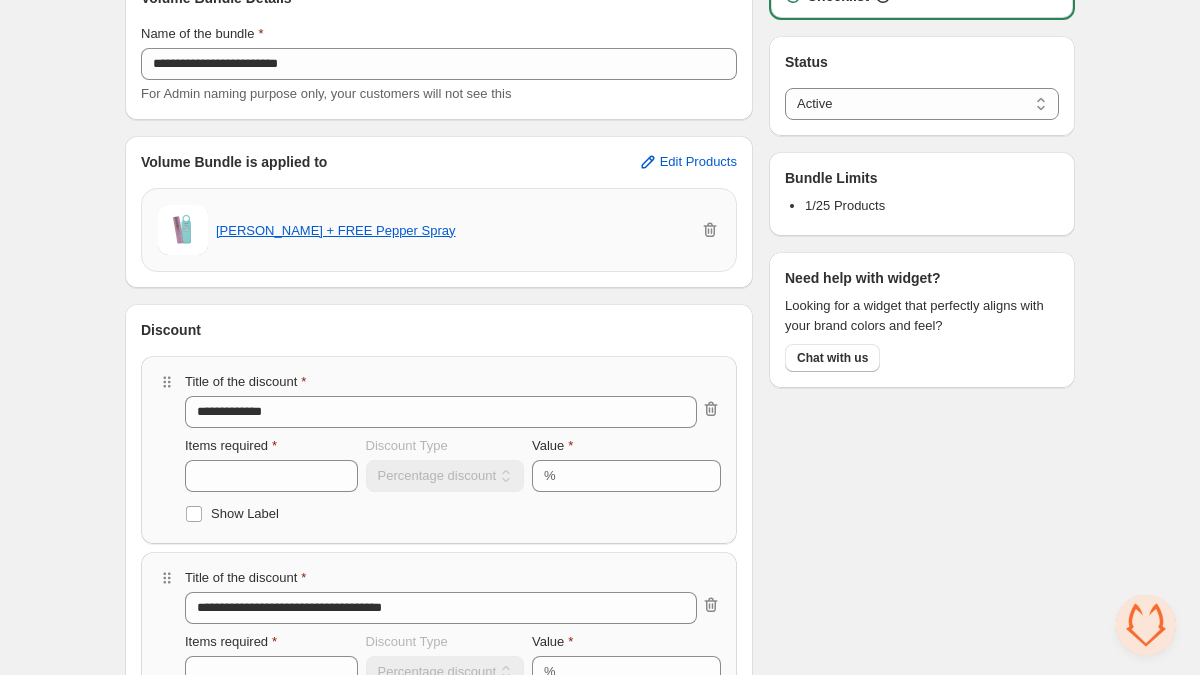 type on "**********" 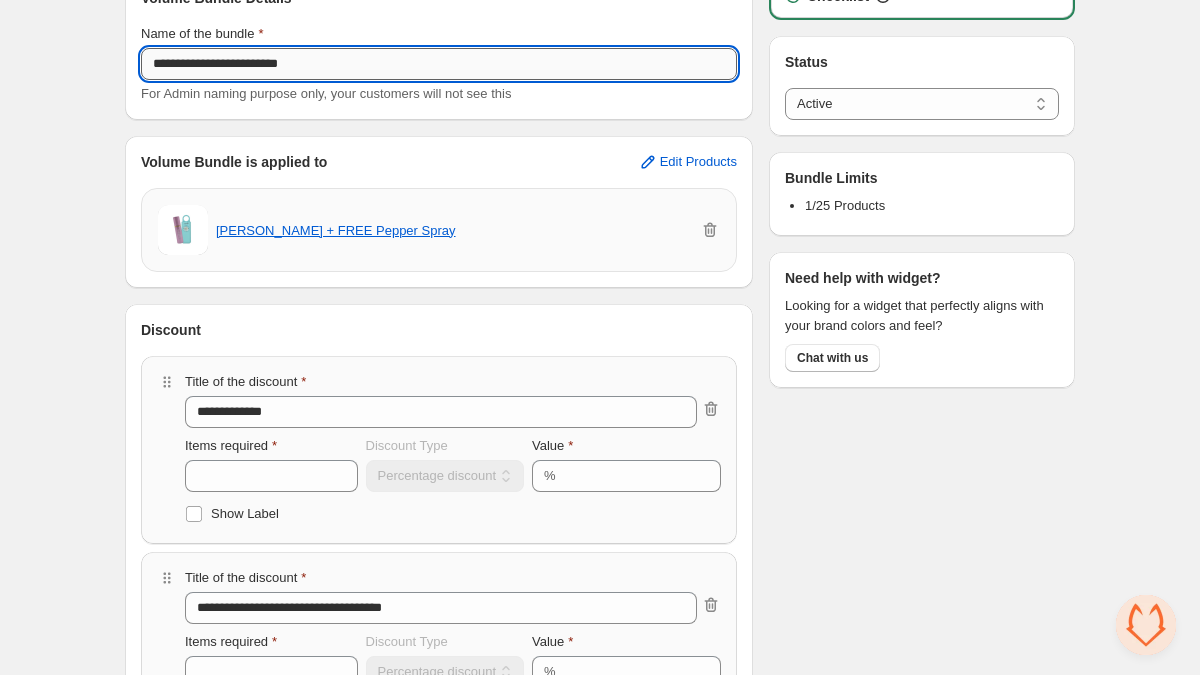 click on "**********" at bounding box center [439, 64] 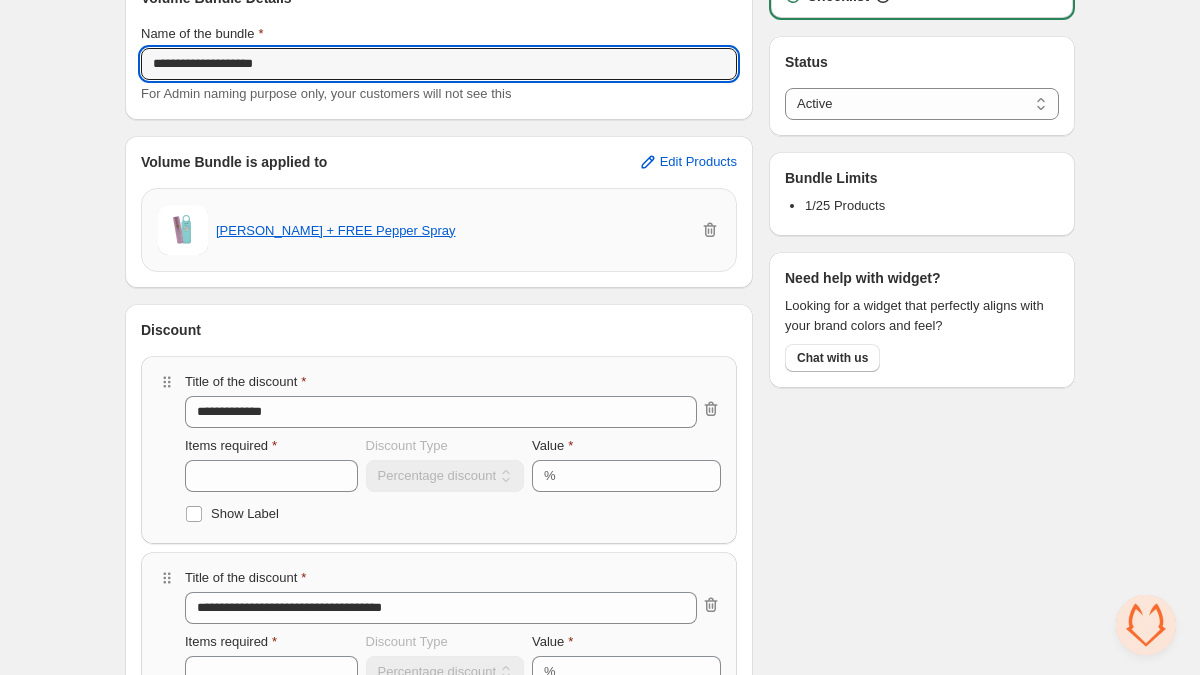 type on "**********" 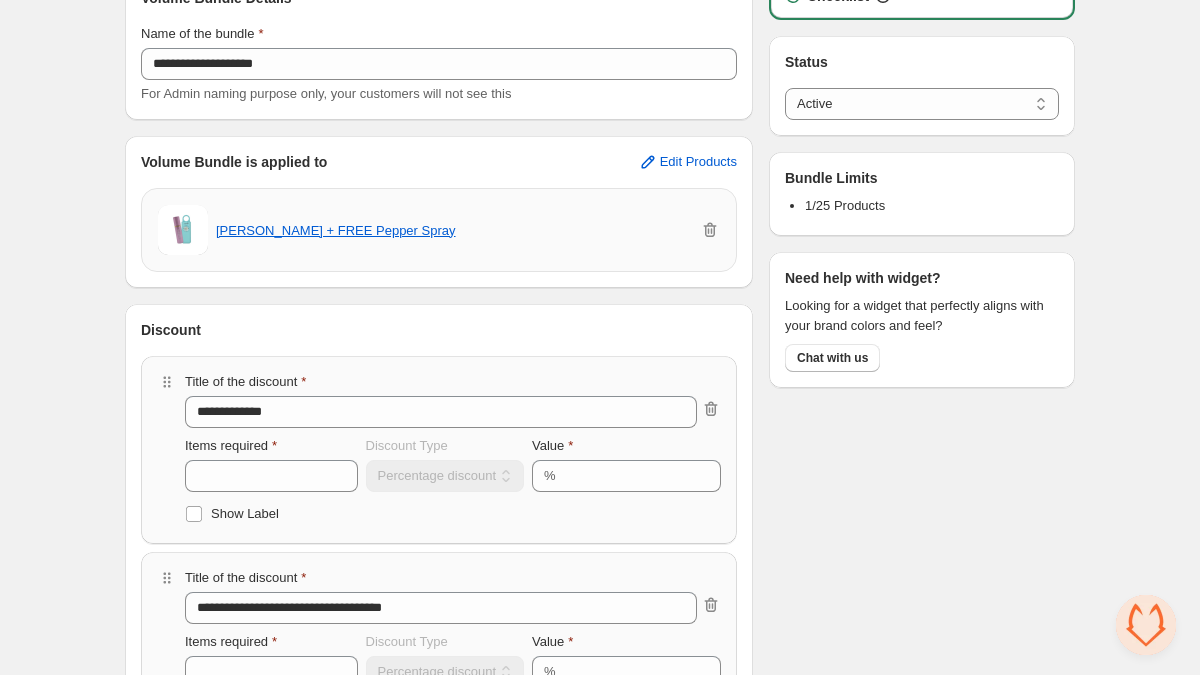 drag, startPoint x: 887, startPoint y: 475, endPoint x: 877, endPoint y: 469, distance: 11.661903 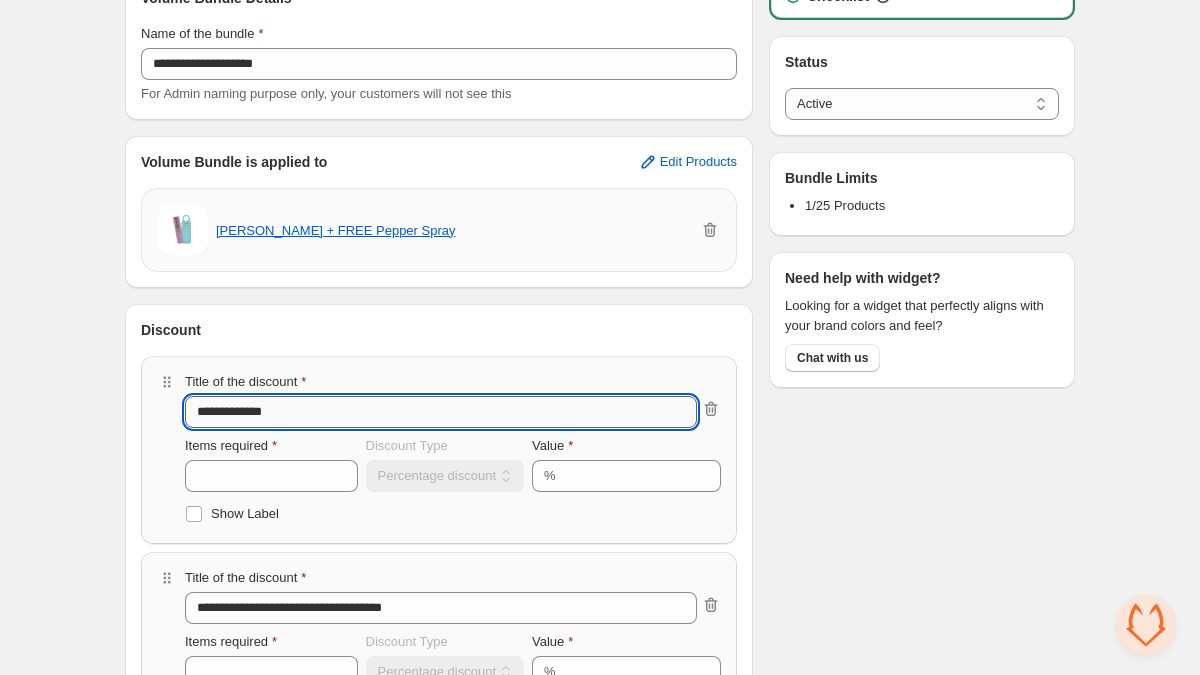 click on "**********" at bounding box center [441, 412] 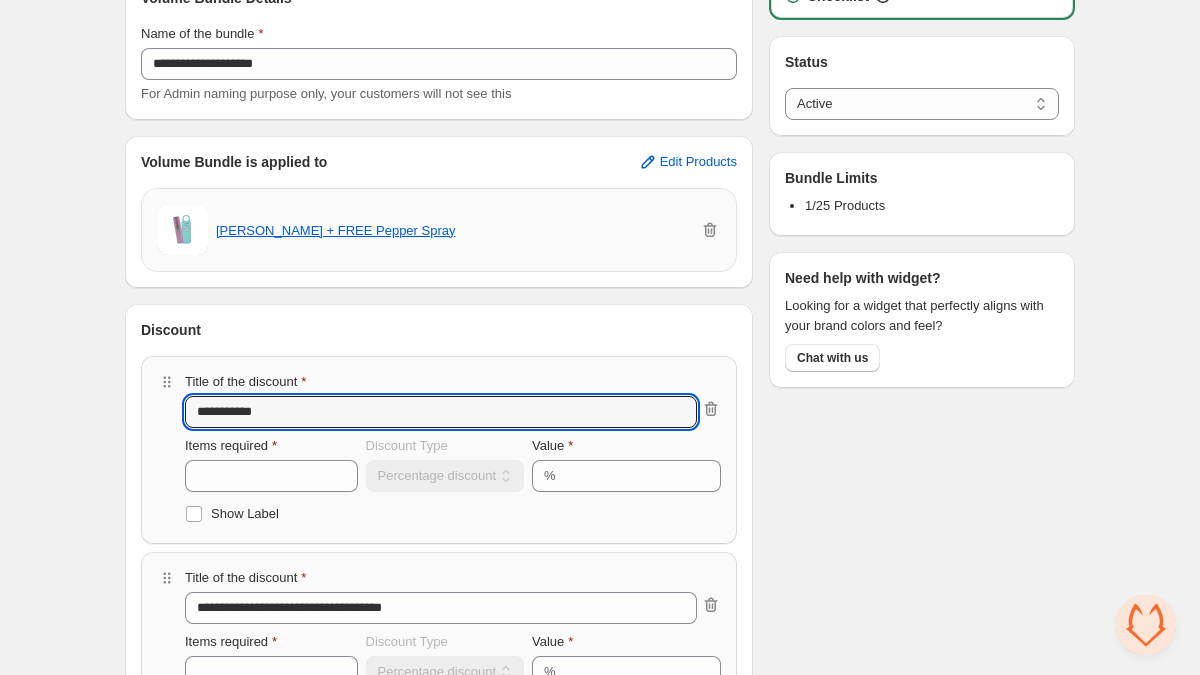 type on "**********" 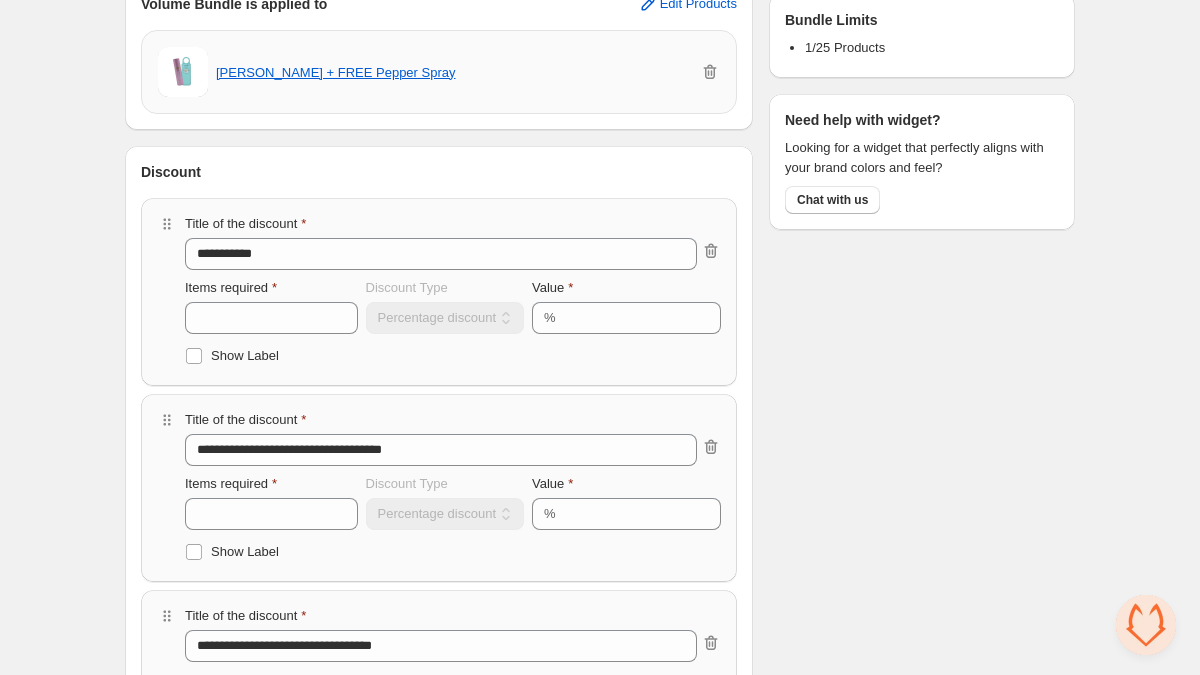 scroll, scrollTop: 0, scrollLeft: 0, axis: both 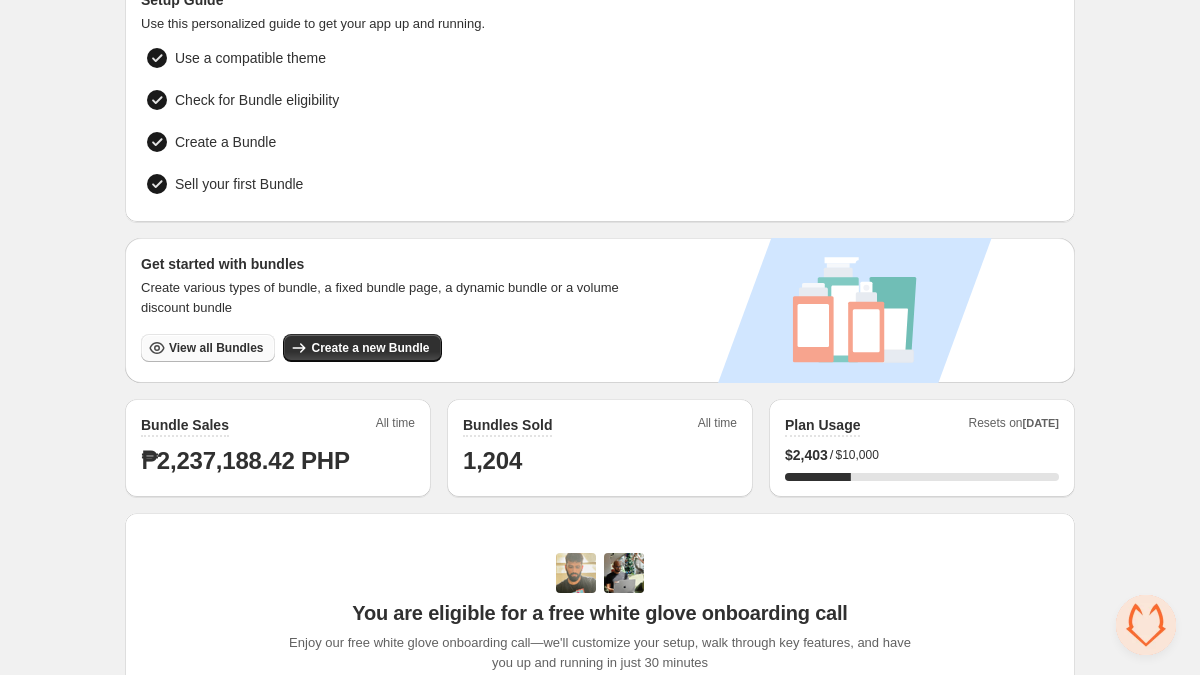 click on "View all Bundles" at bounding box center [216, 348] 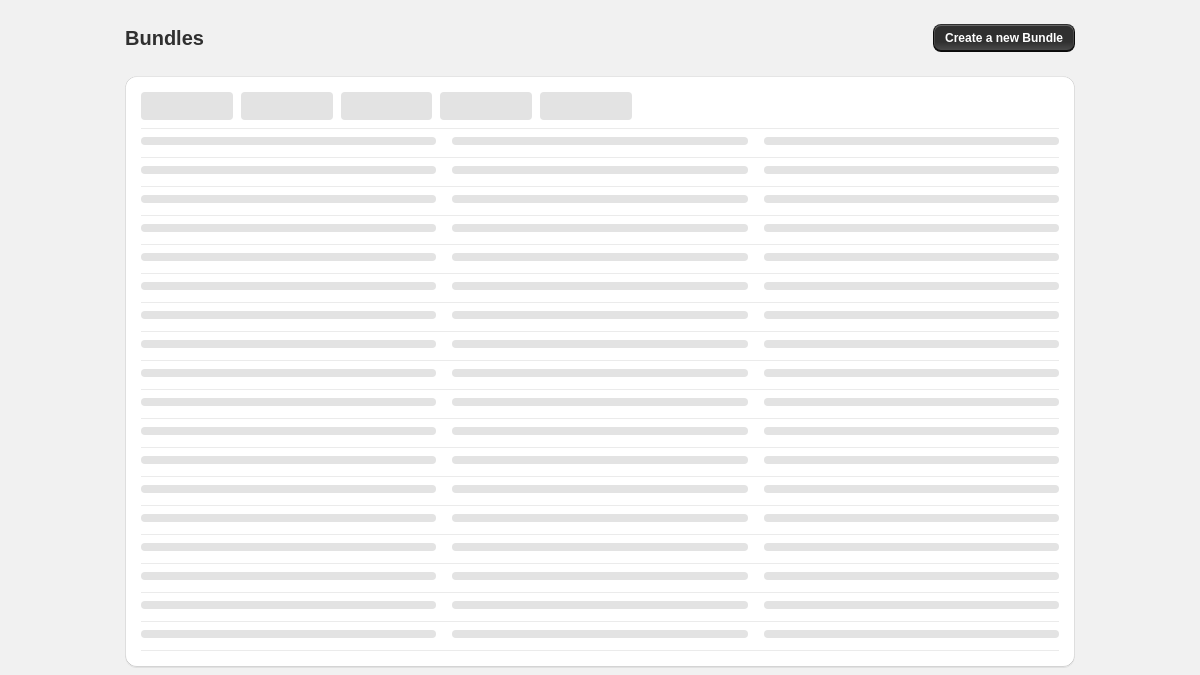 scroll, scrollTop: 0, scrollLeft: 0, axis: both 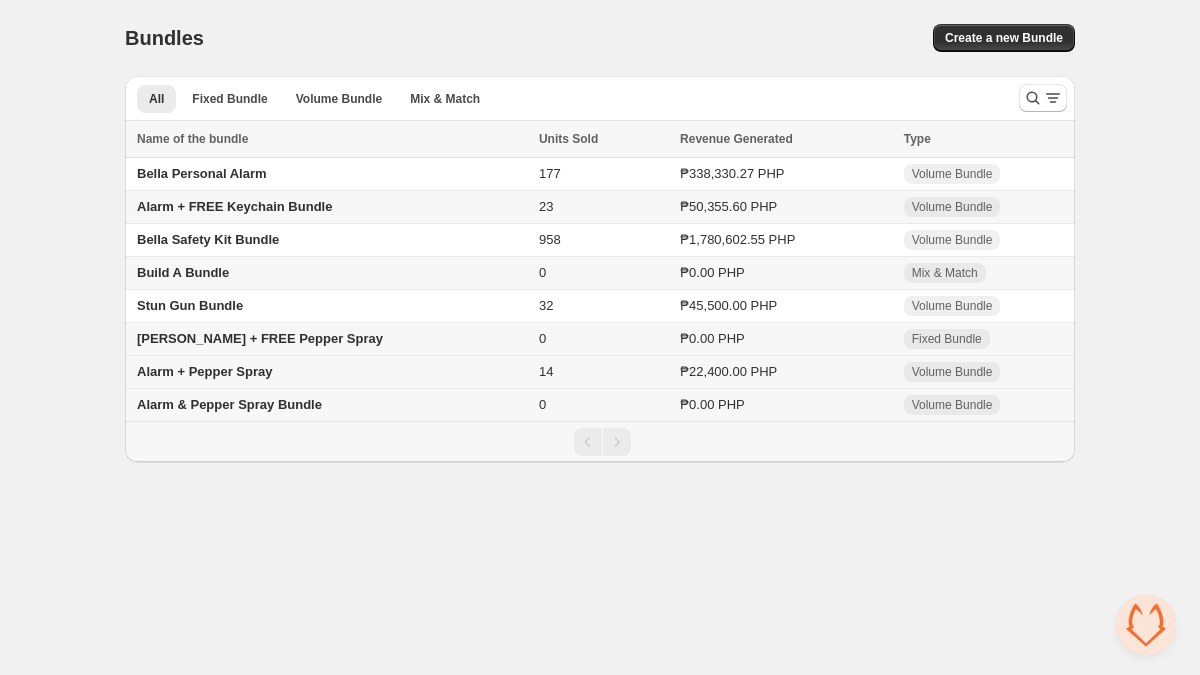 click on "Alarm + Pepper Spray" at bounding box center [204, 371] 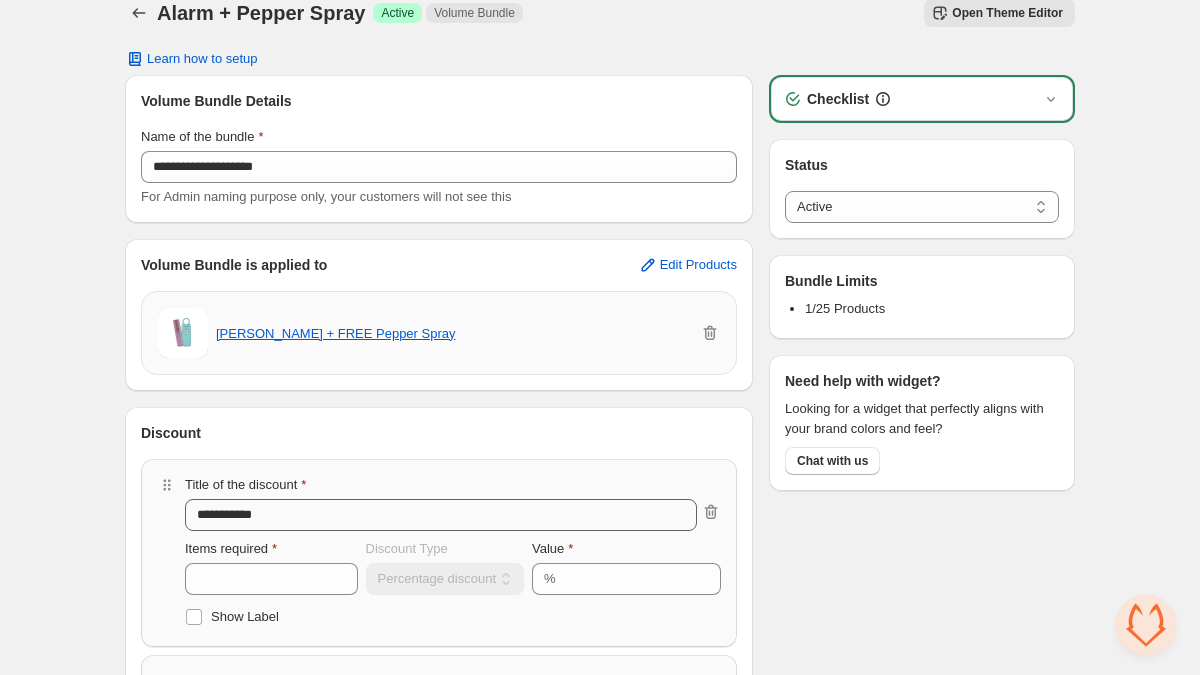 scroll, scrollTop: 20, scrollLeft: 0, axis: vertical 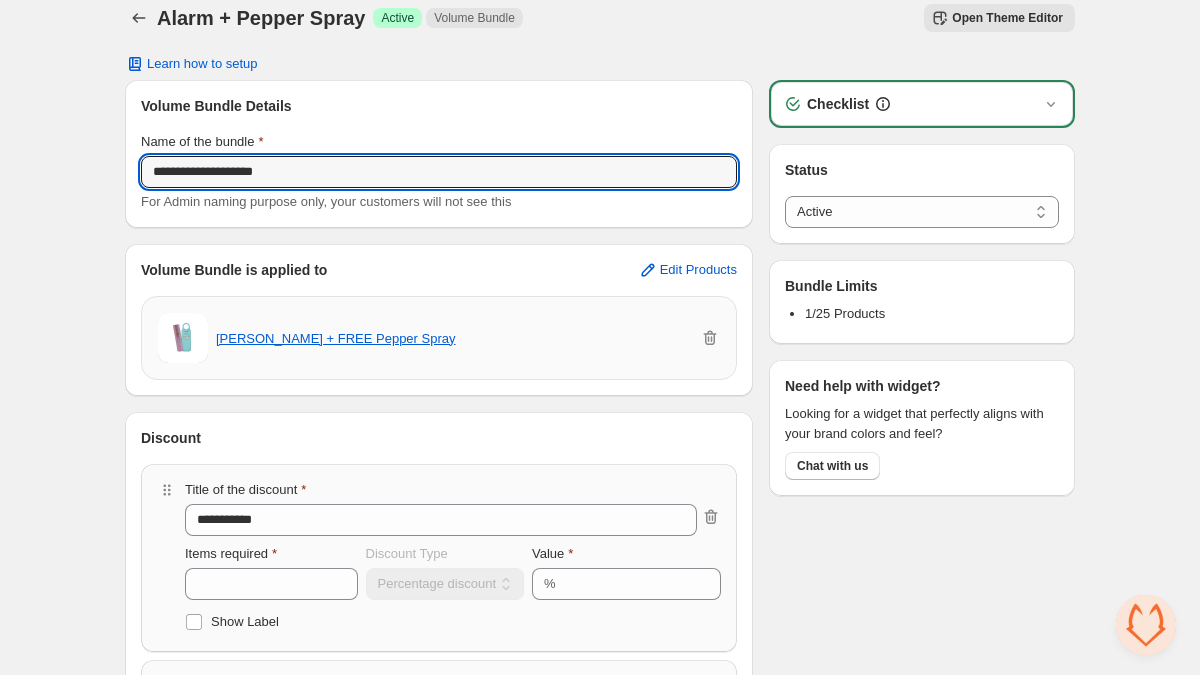 drag, startPoint x: 318, startPoint y: 170, endPoint x: 72, endPoint y: 173, distance: 246.0183 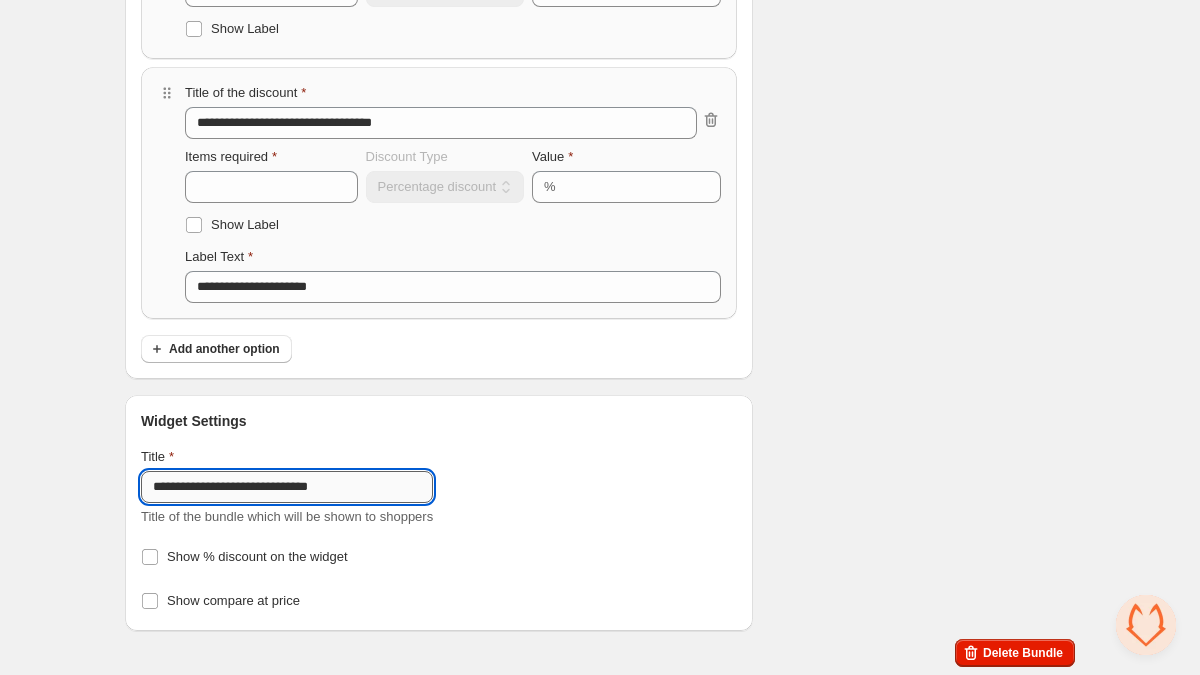 click on "**********" at bounding box center [287, 487] 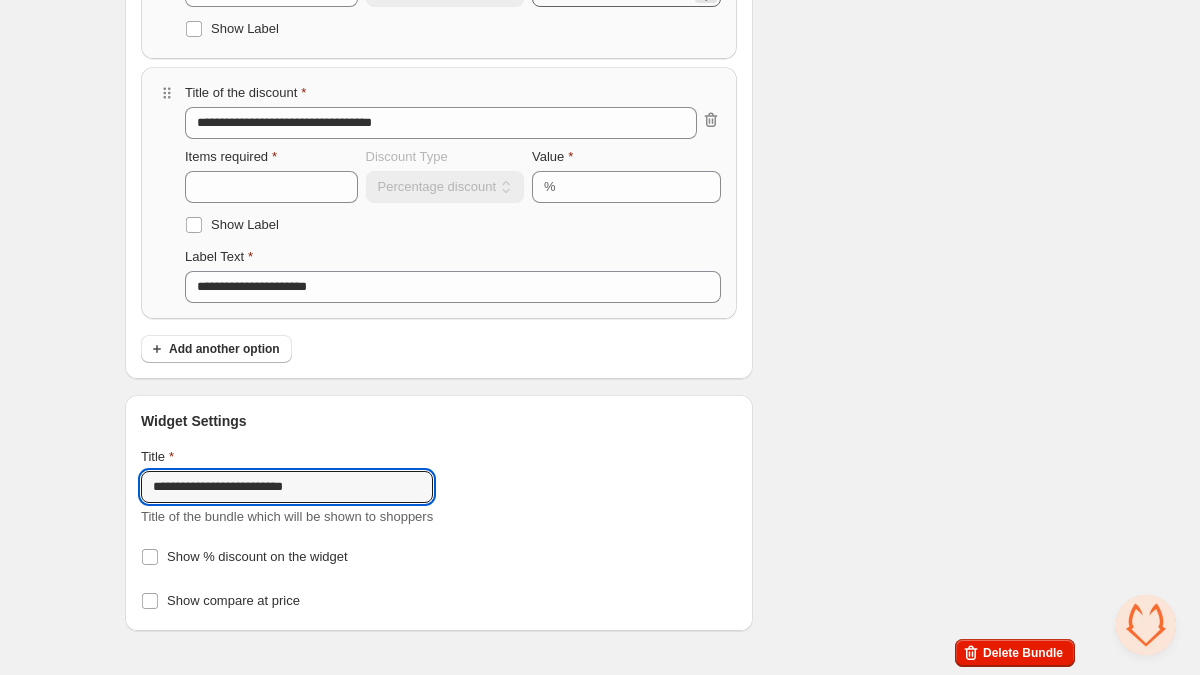 type on "**********" 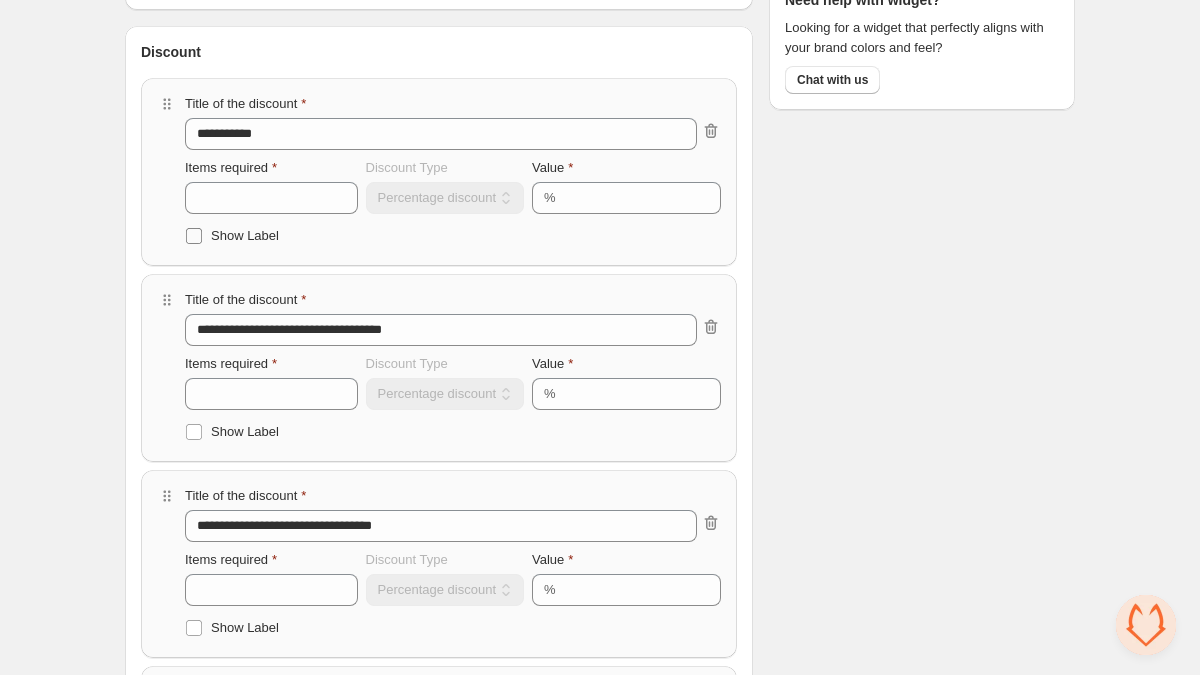 scroll, scrollTop: 412, scrollLeft: 0, axis: vertical 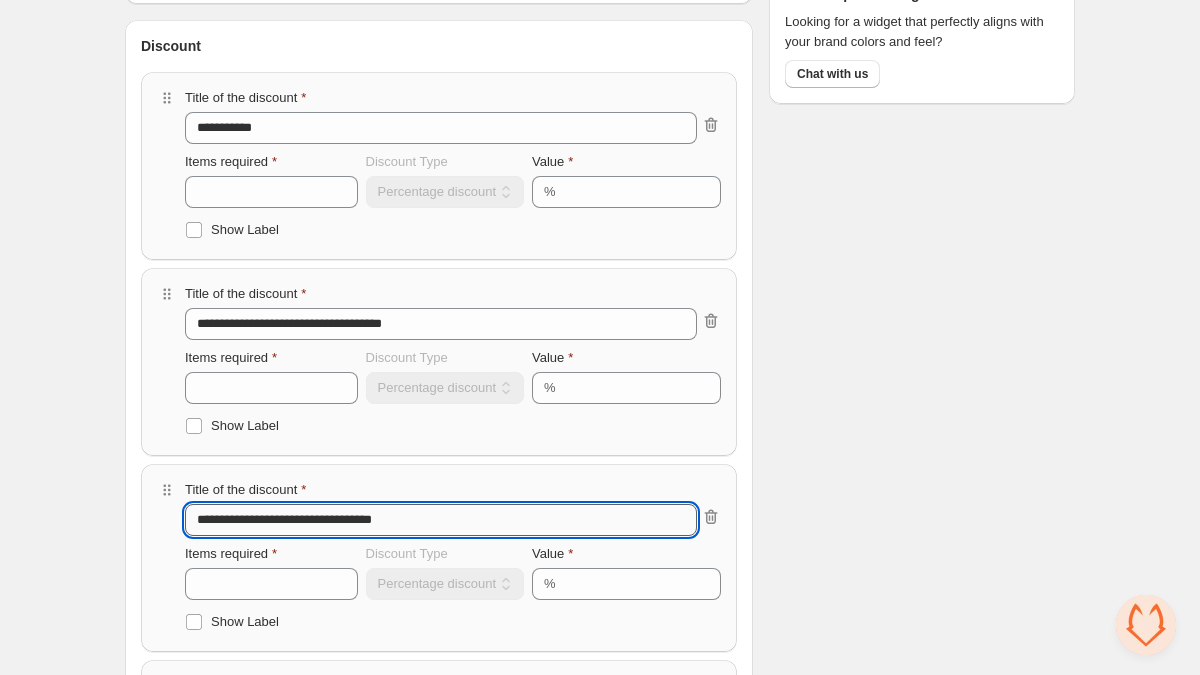 drag, startPoint x: 316, startPoint y: 516, endPoint x: 237, endPoint y: 522, distance: 79.22752 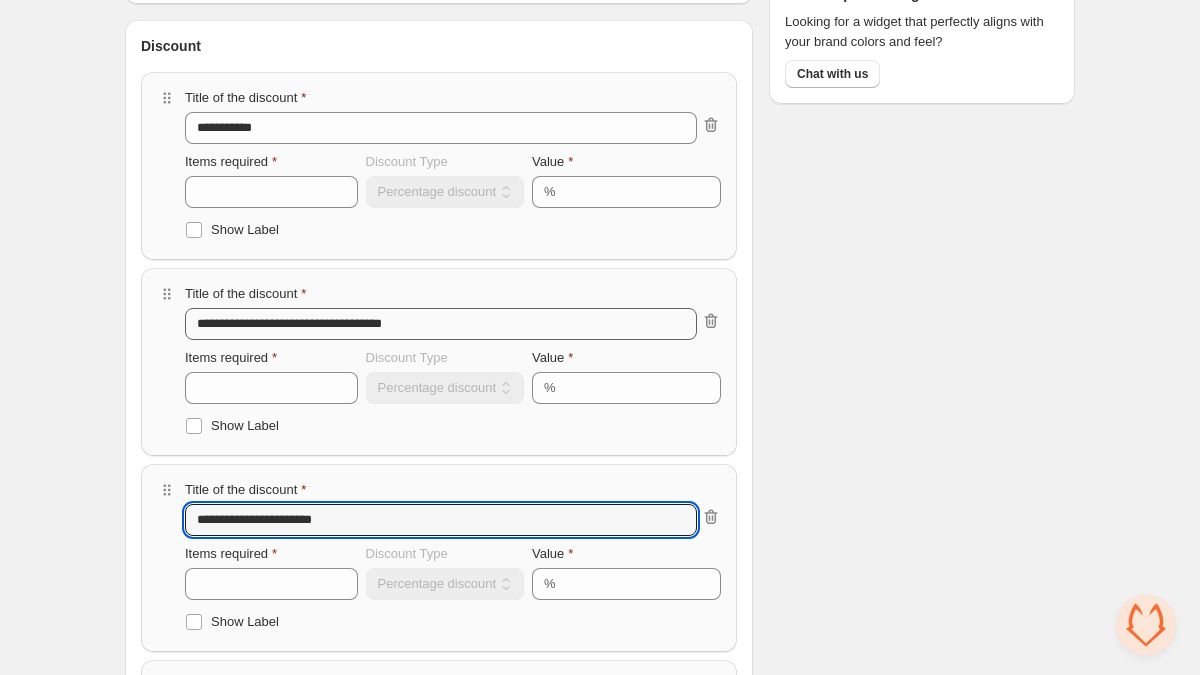 type on "**********" 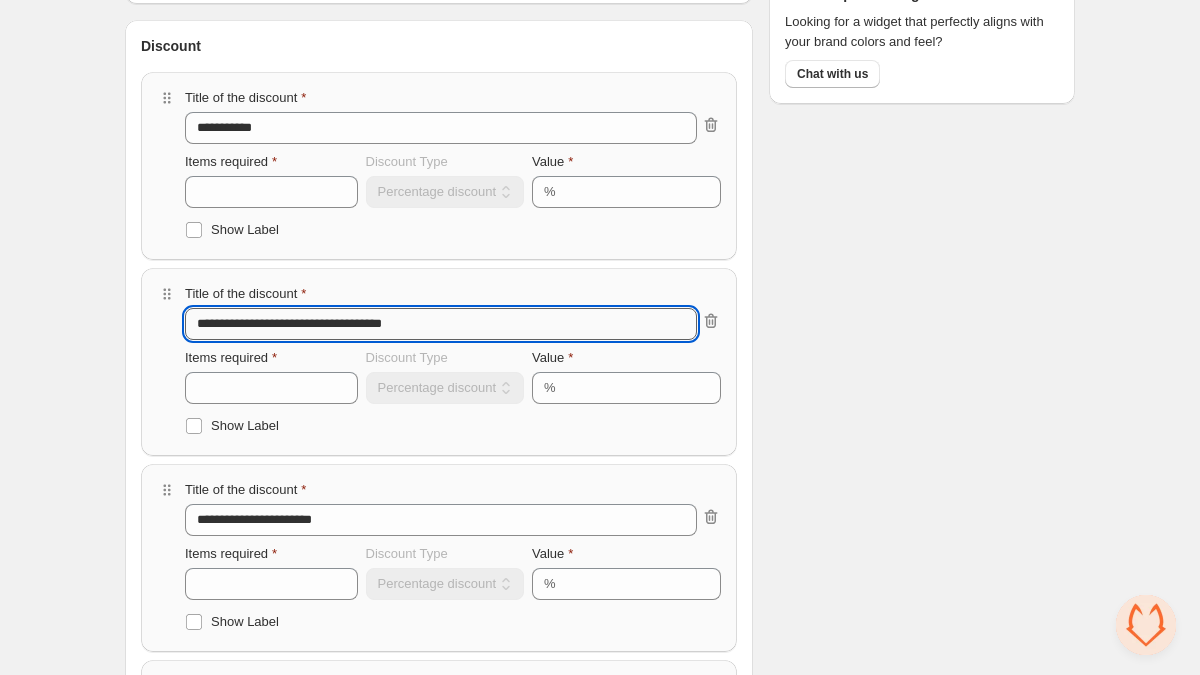 drag, startPoint x: 328, startPoint y: 319, endPoint x: 231, endPoint y: 330, distance: 97.62172 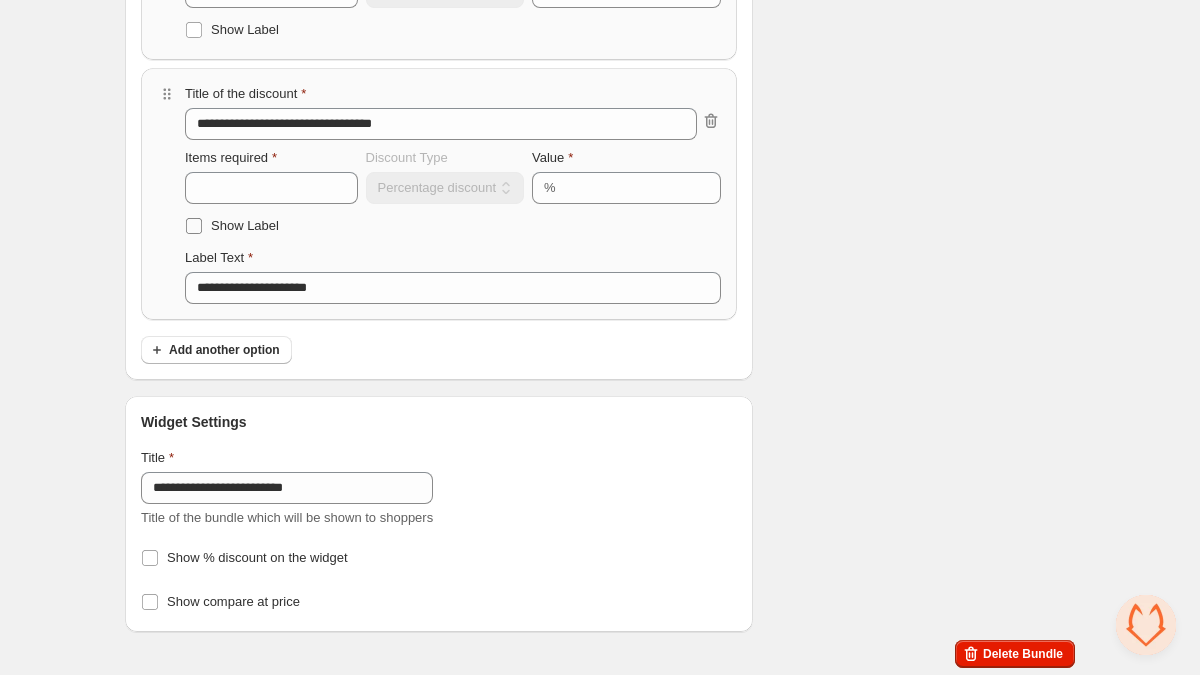 scroll, scrollTop: 1005, scrollLeft: 0, axis: vertical 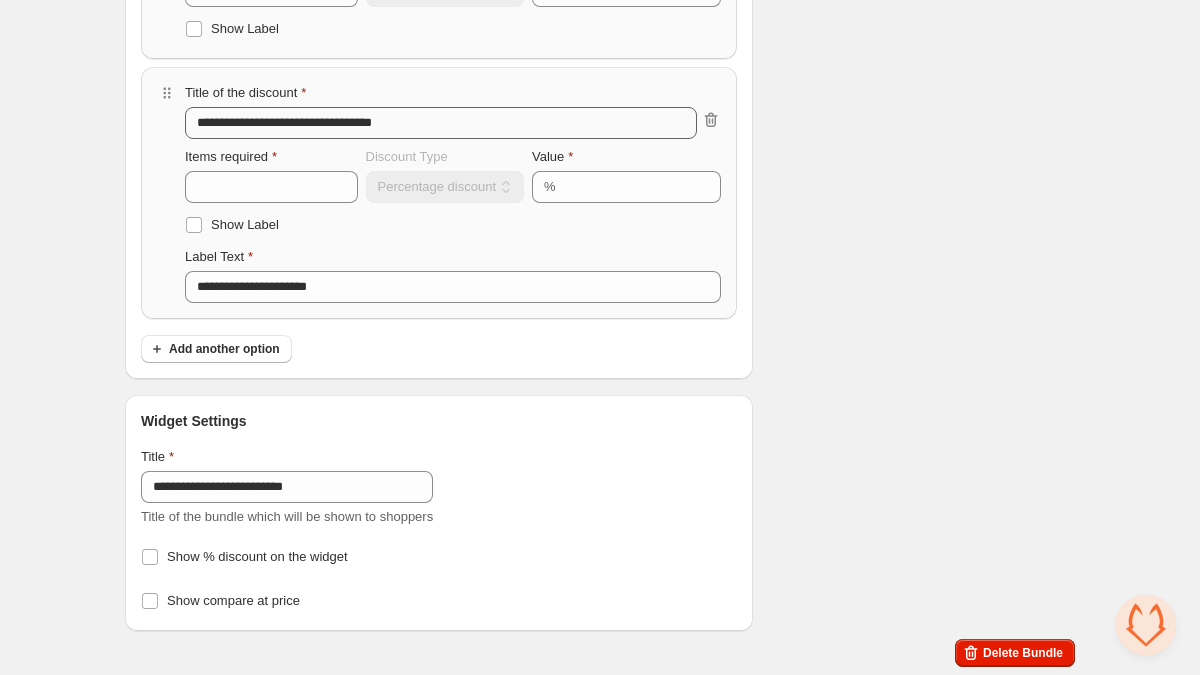 type on "**********" 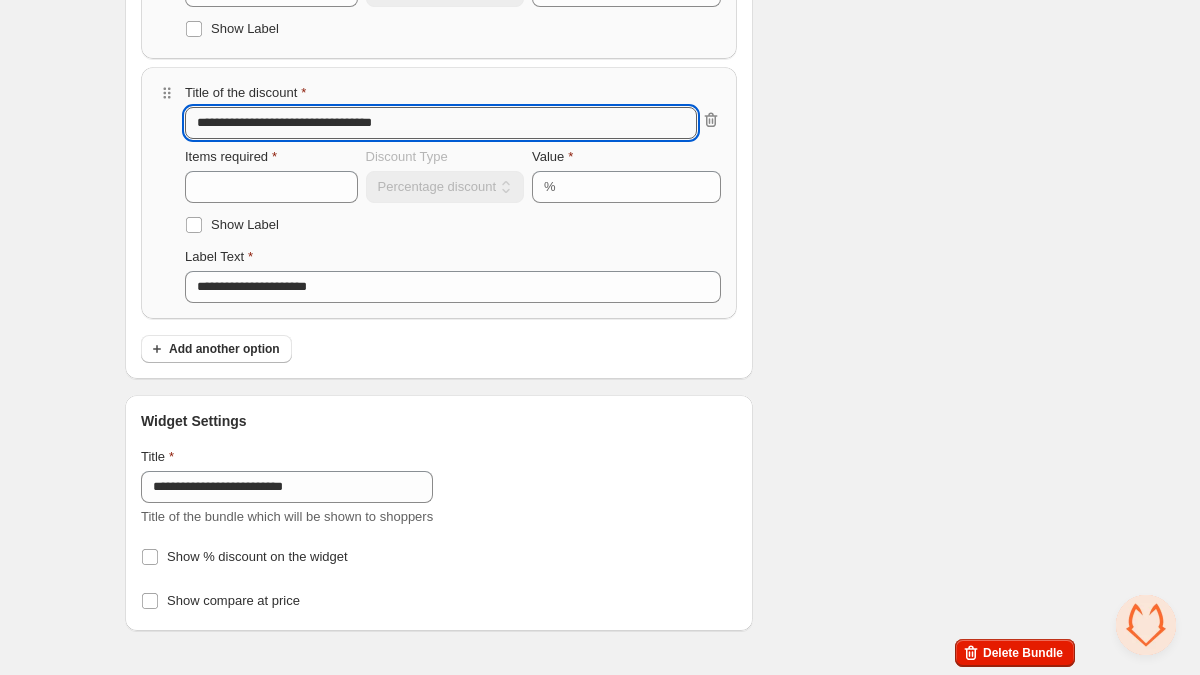 drag, startPoint x: 322, startPoint y: 122, endPoint x: 235, endPoint y: 127, distance: 87.14356 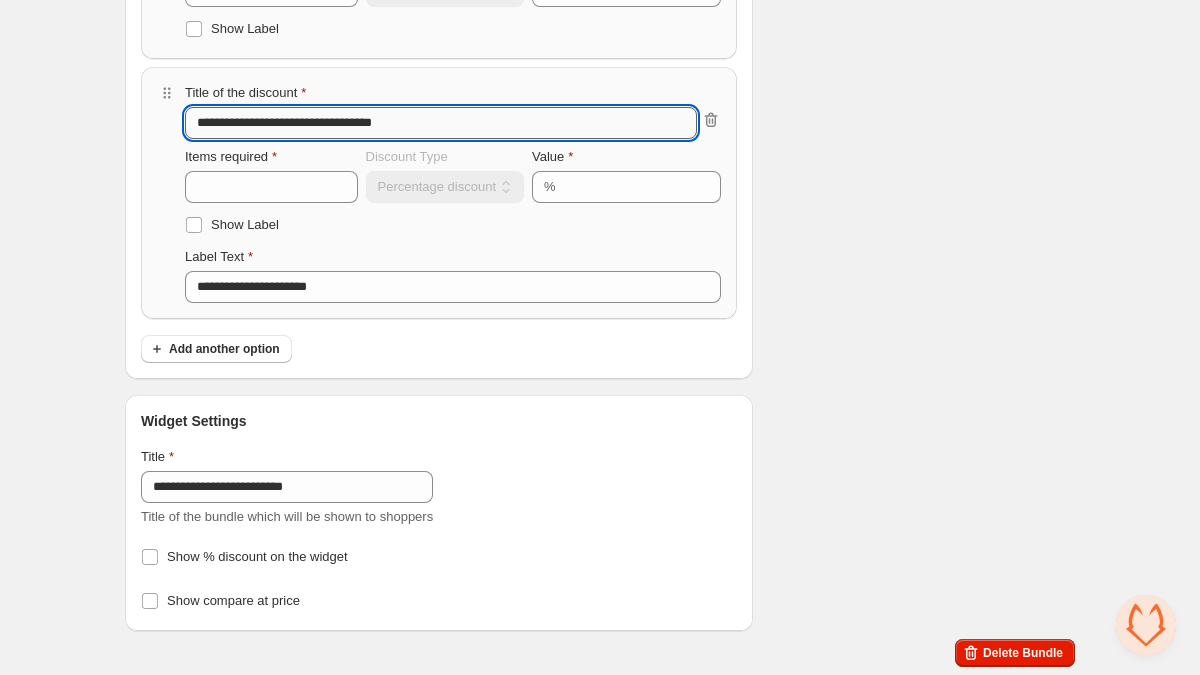 click on "**********" at bounding box center (441, 123) 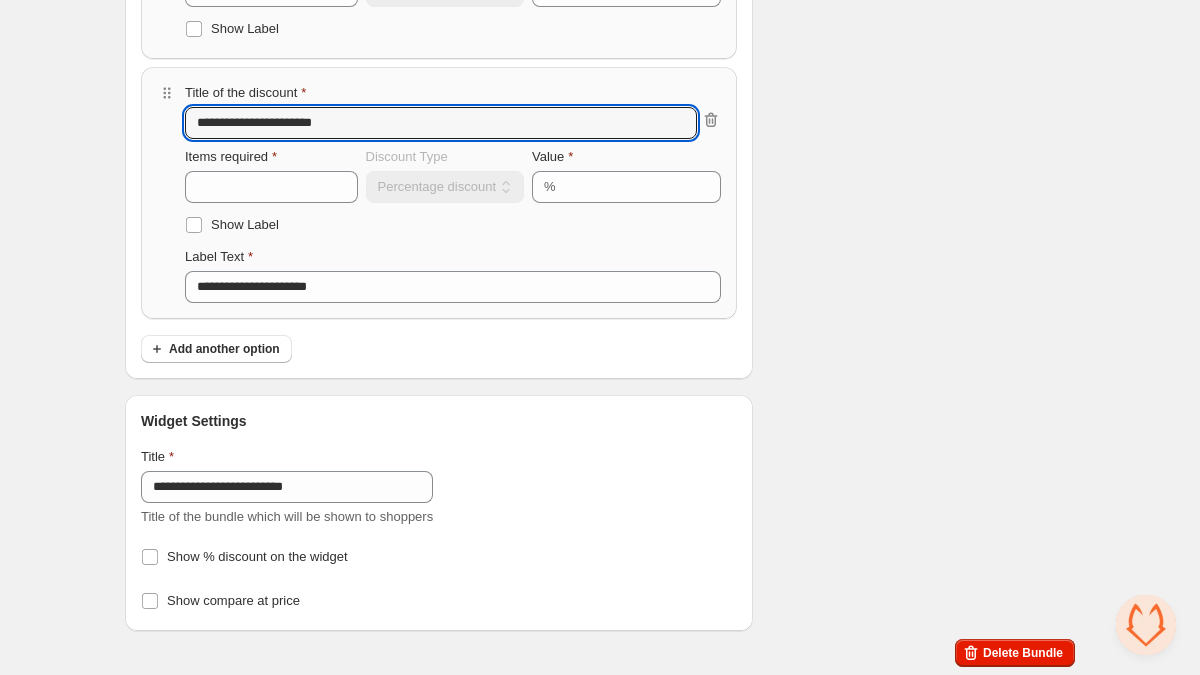 type on "**********" 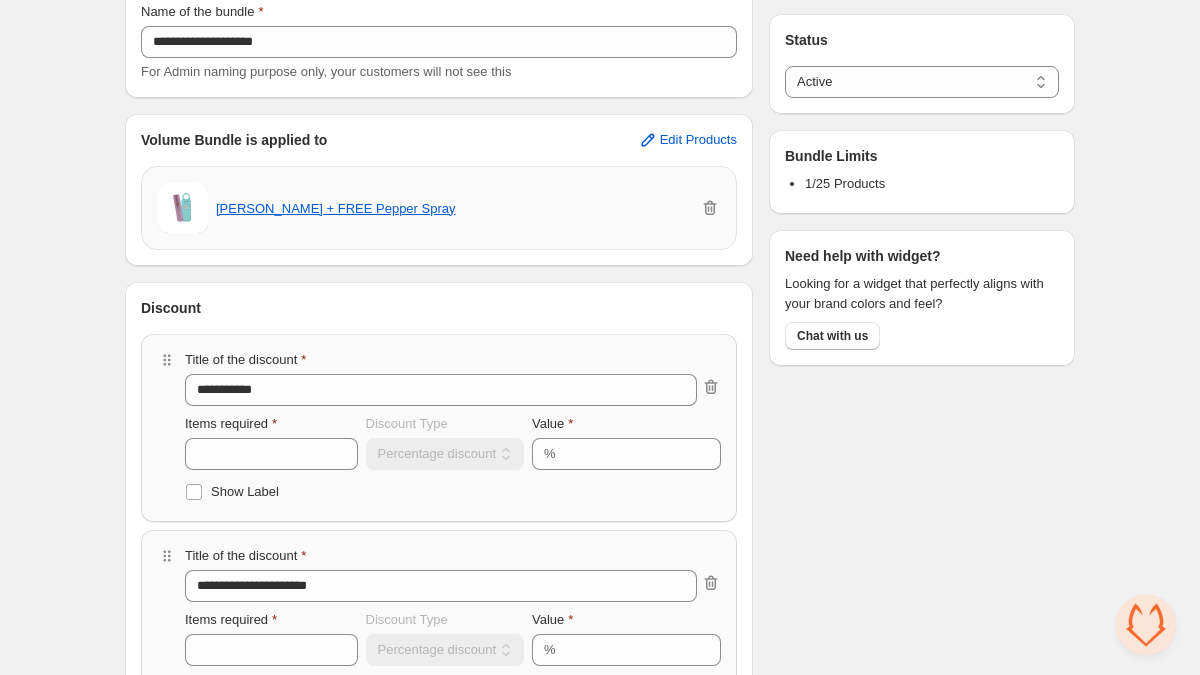 scroll, scrollTop: 0, scrollLeft: 0, axis: both 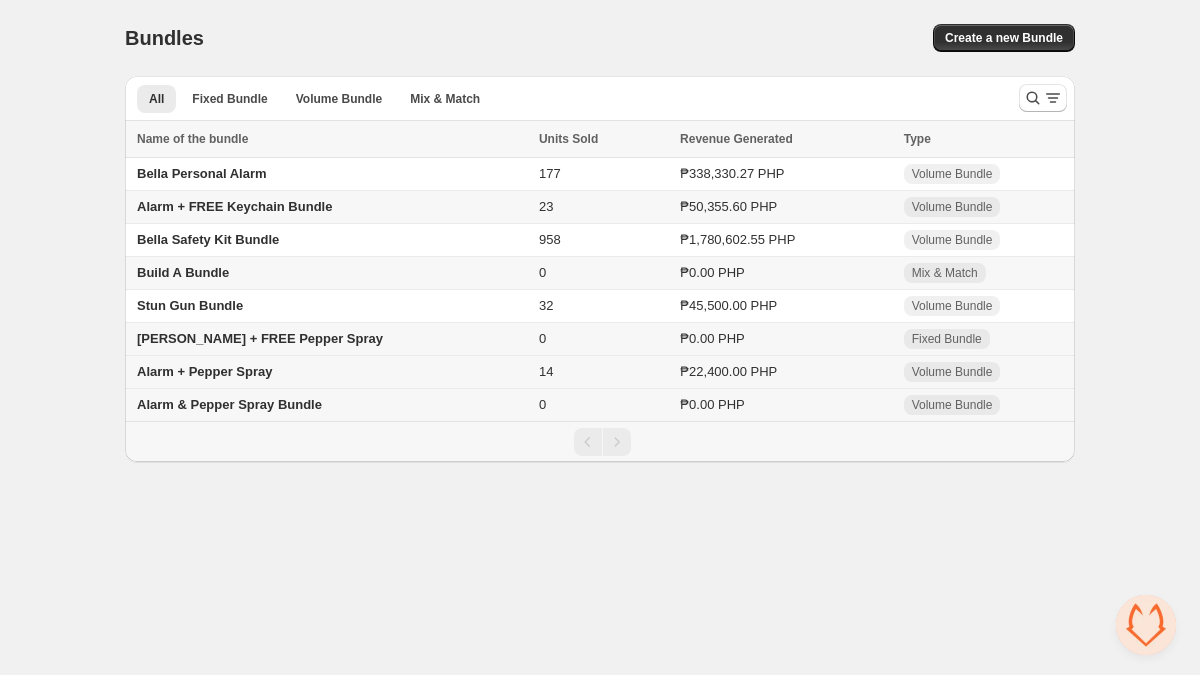 click on "Alarm + Pepper Spray" at bounding box center [204, 371] 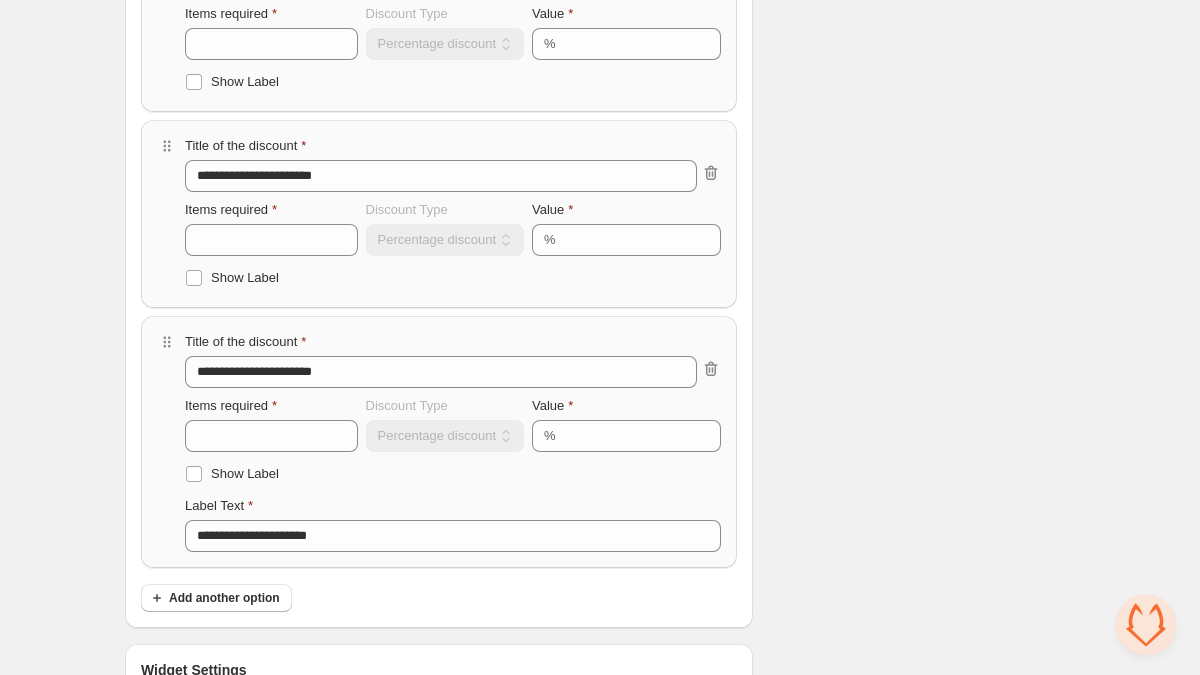 scroll, scrollTop: 782, scrollLeft: 0, axis: vertical 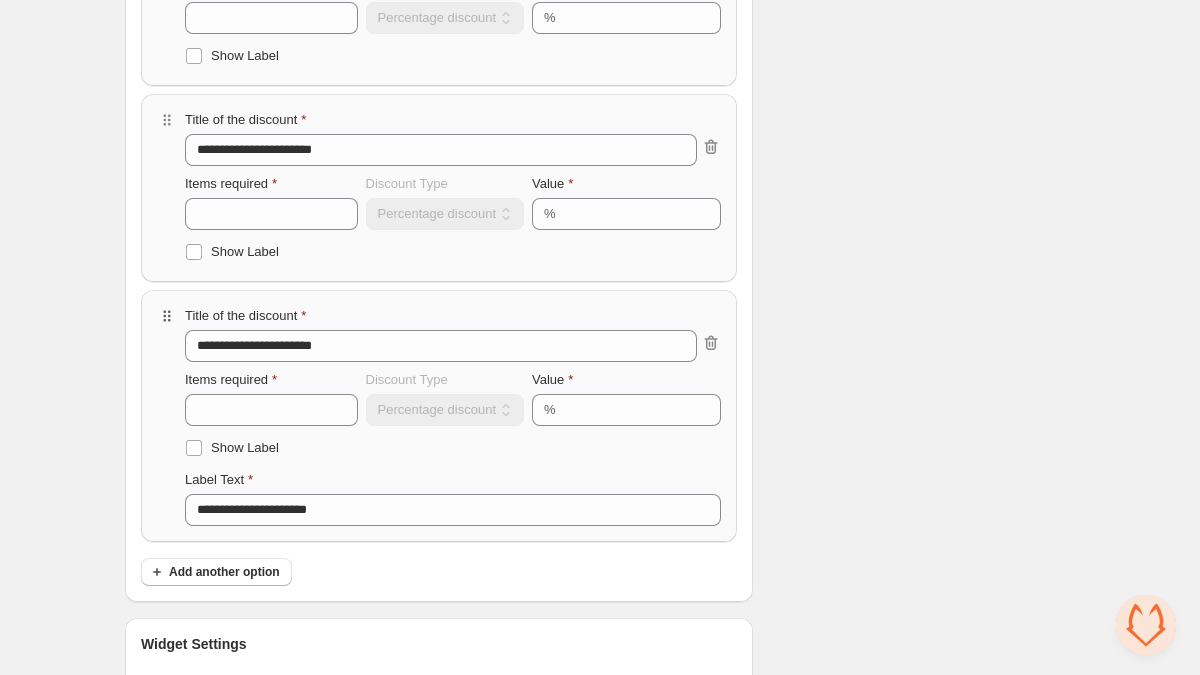 type 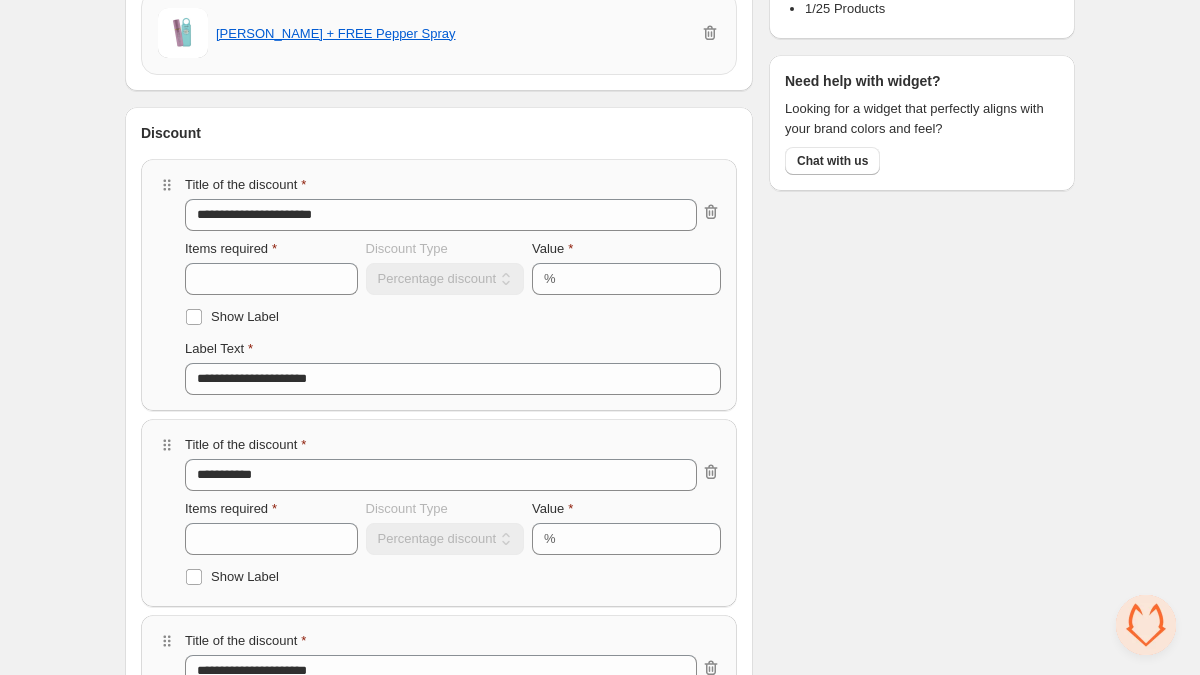 scroll, scrollTop: 265, scrollLeft: 0, axis: vertical 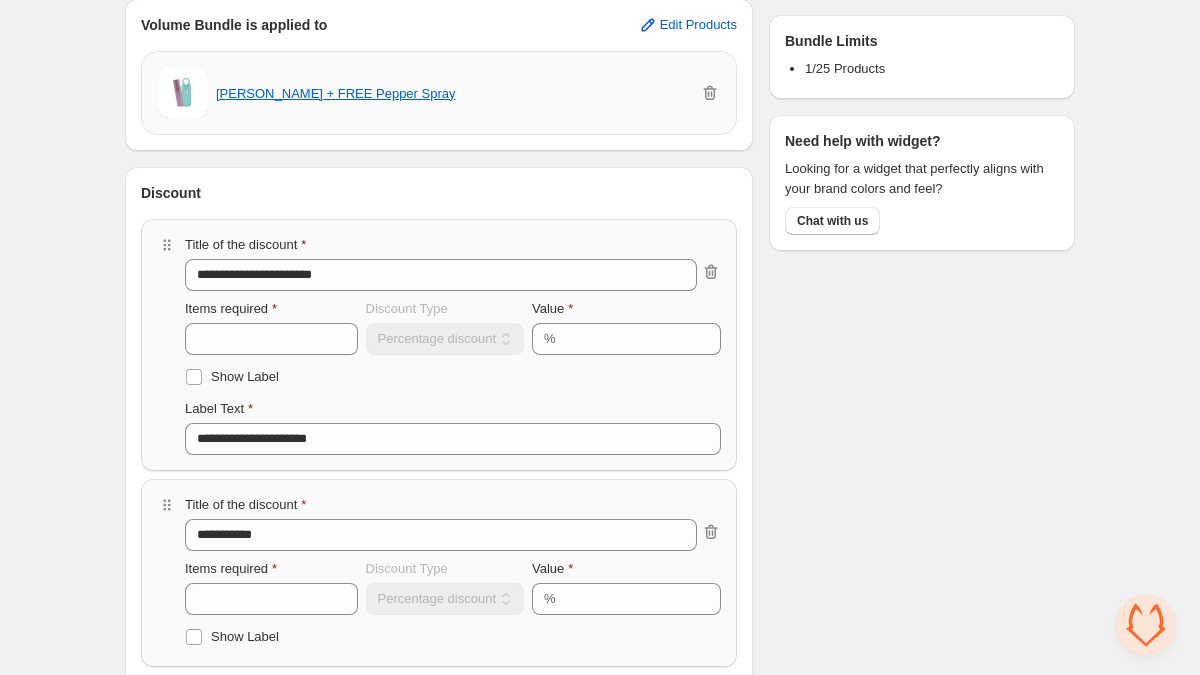 type on "**********" 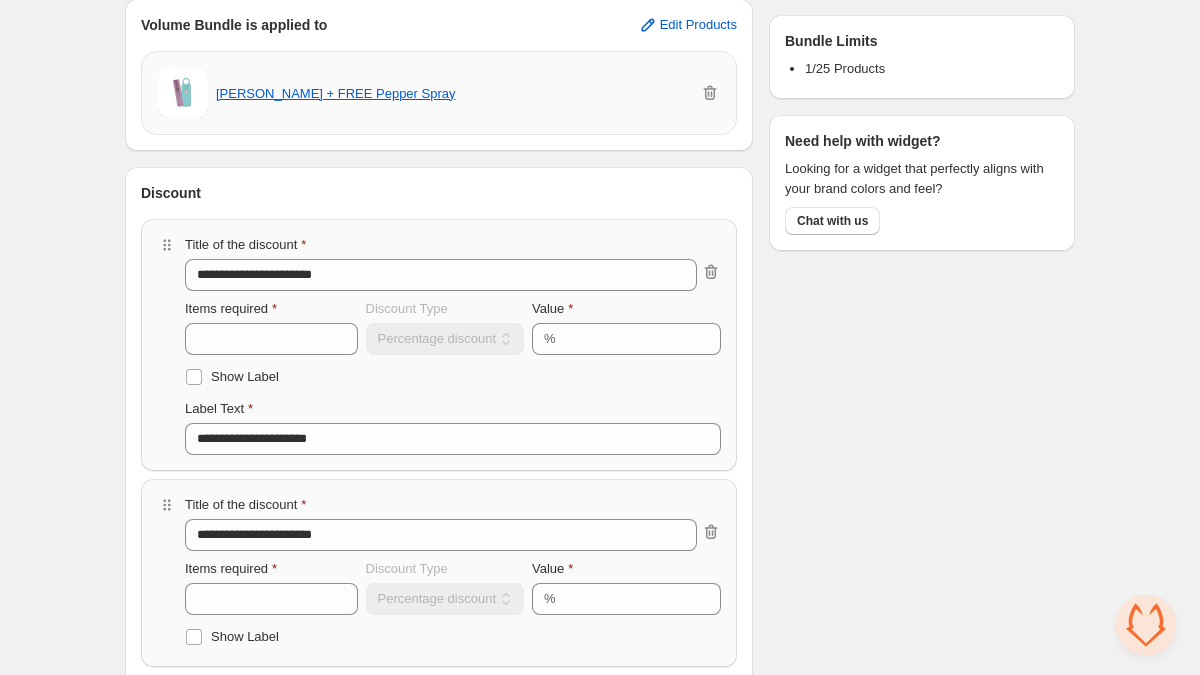 type on "*" 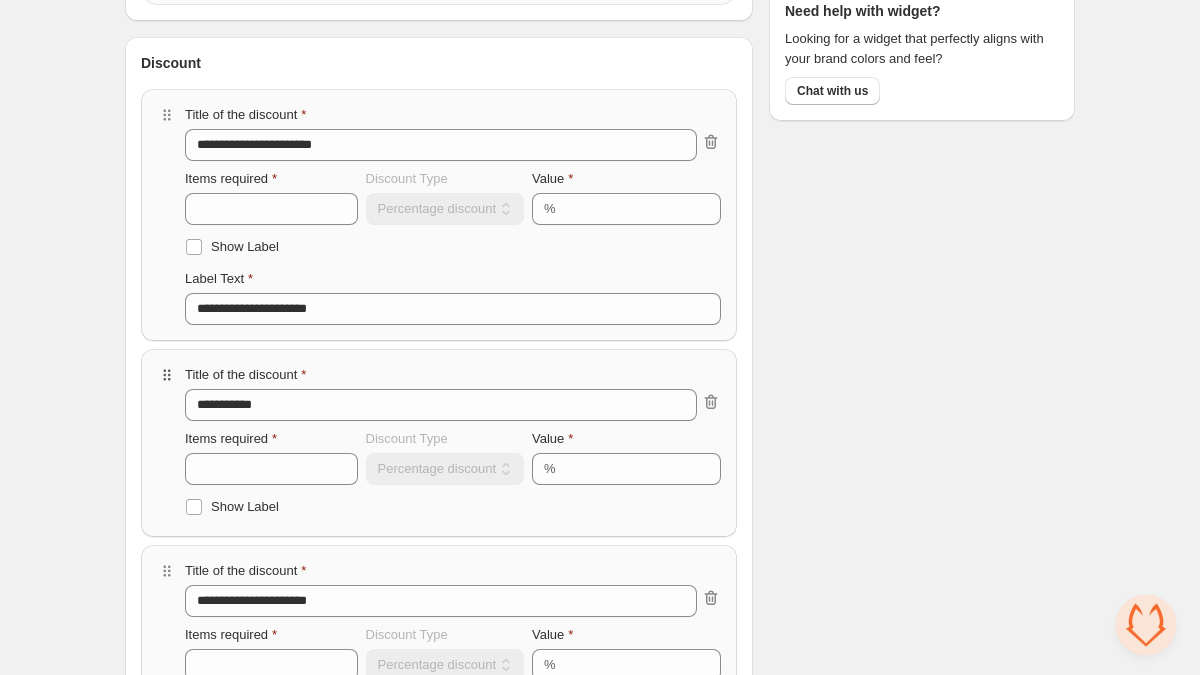 scroll, scrollTop: 399, scrollLeft: 0, axis: vertical 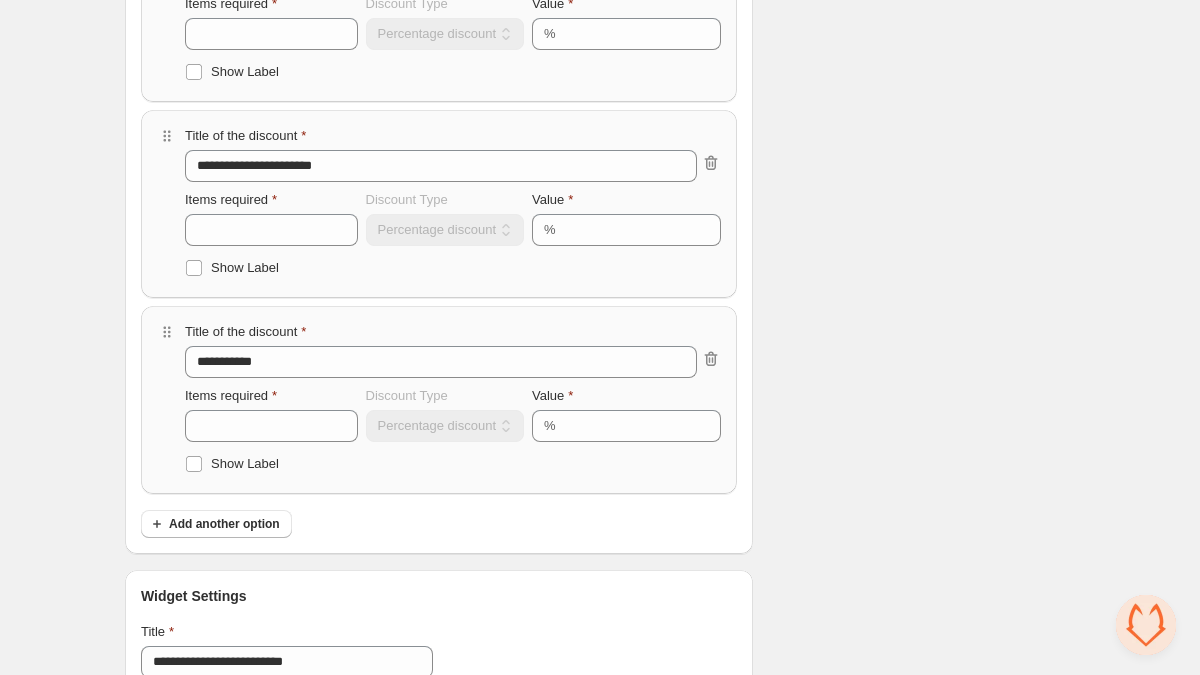 type on "**********" 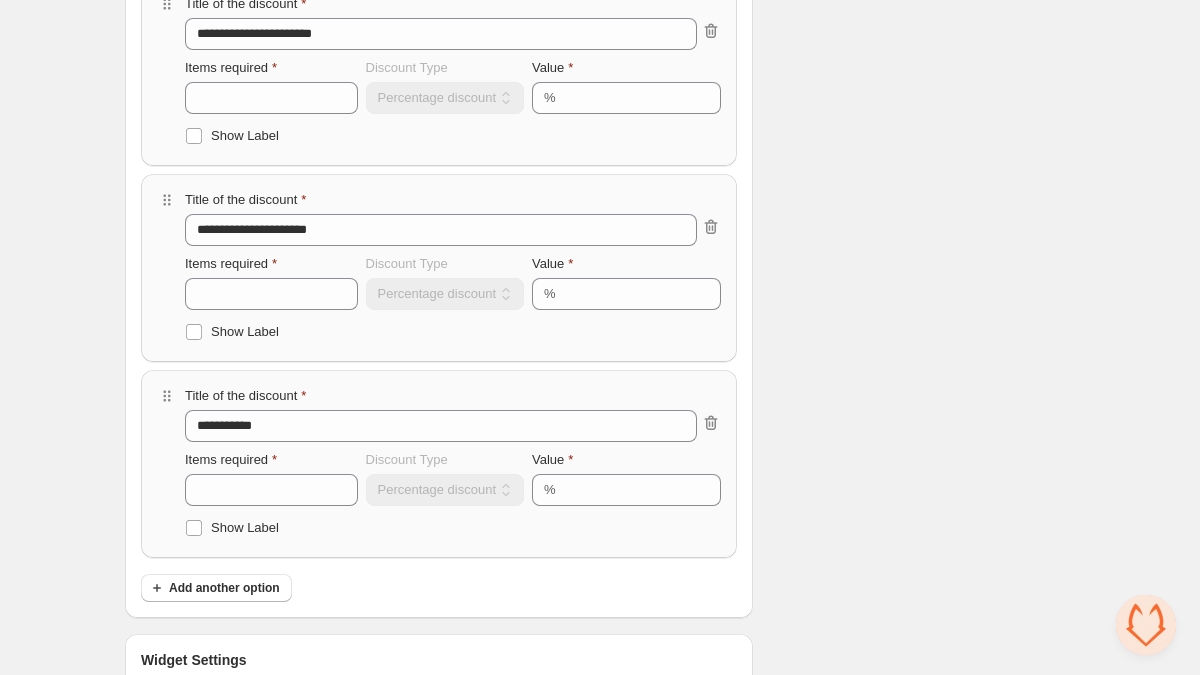 scroll, scrollTop: 770, scrollLeft: 0, axis: vertical 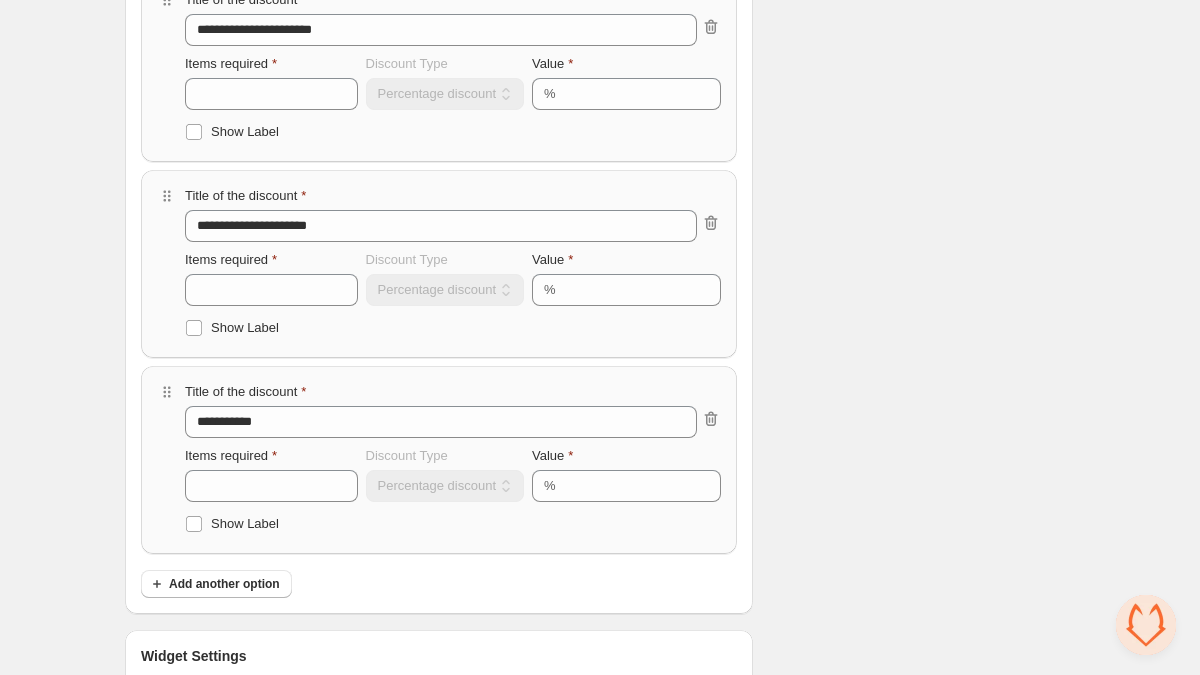 type on "**********" 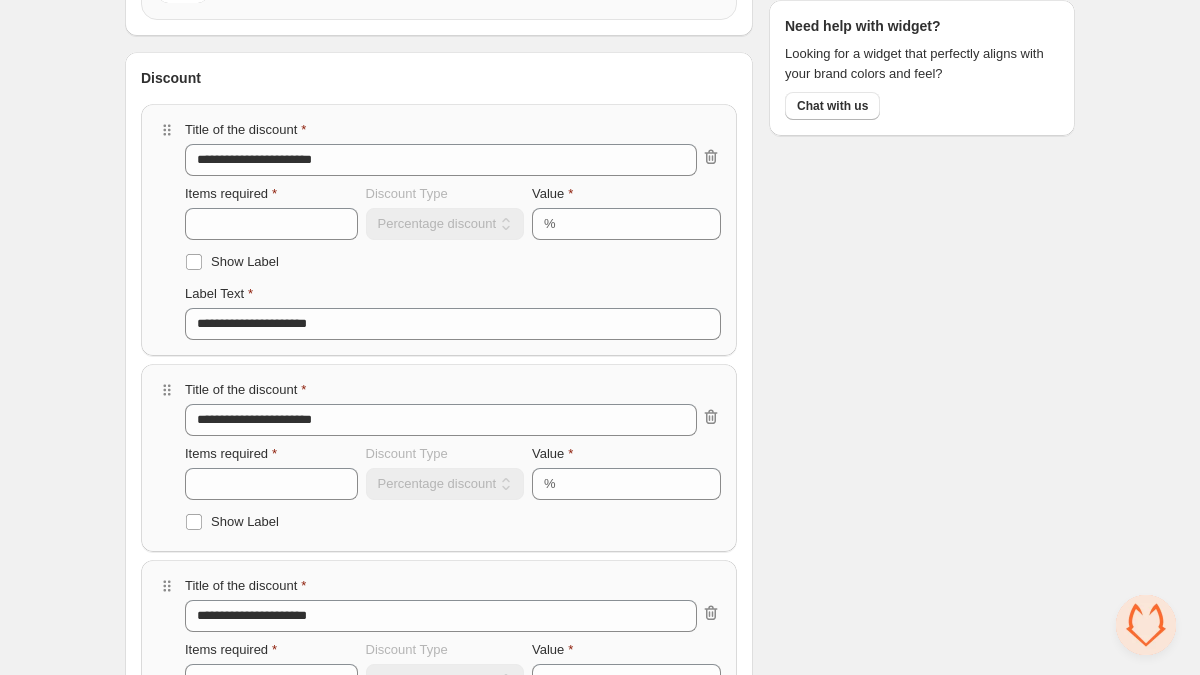scroll, scrollTop: 378, scrollLeft: 0, axis: vertical 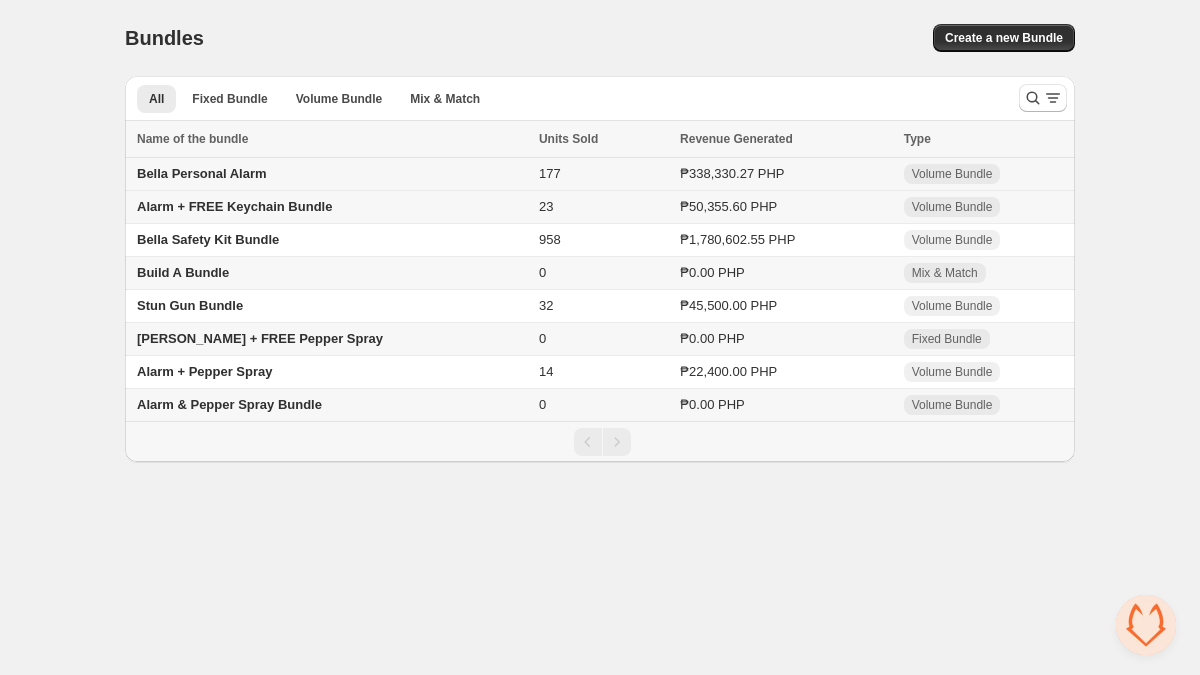 click on "Bella Personal Alarm" at bounding box center [202, 173] 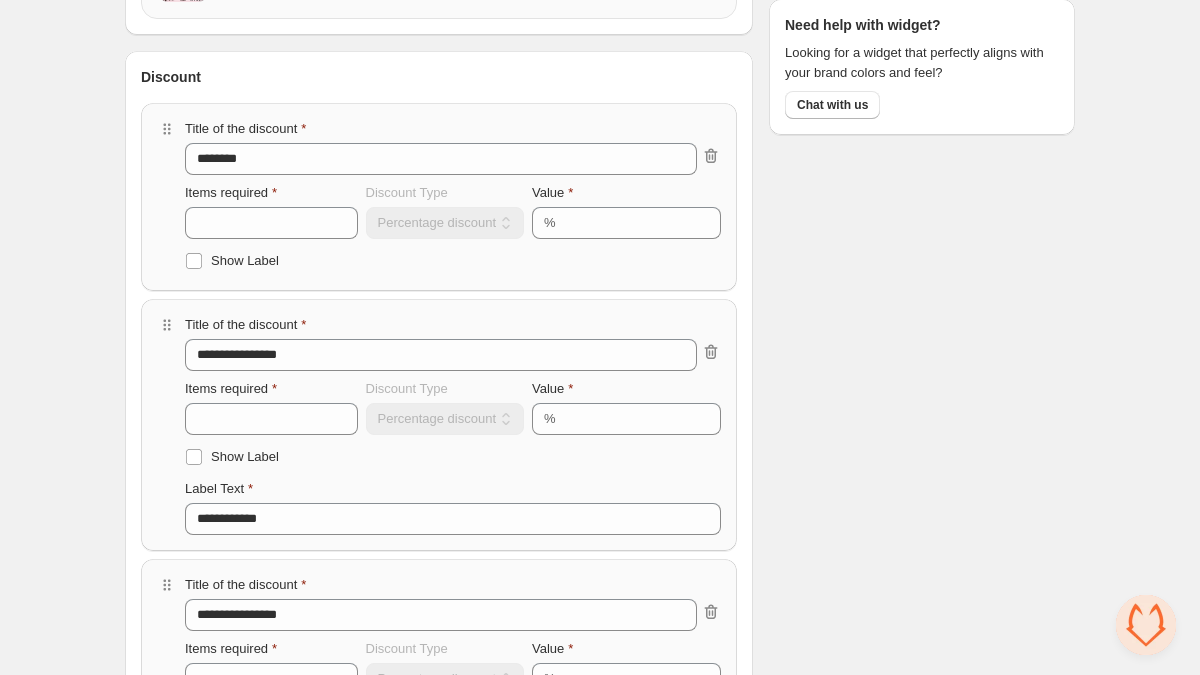 scroll, scrollTop: 374, scrollLeft: 0, axis: vertical 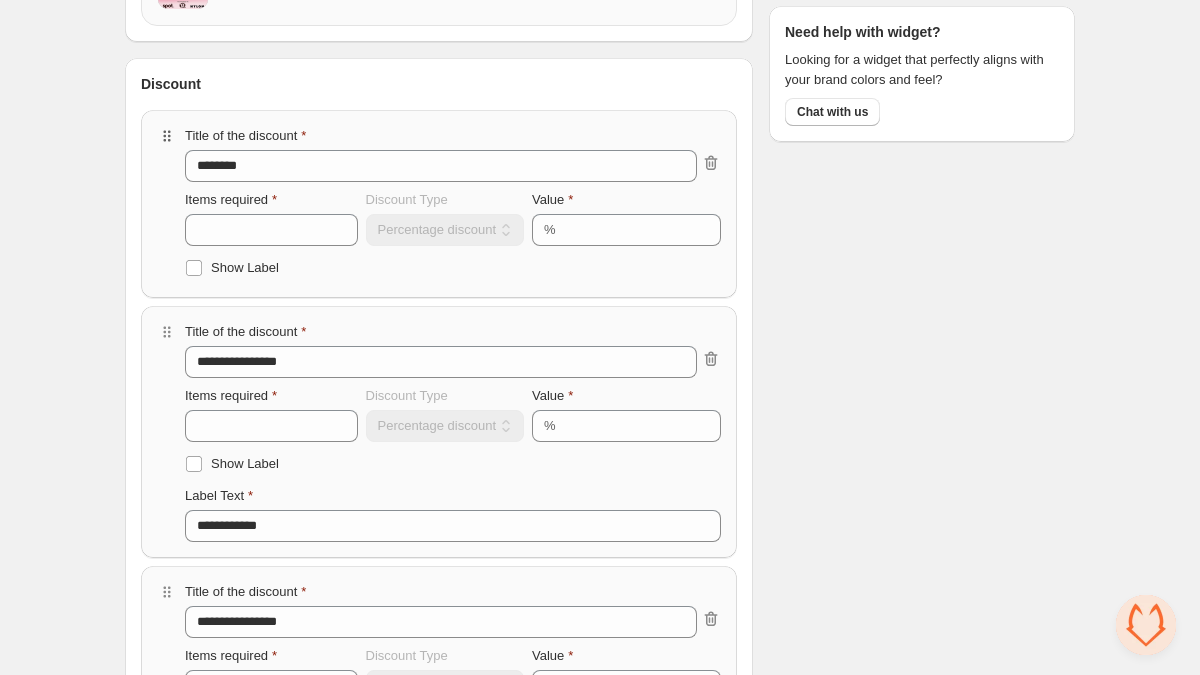 type 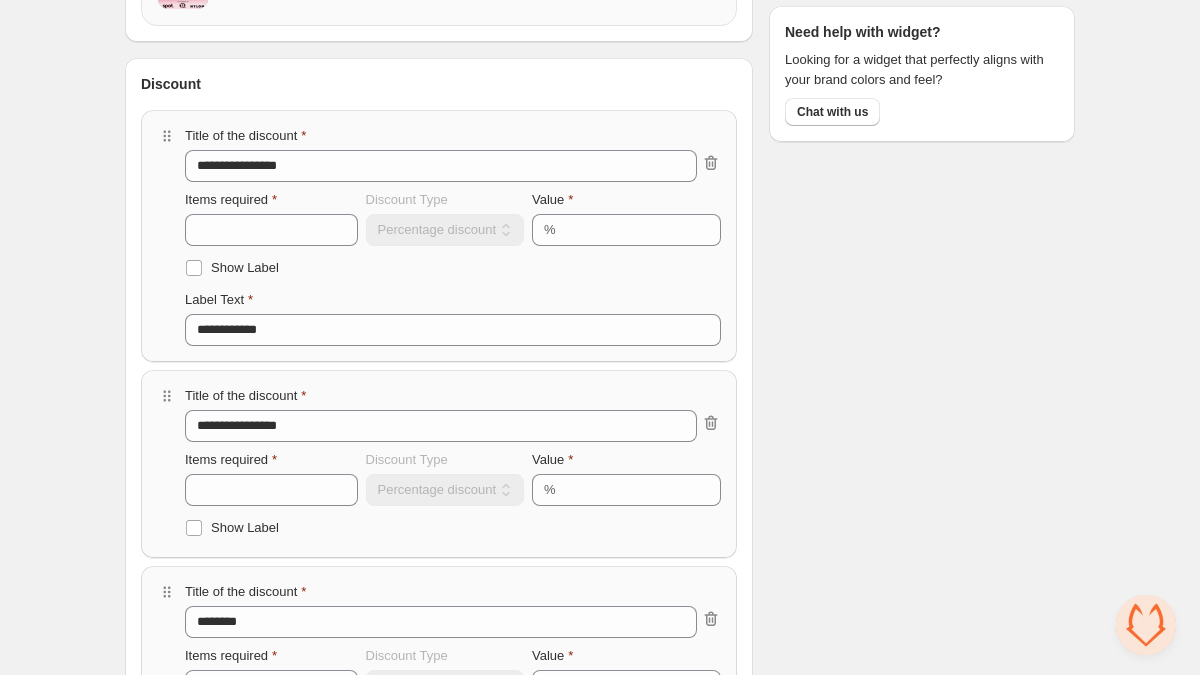 type on "**********" 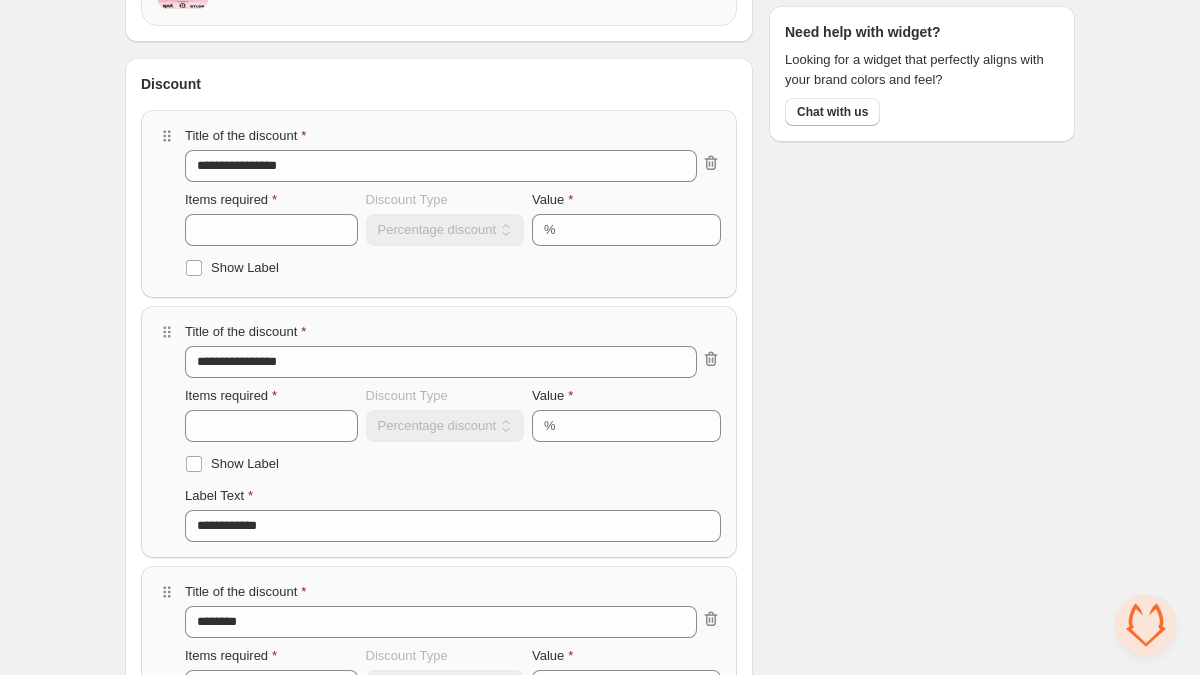 type on "**********" 